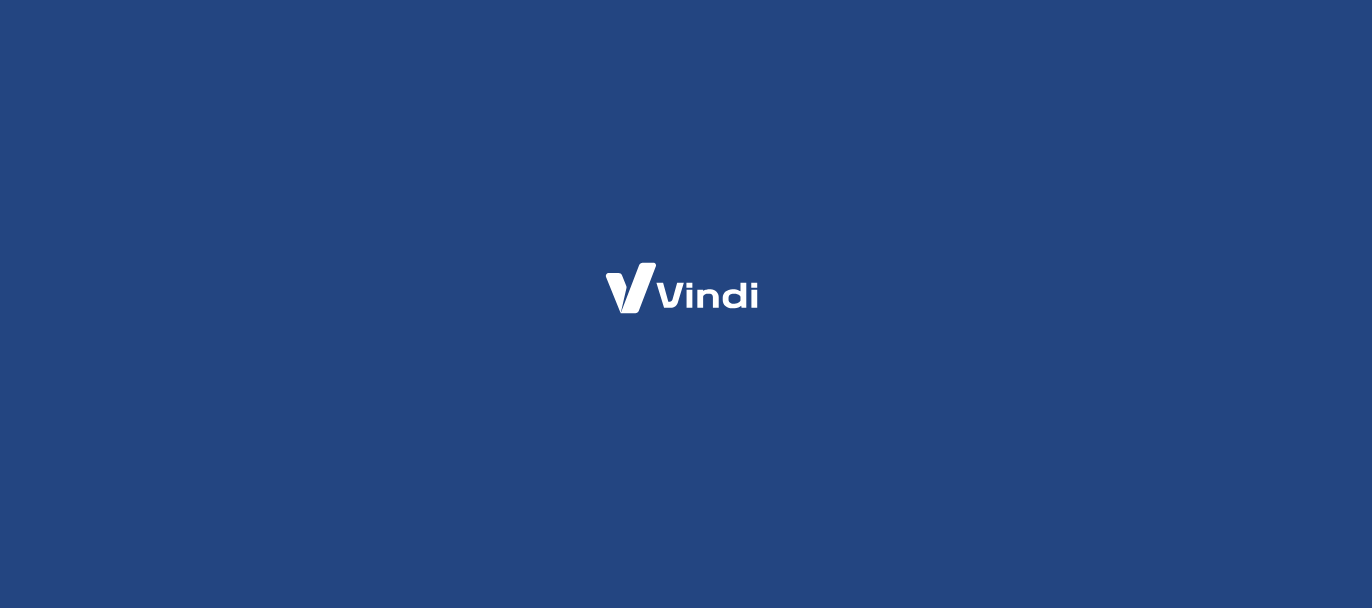 scroll, scrollTop: 0, scrollLeft: 0, axis: both 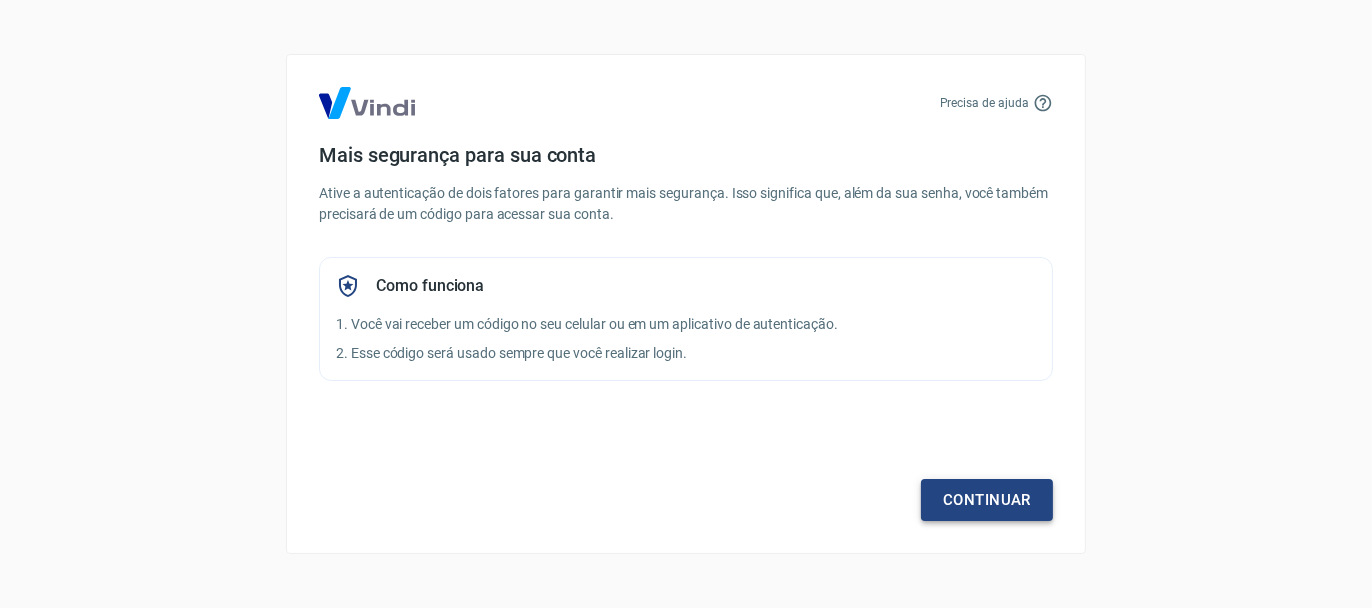 click on "Continuar" at bounding box center [987, 500] 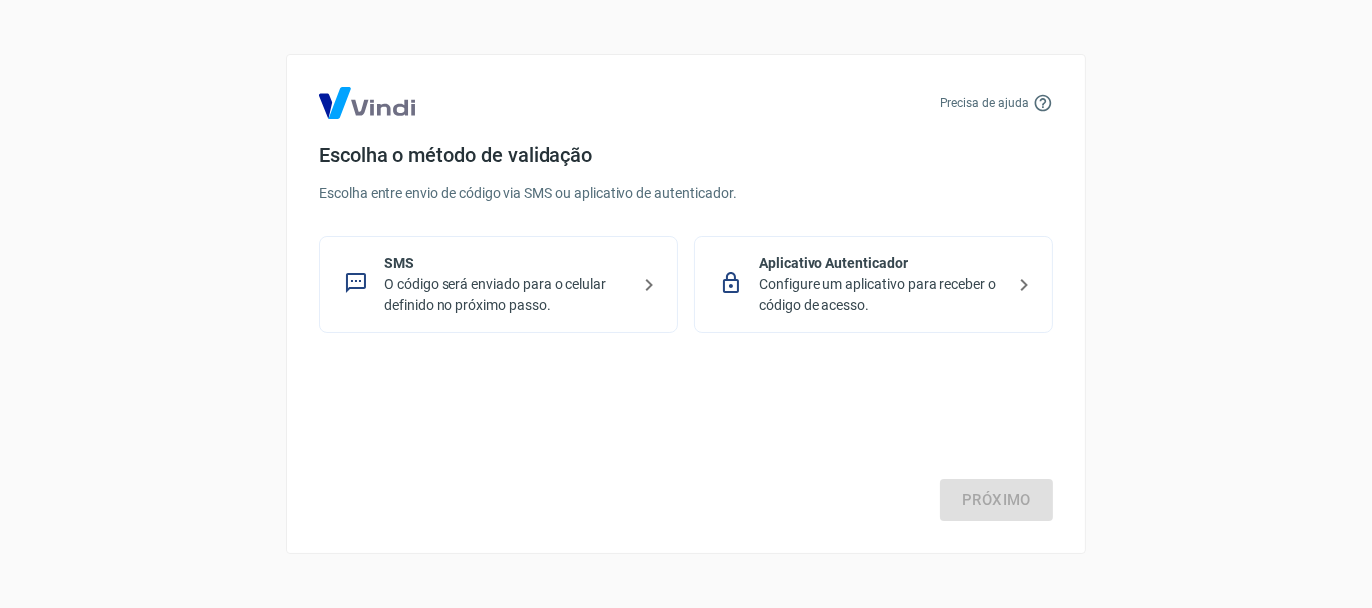 click on "Configure um aplicativo para receber o código de acesso." at bounding box center (881, 295) 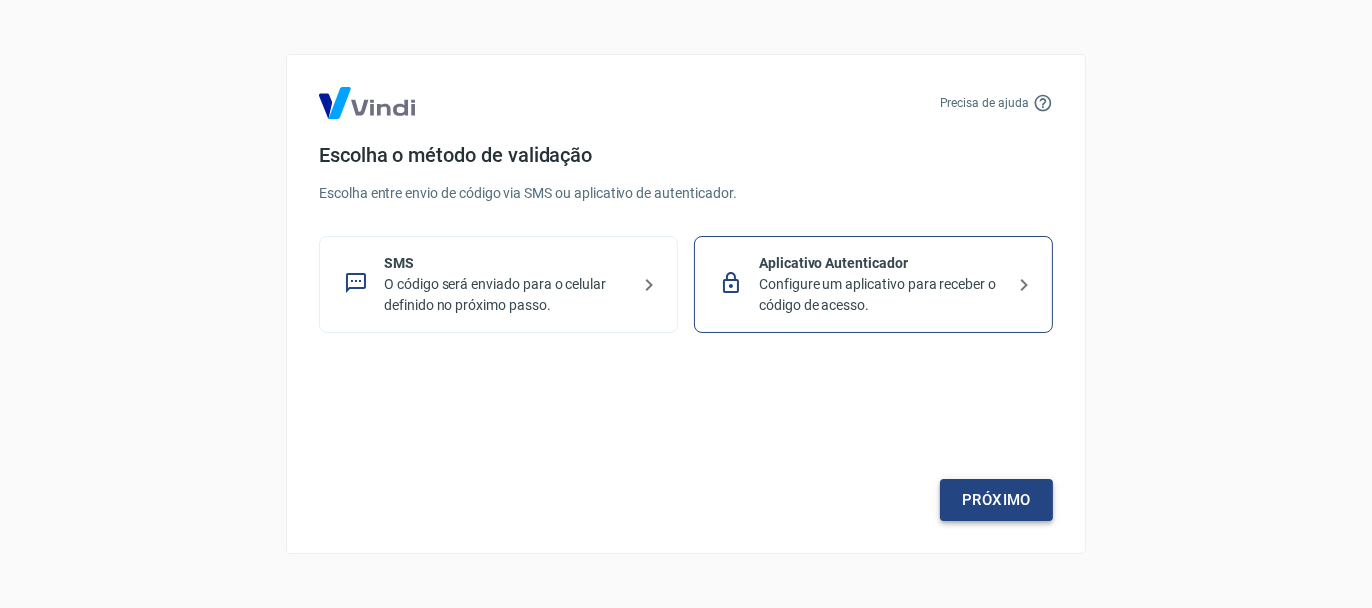 click on "Próximo" at bounding box center (996, 500) 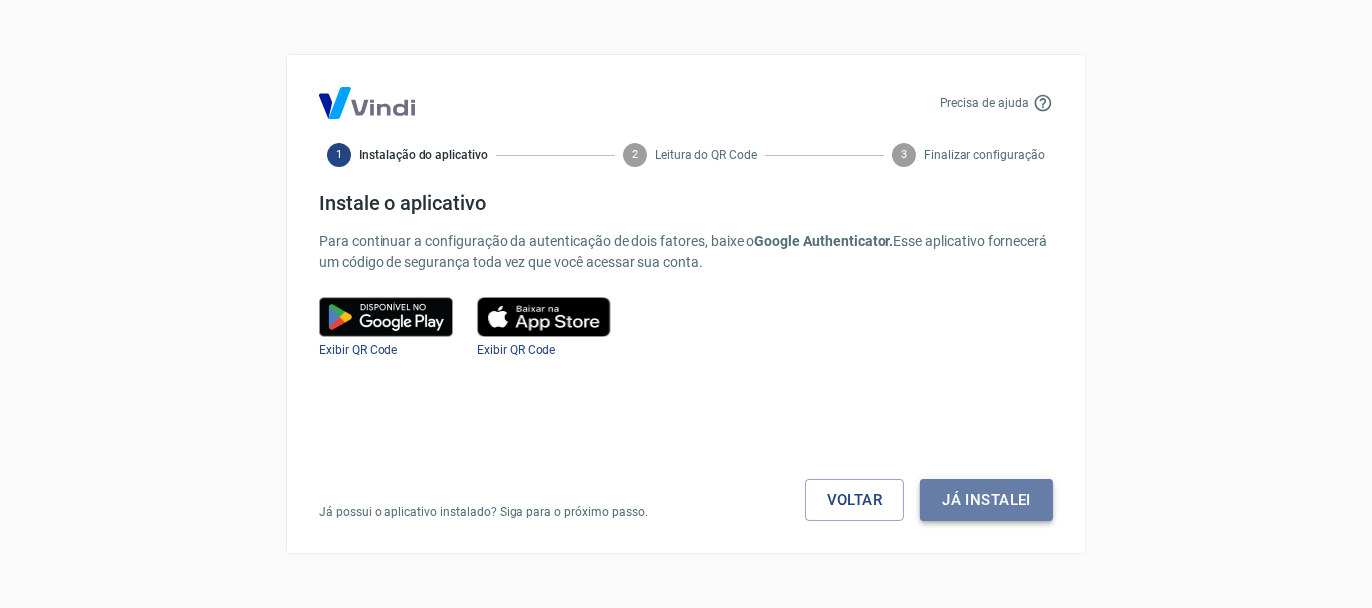 click on "Já instalei" at bounding box center (986, 500) 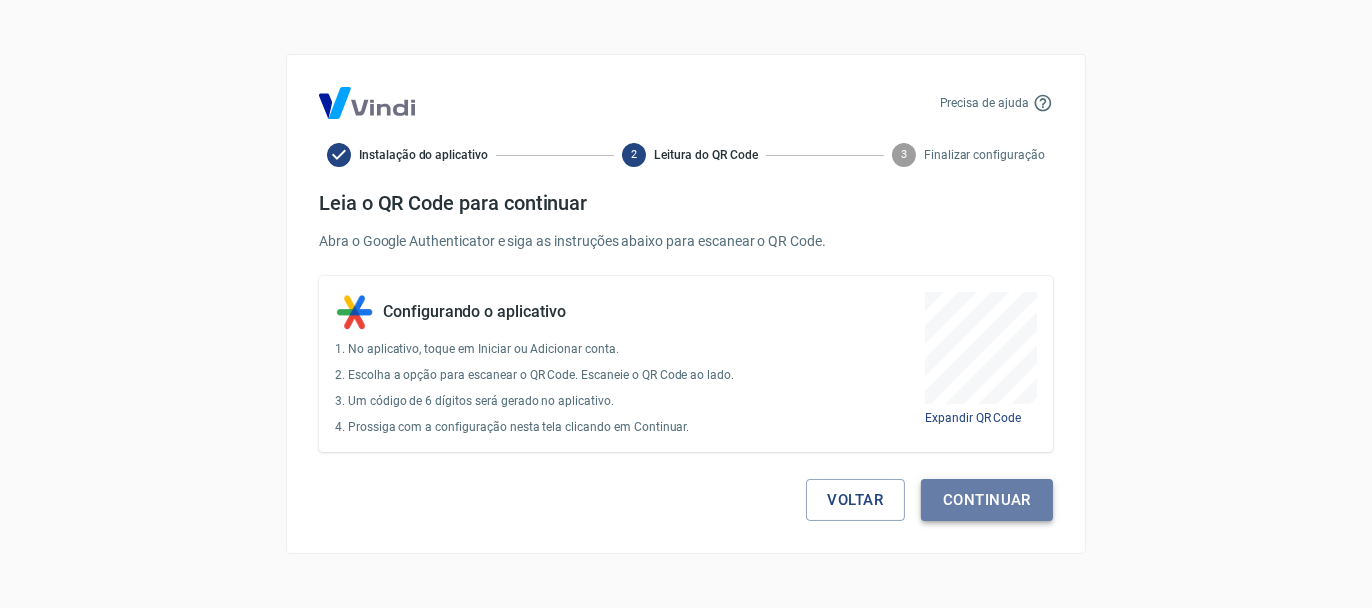 click on "Continuar" at bounding box center [987, 500] 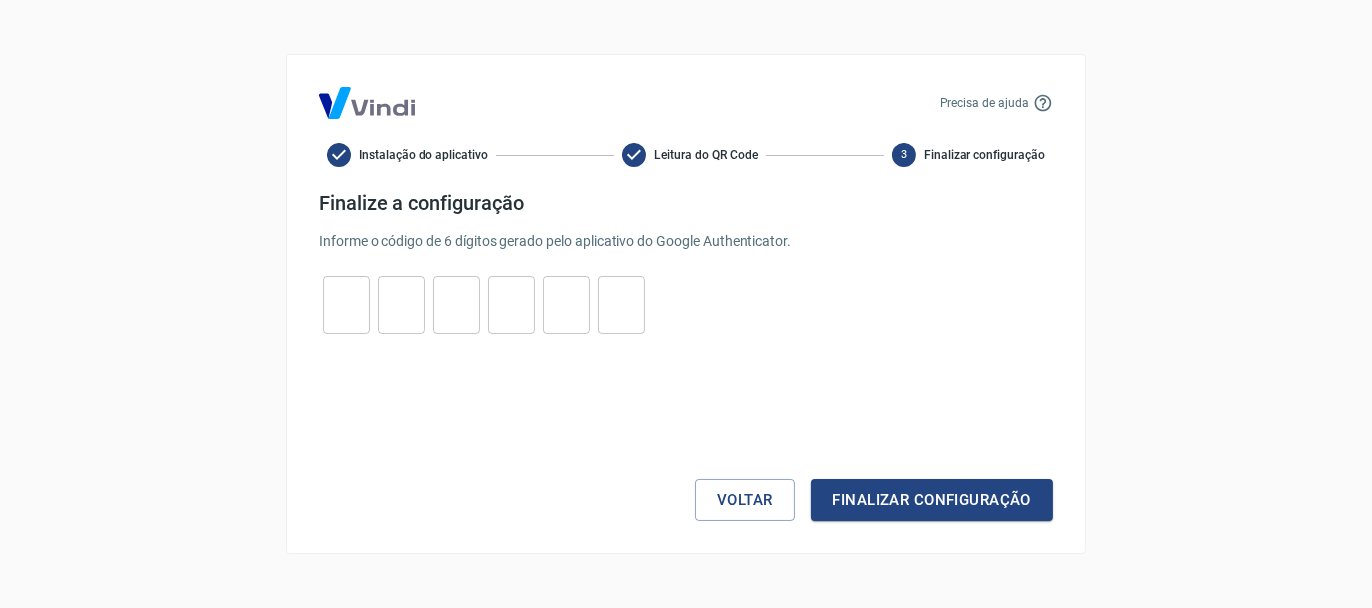 click at bounding box center [346, 305] 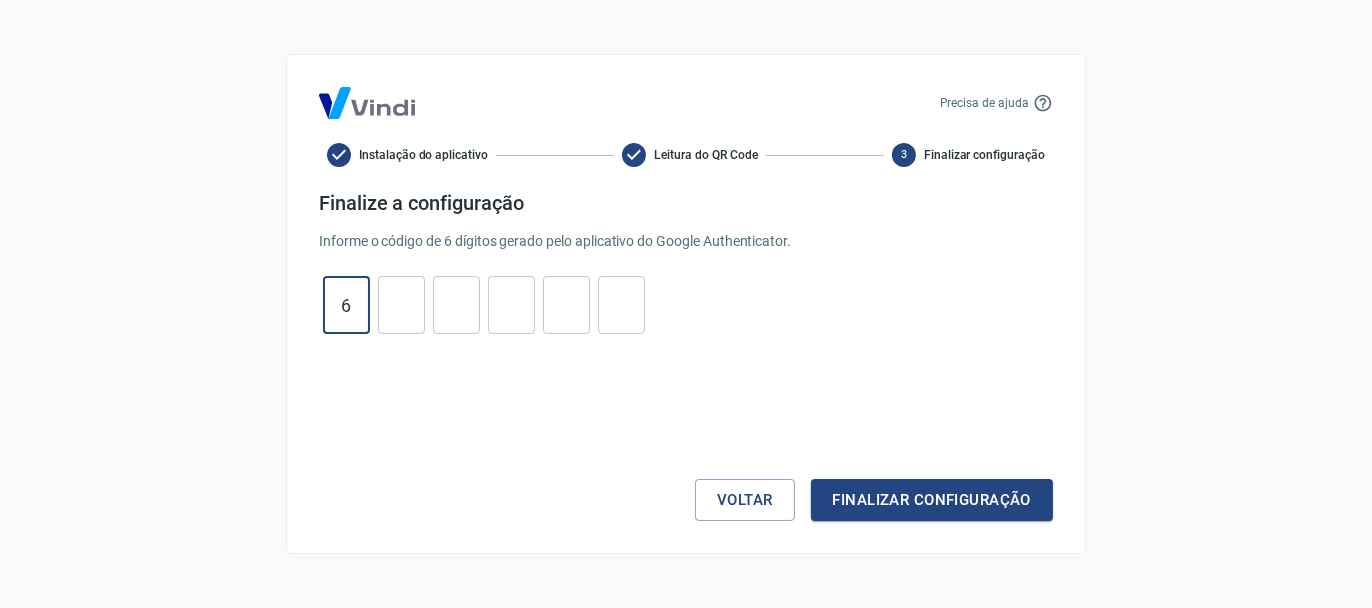 type on "9" 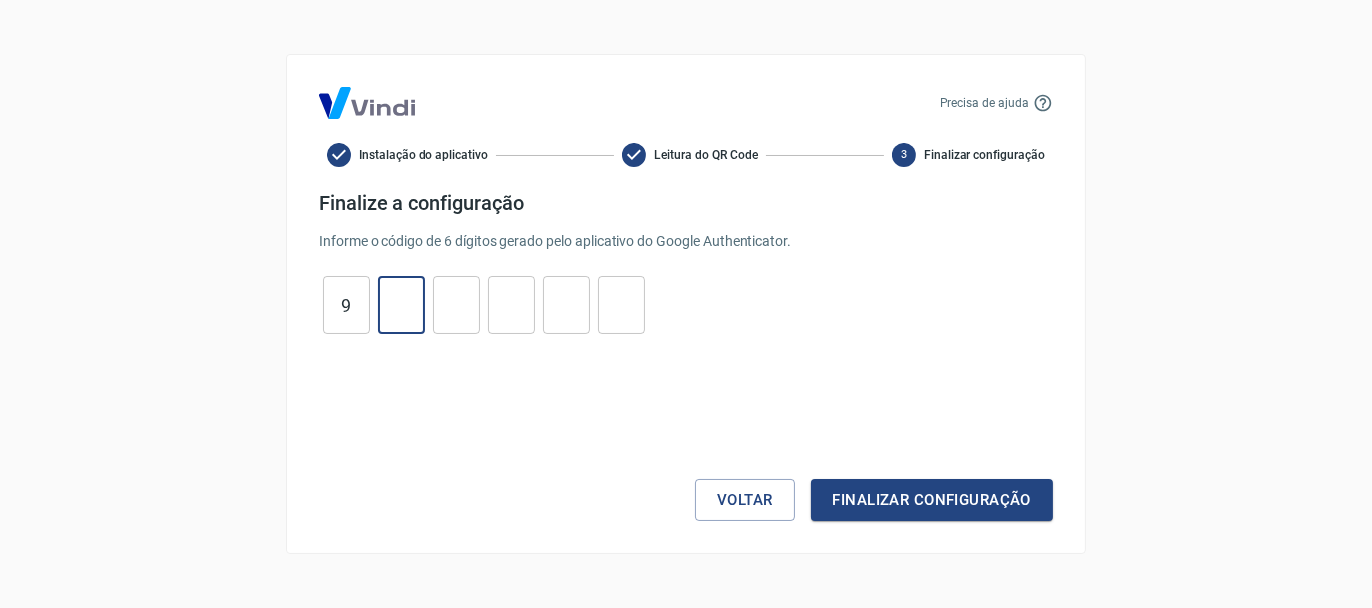 type on "4" 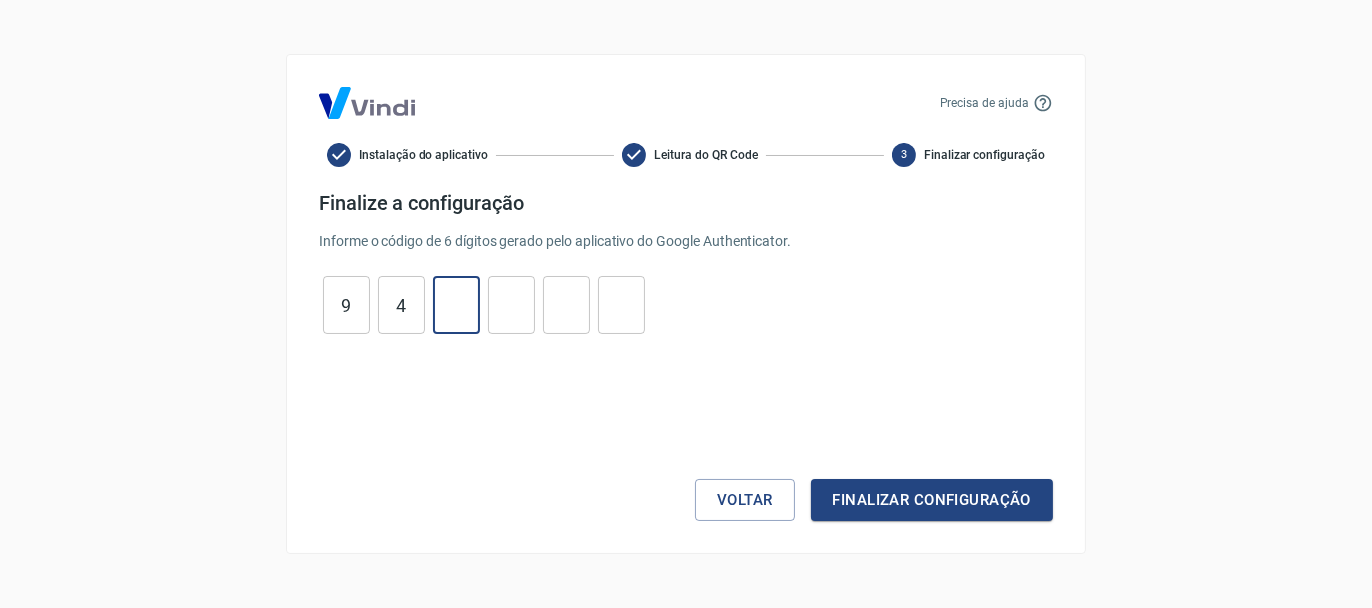 type on "6" 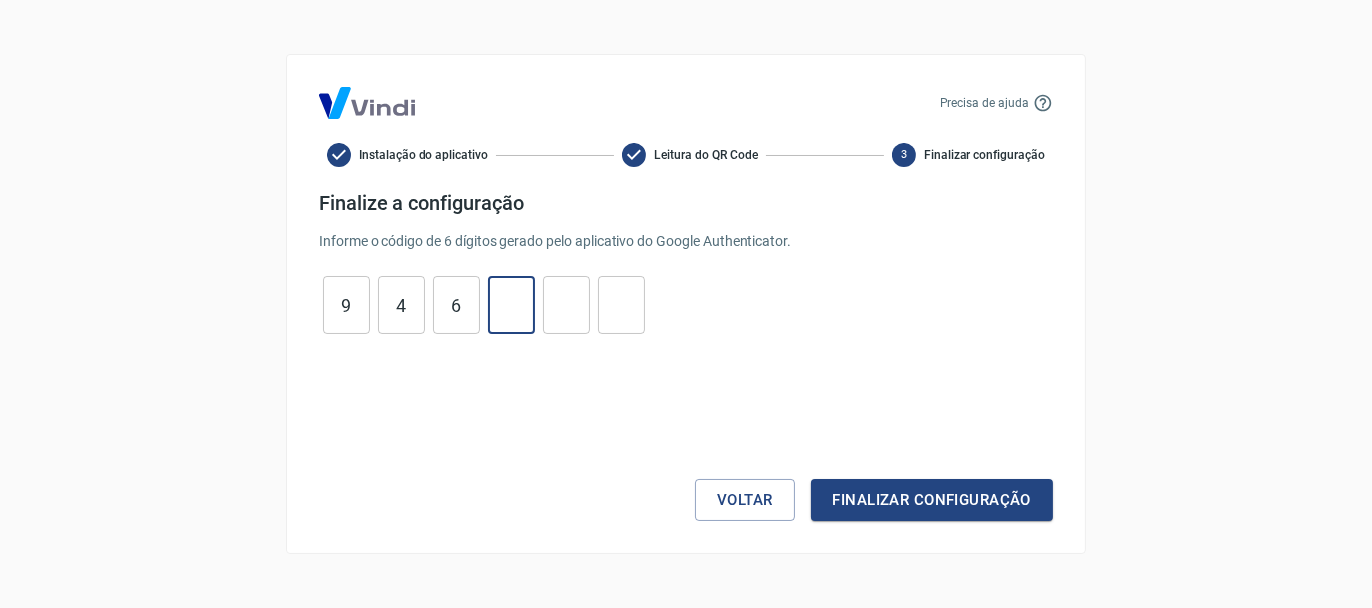 type on "0" 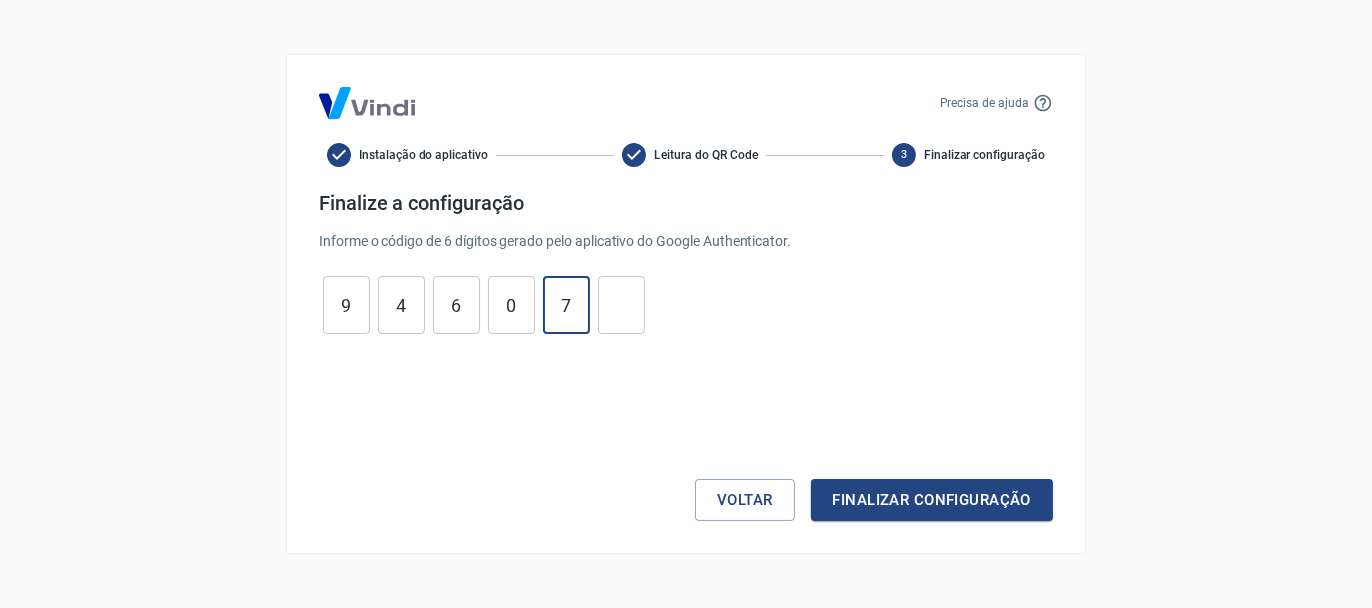 type on "7" 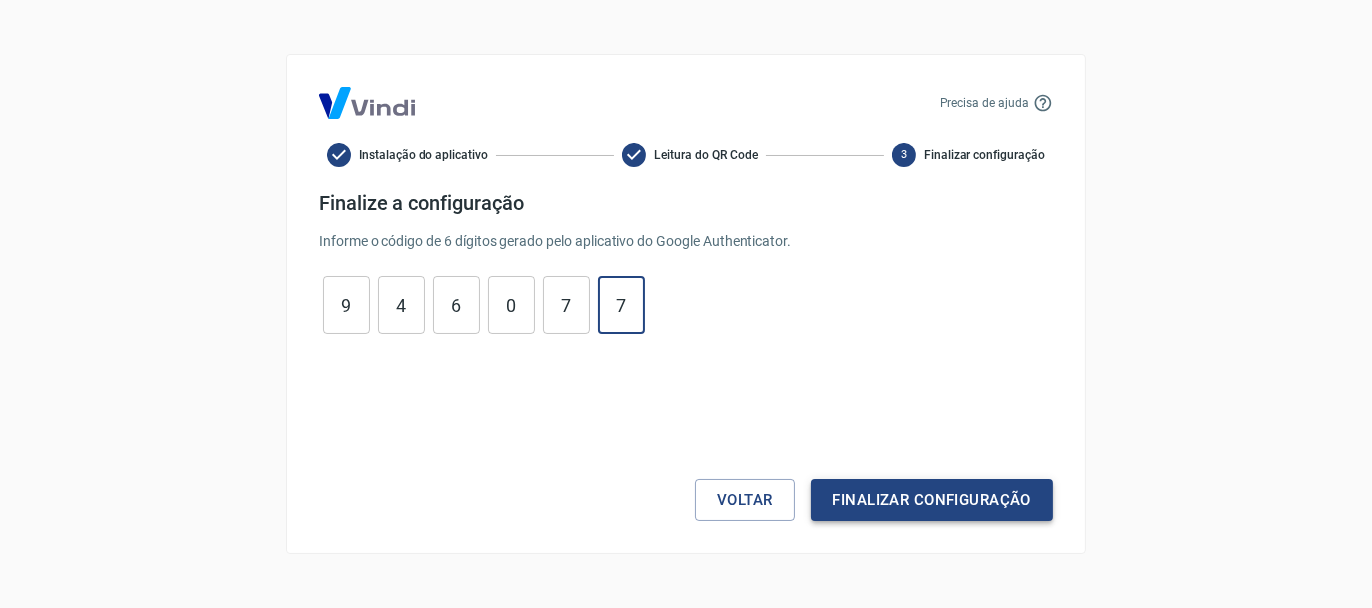 type on "7" 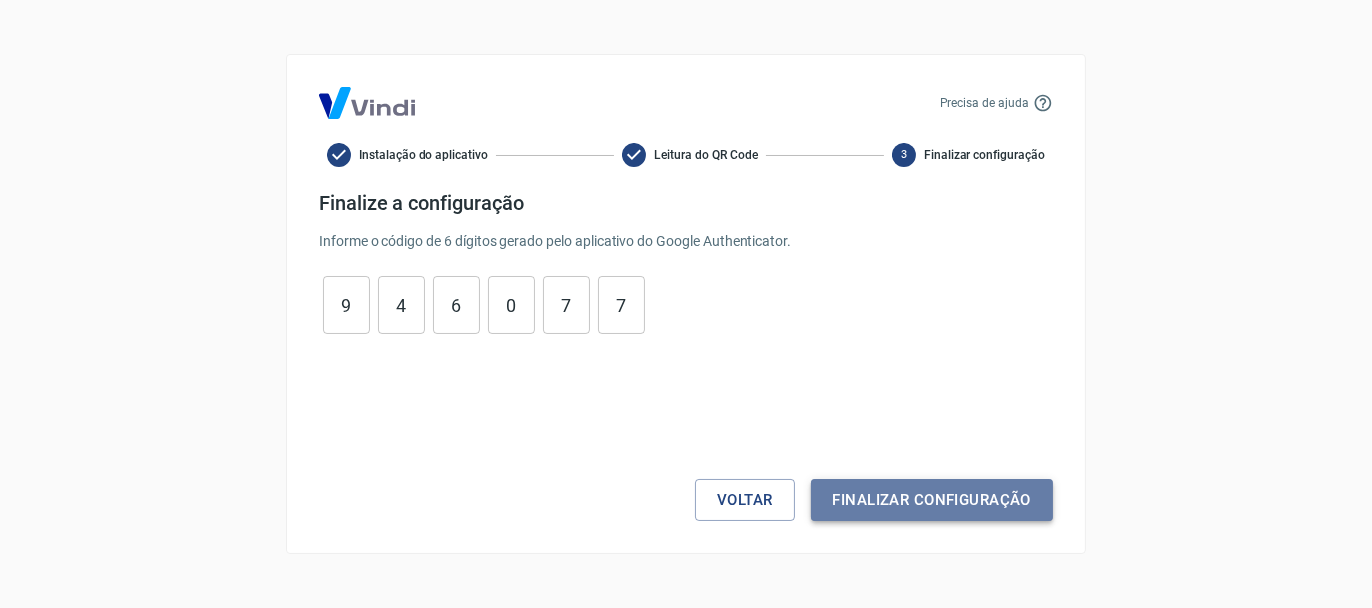 click on "Finalizar configuração" at bounding box center [932, 500] 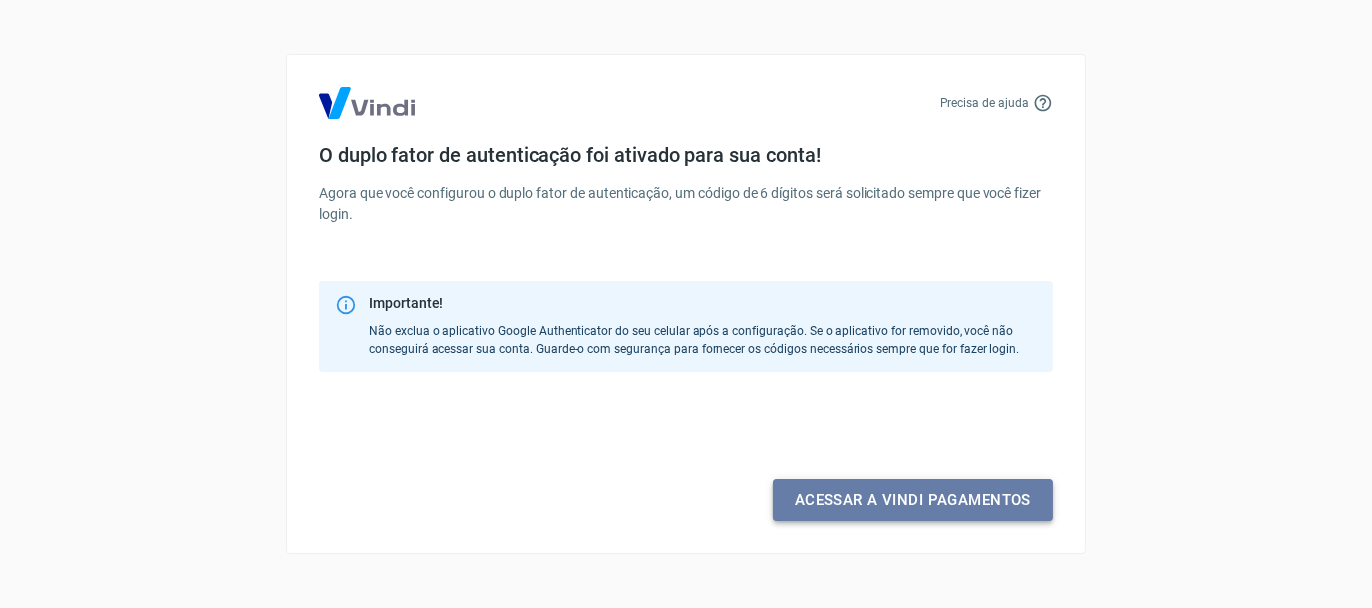 click on "Acessar a Vindi pagamentos" at bounding box center [913, 500] 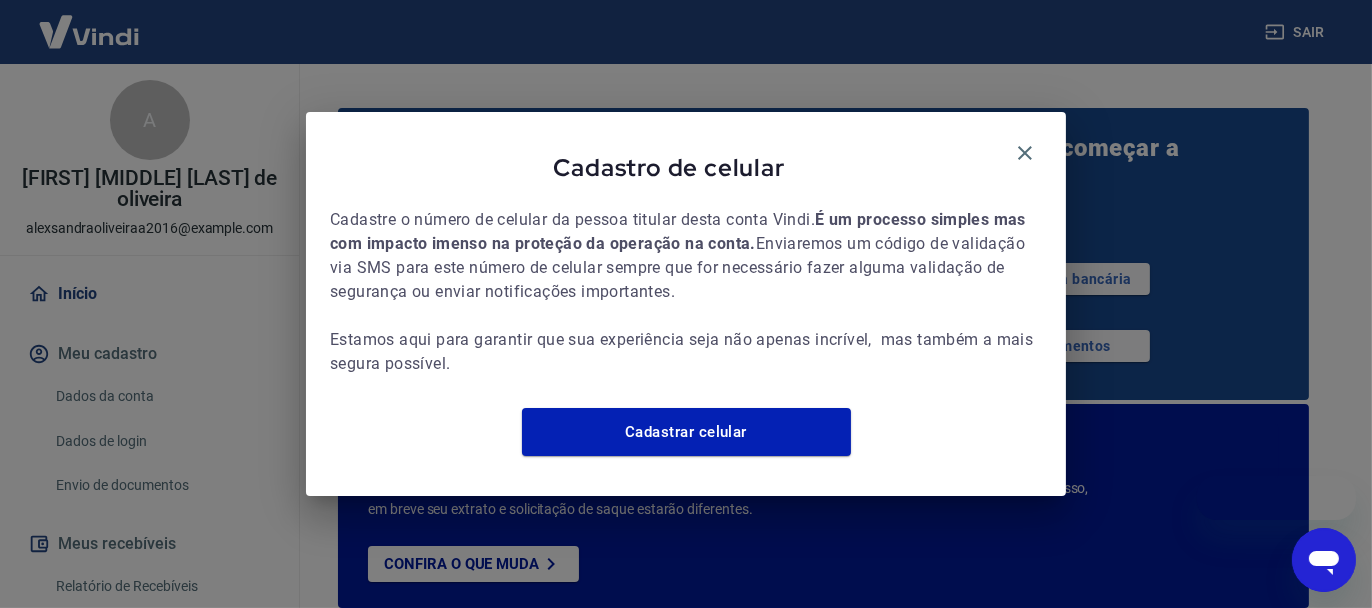 scroll, scrollTop: 0, scrollLeft: 0, axis: both 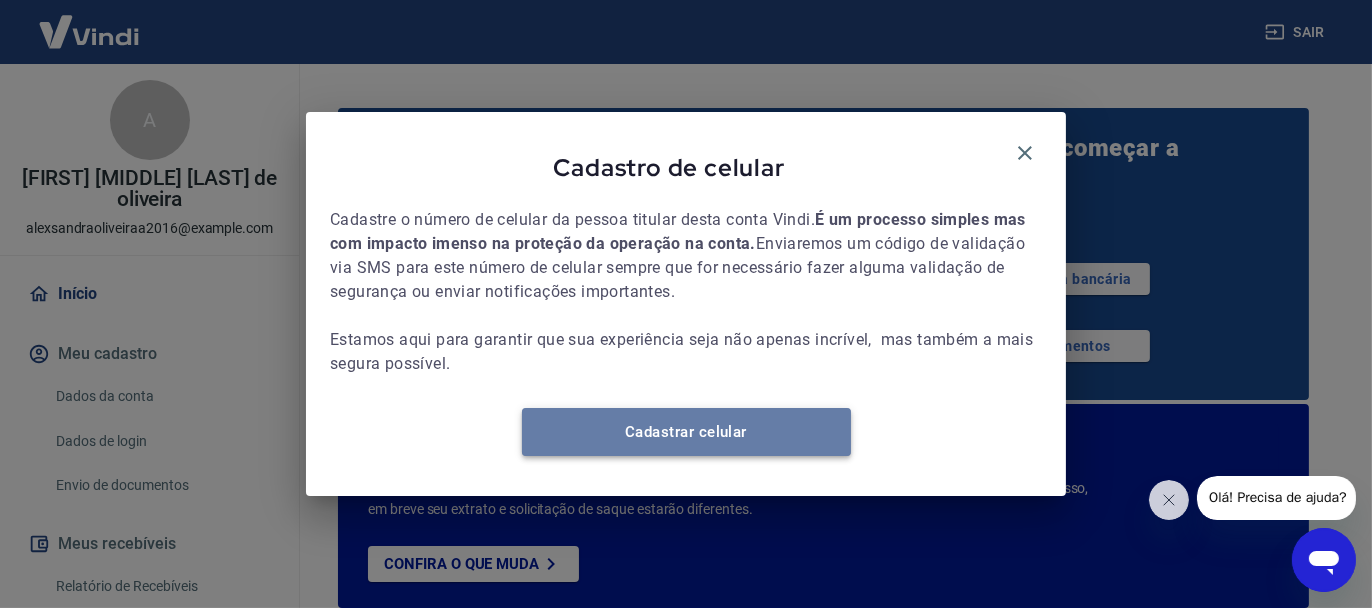 click on "Cadastrar celular" at bounding box center [686, 432] 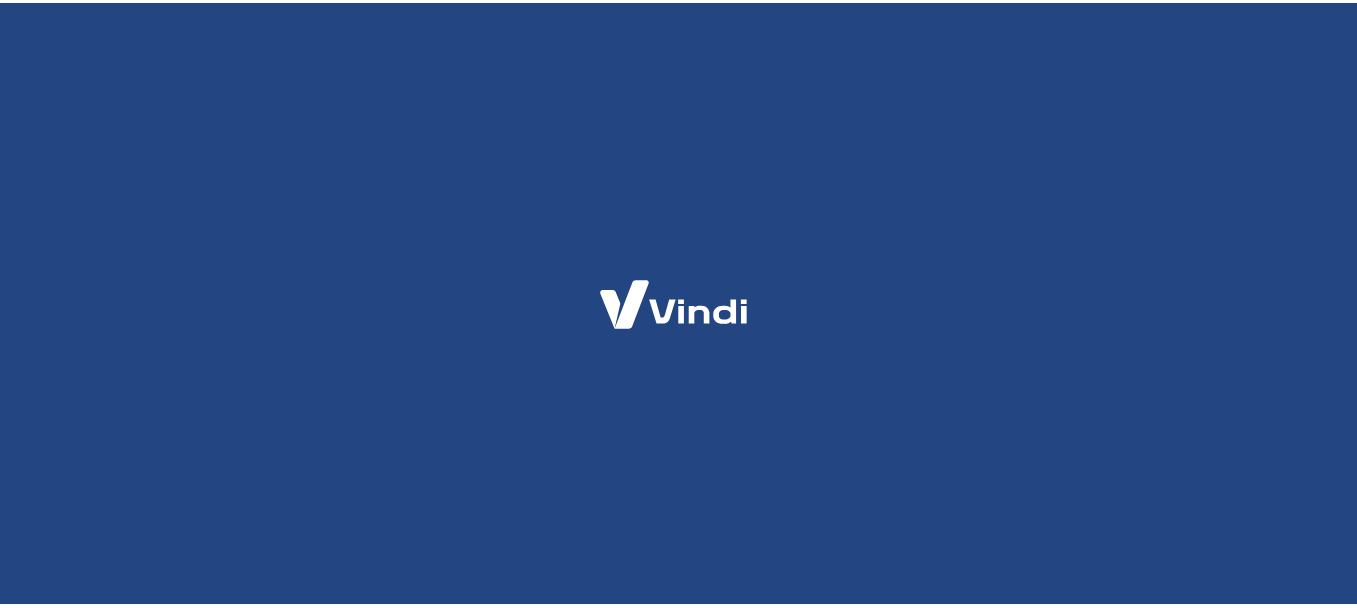 scroll, scrollTop: 0, scrollLeft: 0, axis: both 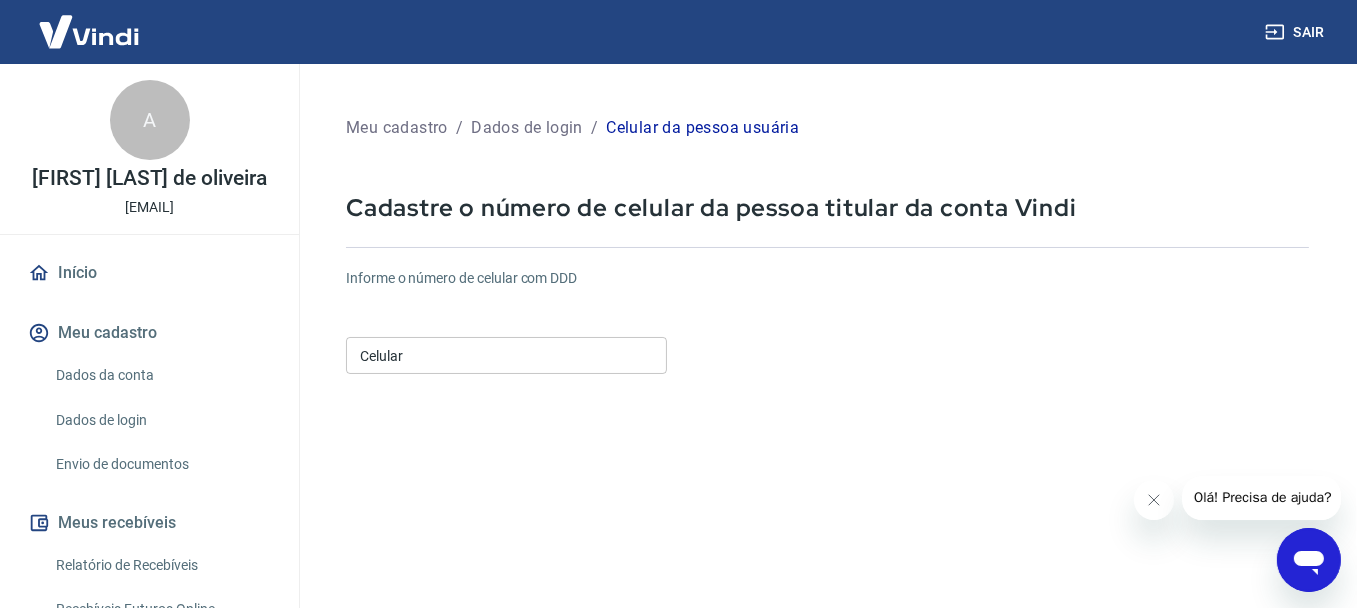 click on "Celular" at bounding box center [506, 355] 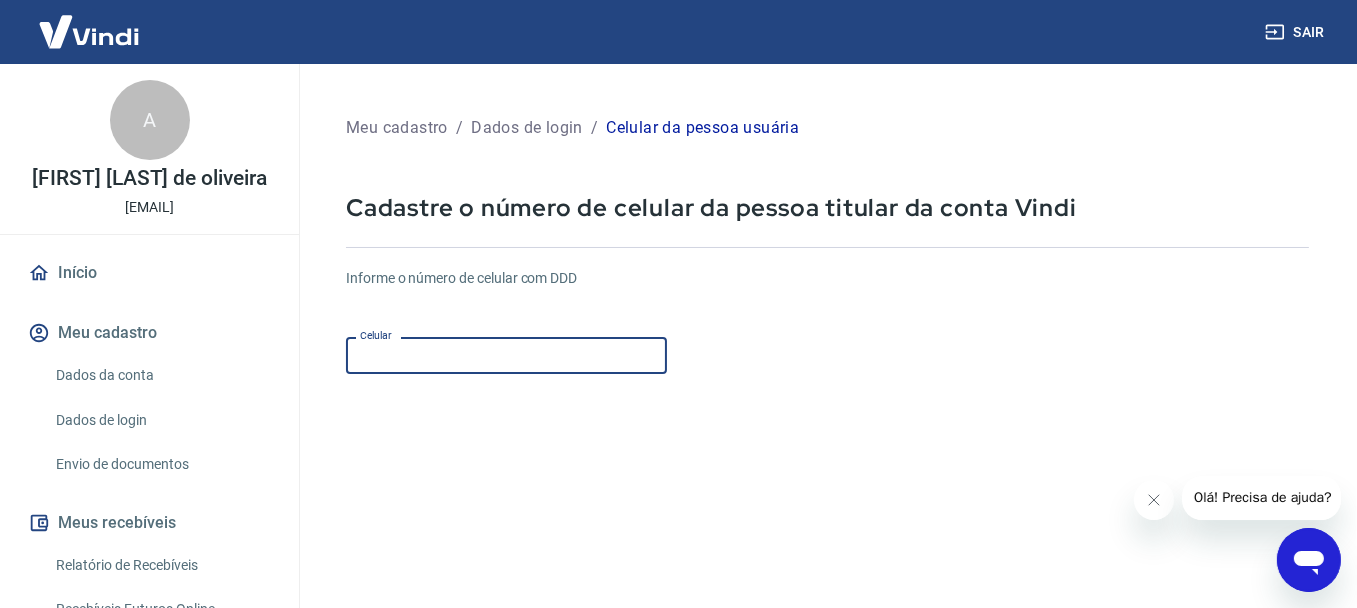 type on "([AREACODE]) [PHONE]-[PHONE]" 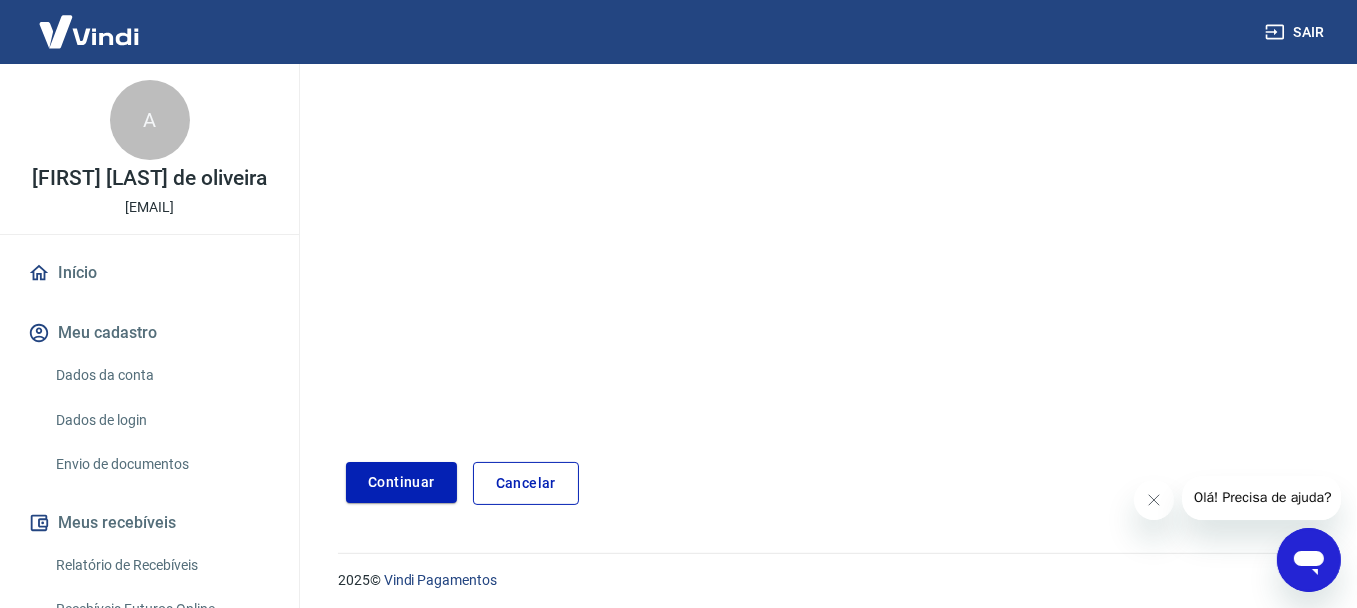 scroll, scrollTop: 337, scrollLeft: 0, axis: vertical 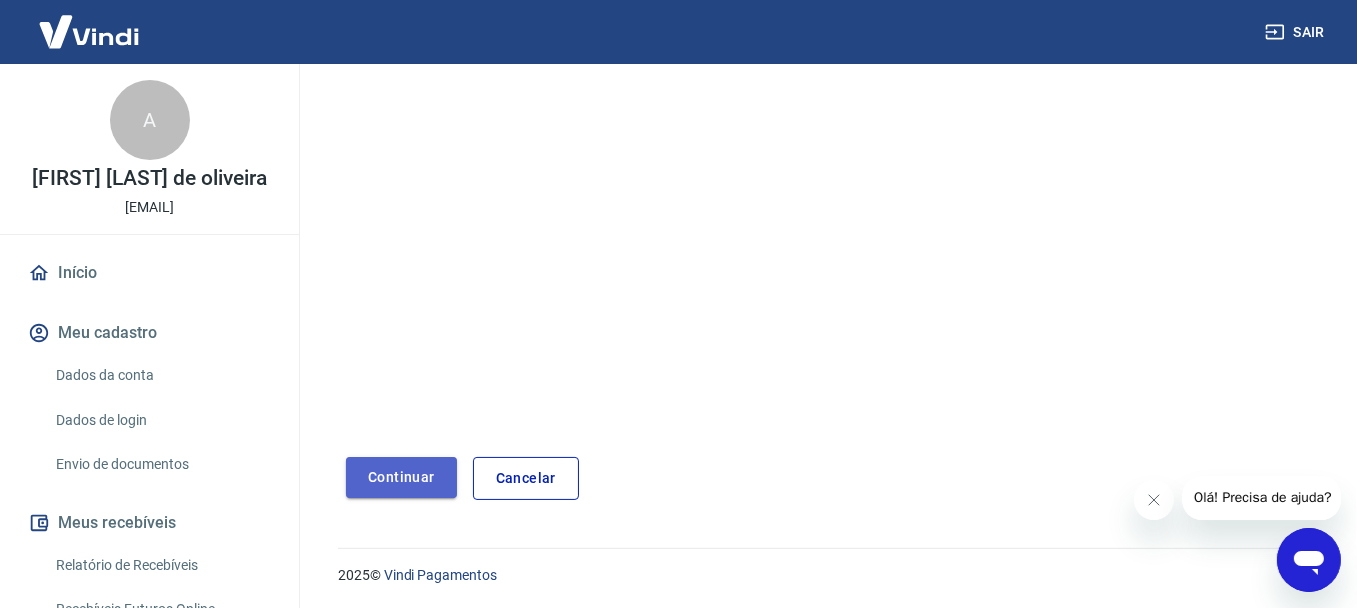 drag, startPoint x: 409, startPoint y: 484, endPoint x: 267, endPoint y: 410, distance: 160.12495 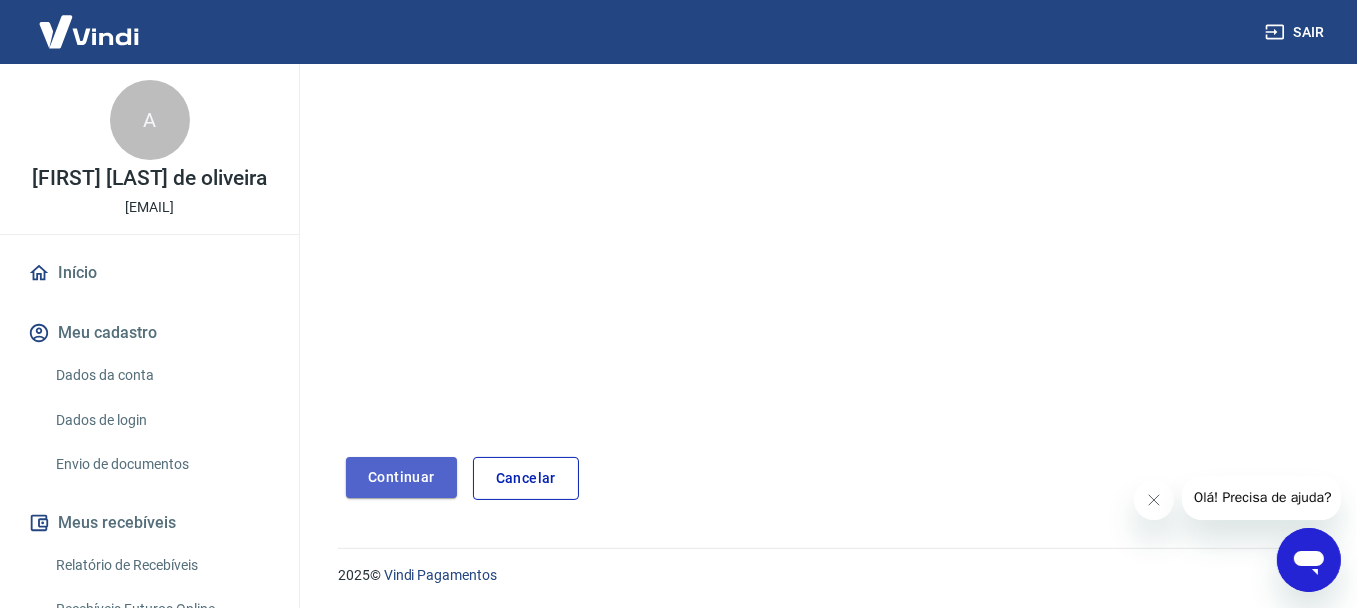 click on "Continuar" at bounding box center (401, 477) 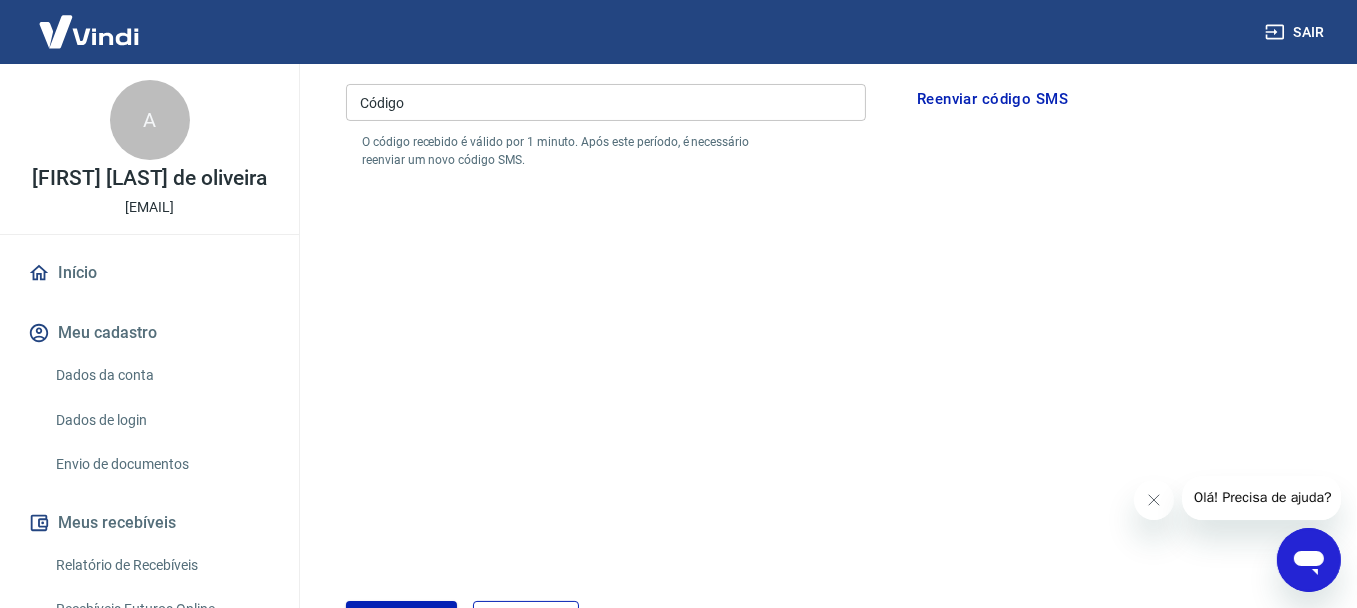 scroll, scrollTop: 237, scrollLeft: 0, axis: vertical 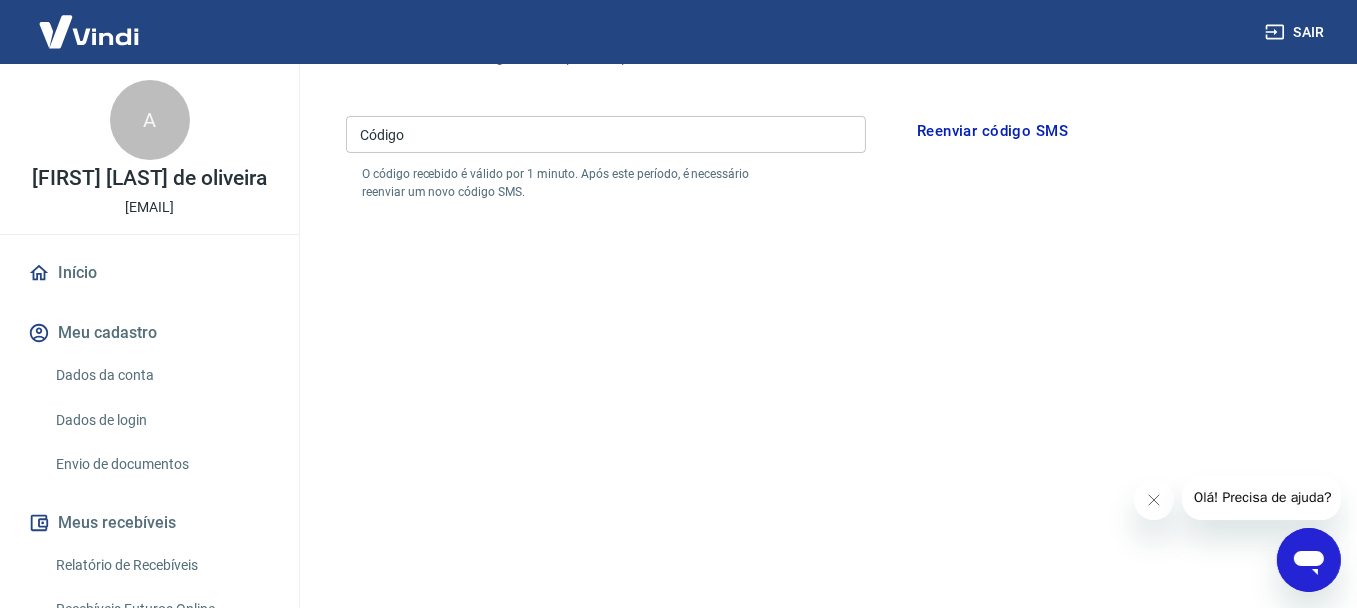 click on "Código" at bounding box center (606, 134) 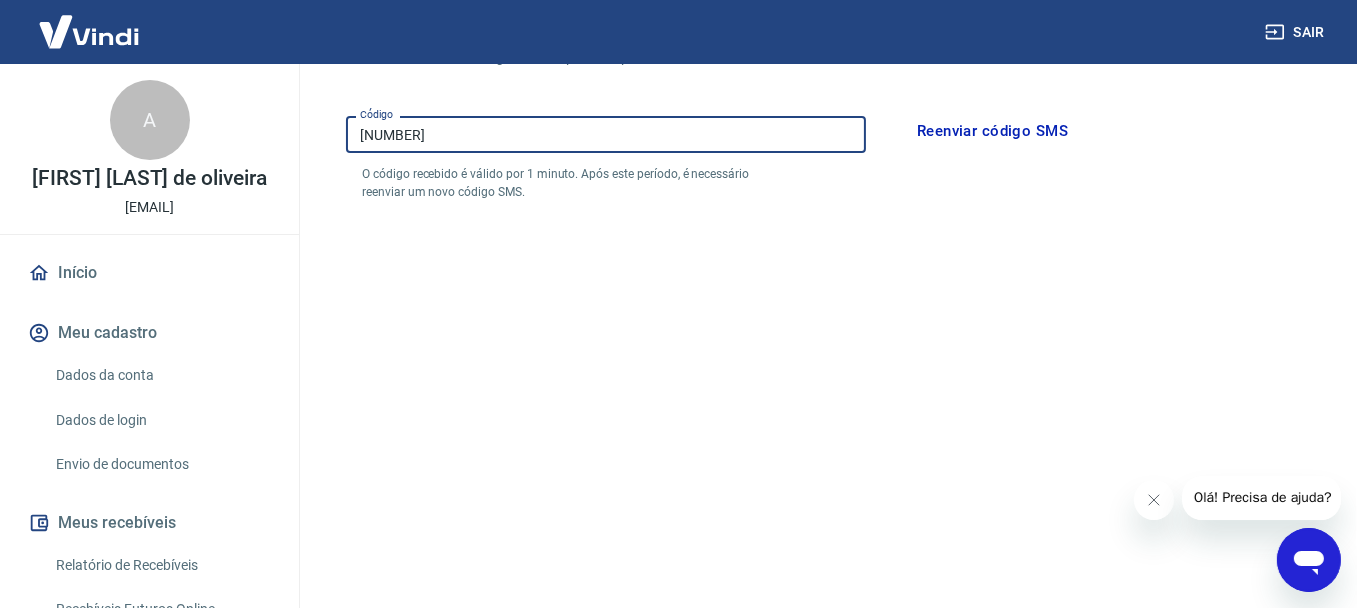 scroll, scrollTop: 413, scrollLeft: 0, axis: vertical 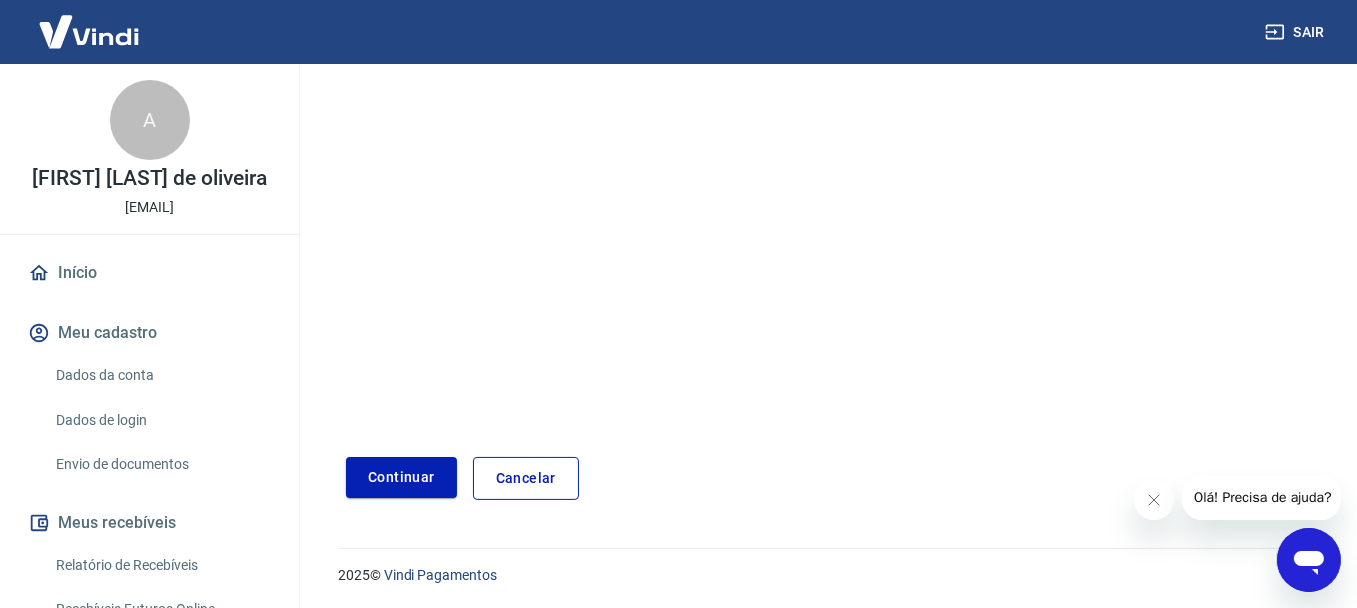 type on "[NUMBER]" 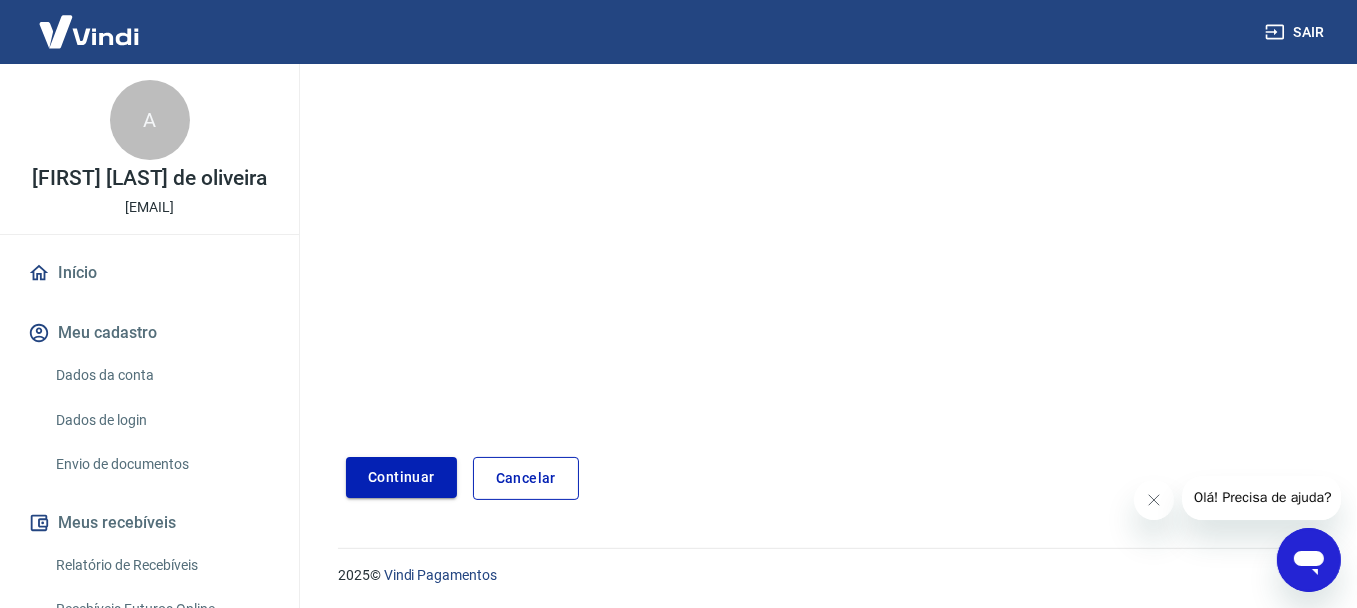 click on "Continuar" at bounding box center (401, 477) 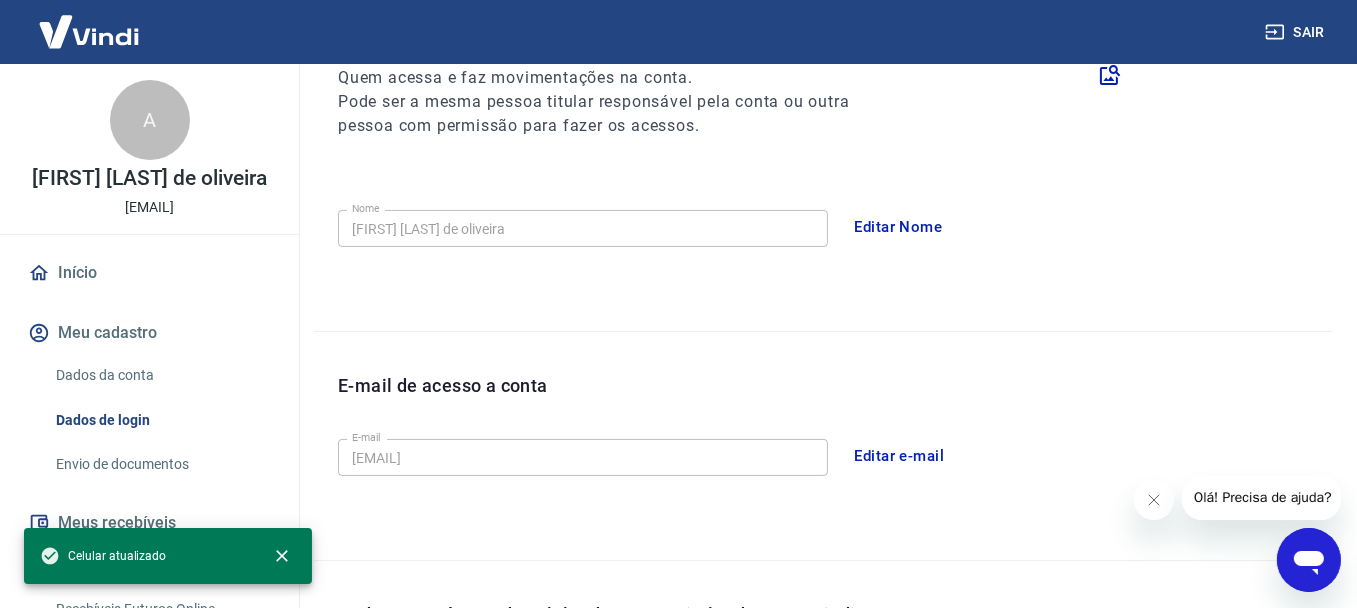 scroll, scrollTop: 254, scrollLeft: 0, axis: vertical 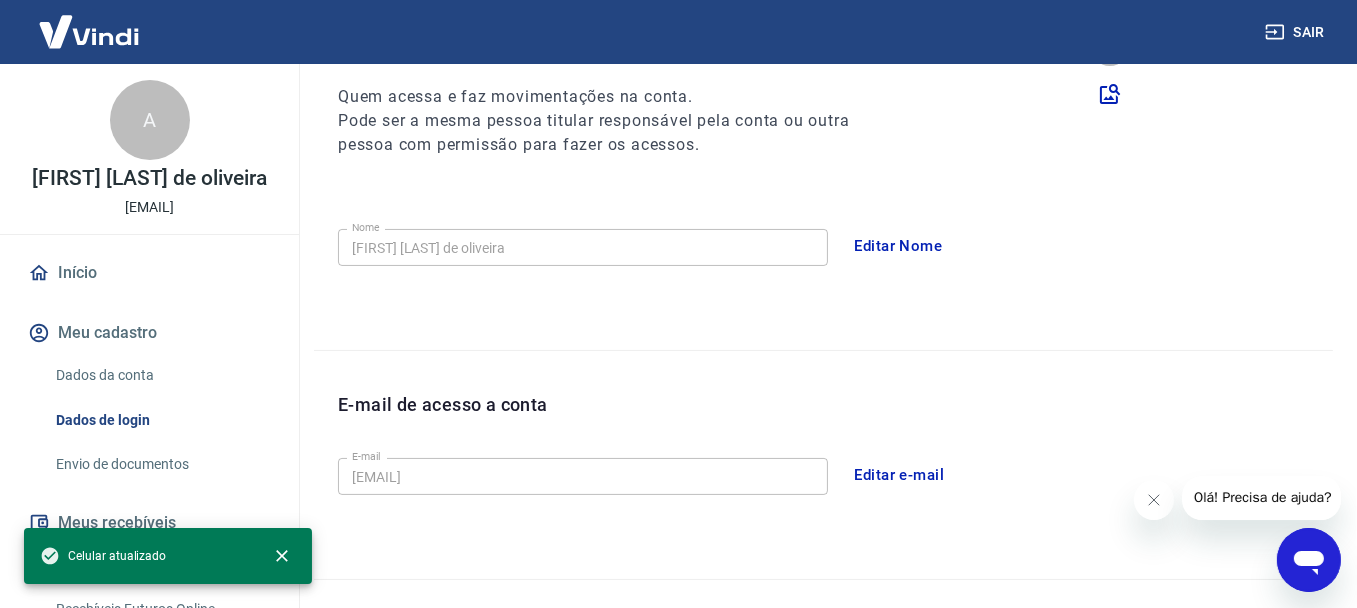 click on "Editar Nome" at bounding box center (899, 246) 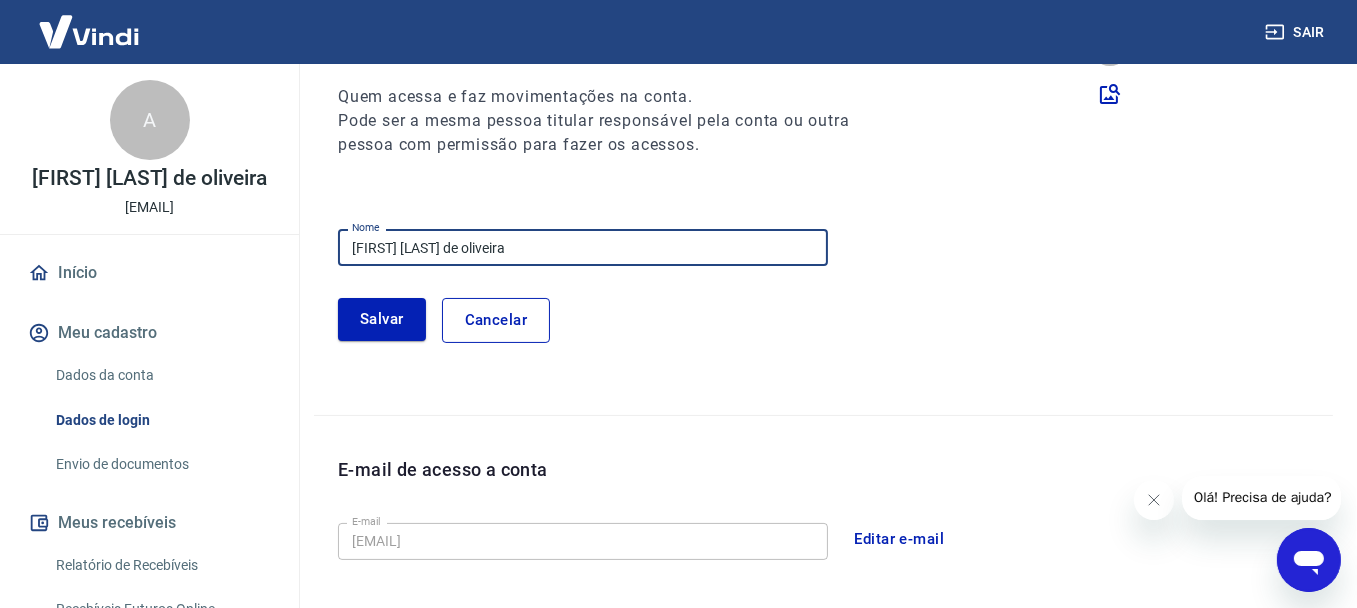 click on "[FIRST] [LAST] de oliveira" at bounding box center (583, 247) 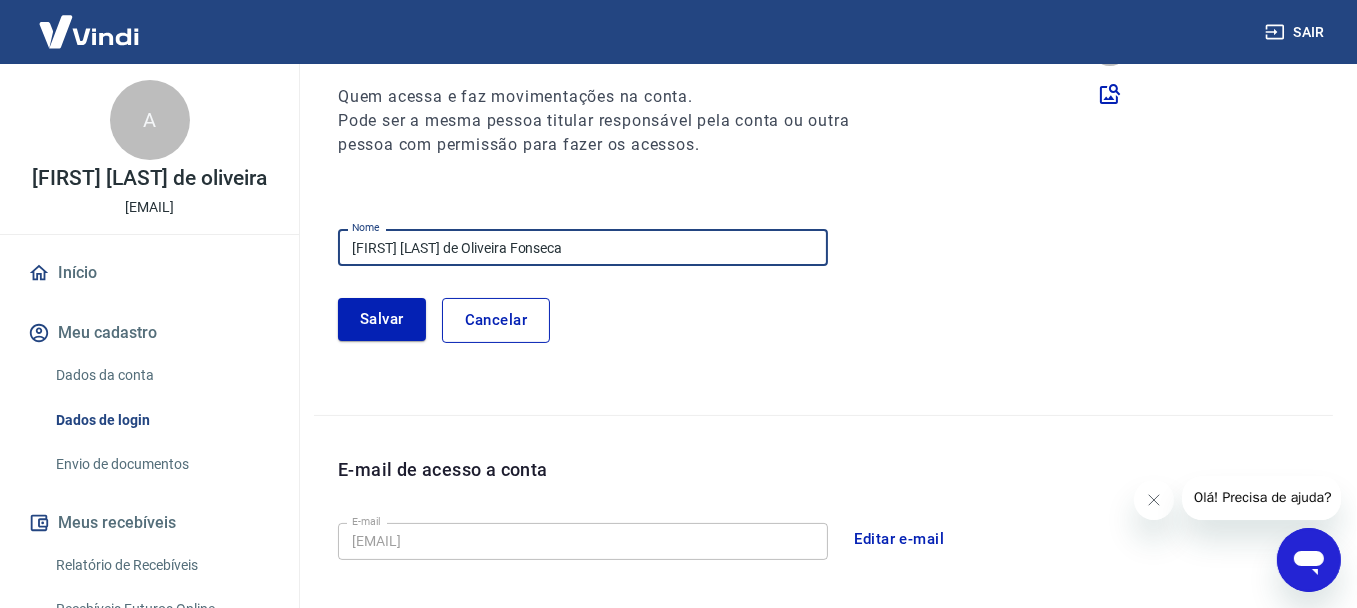 drag, startPoint x: 562, startPoint y: 245, endPoint x: 622, endPoint y: 245, distance: 60 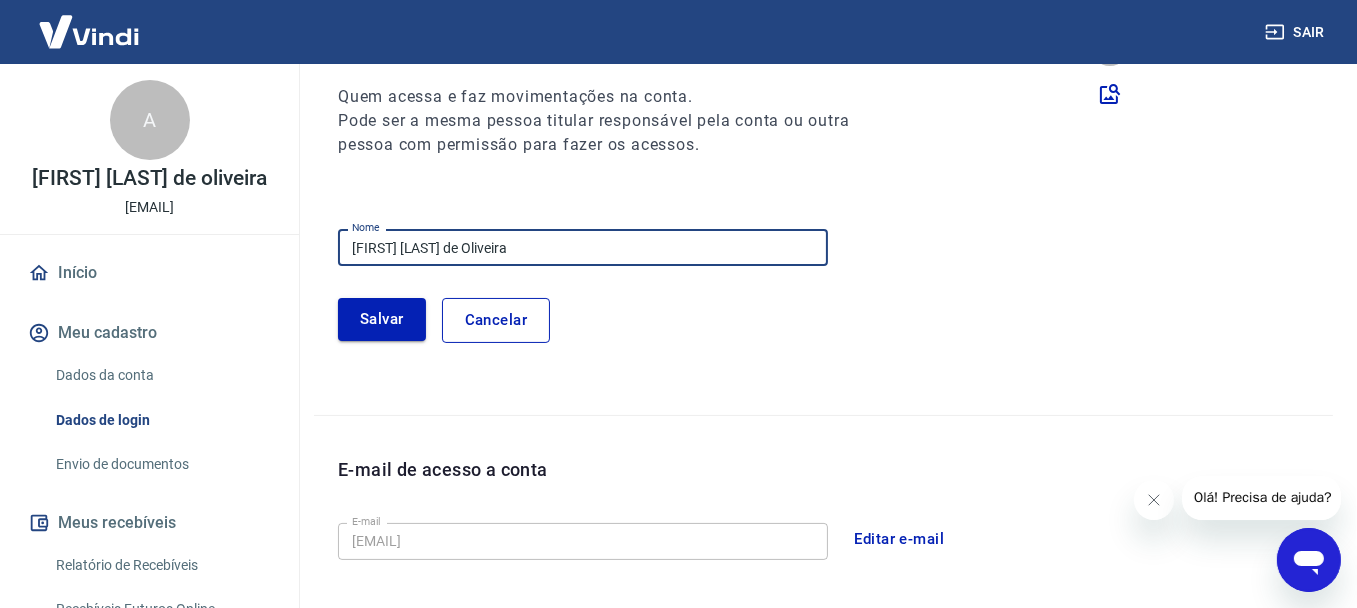 type on "[FIRST] [LAST] de Oliveira" 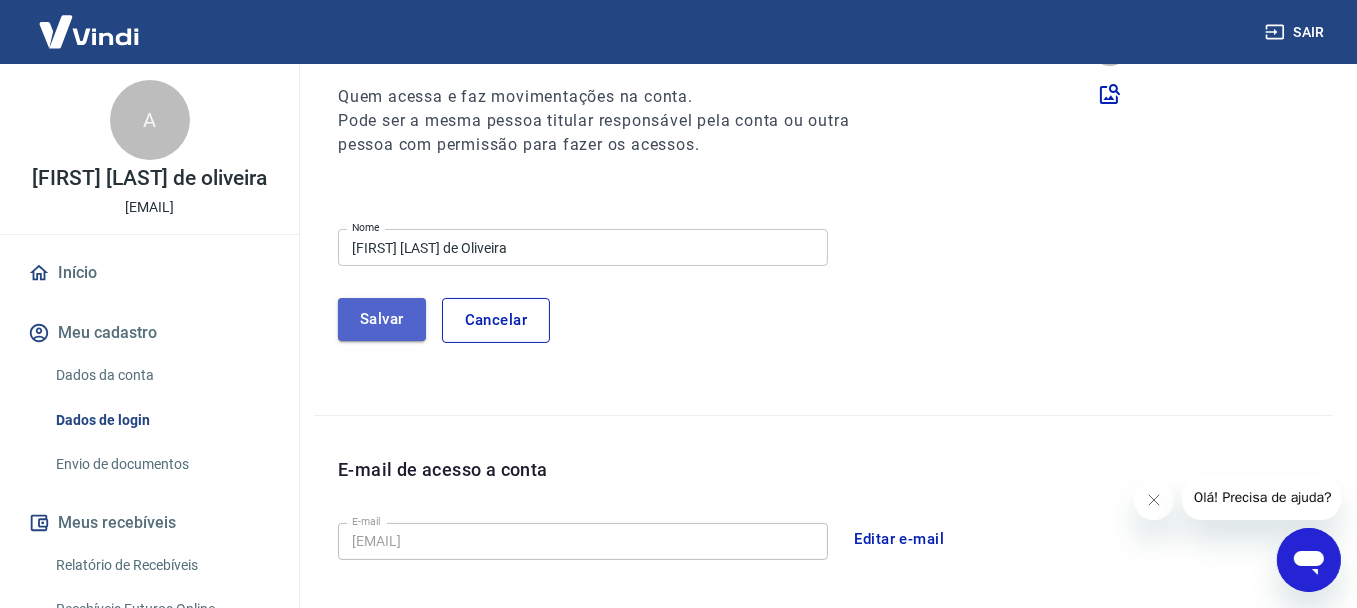 click on "Salvar" at bounding box center (382, 319) 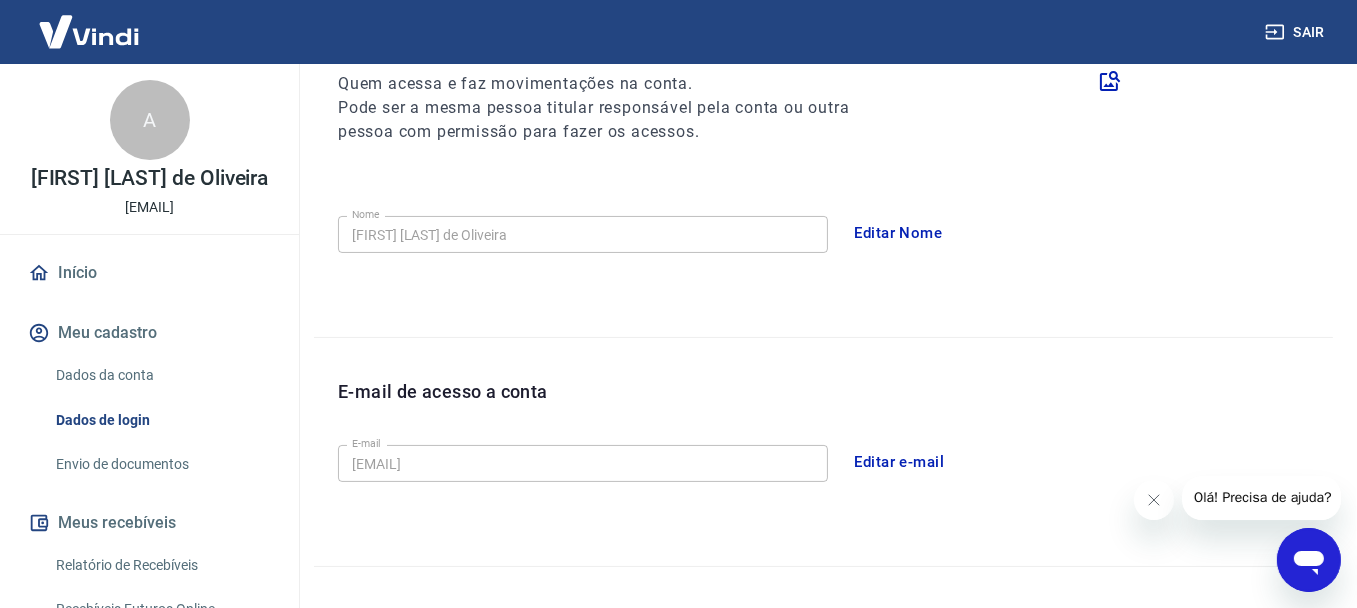 scroll, scrollTop: 254, scrollLeft: 0, axis: vertical 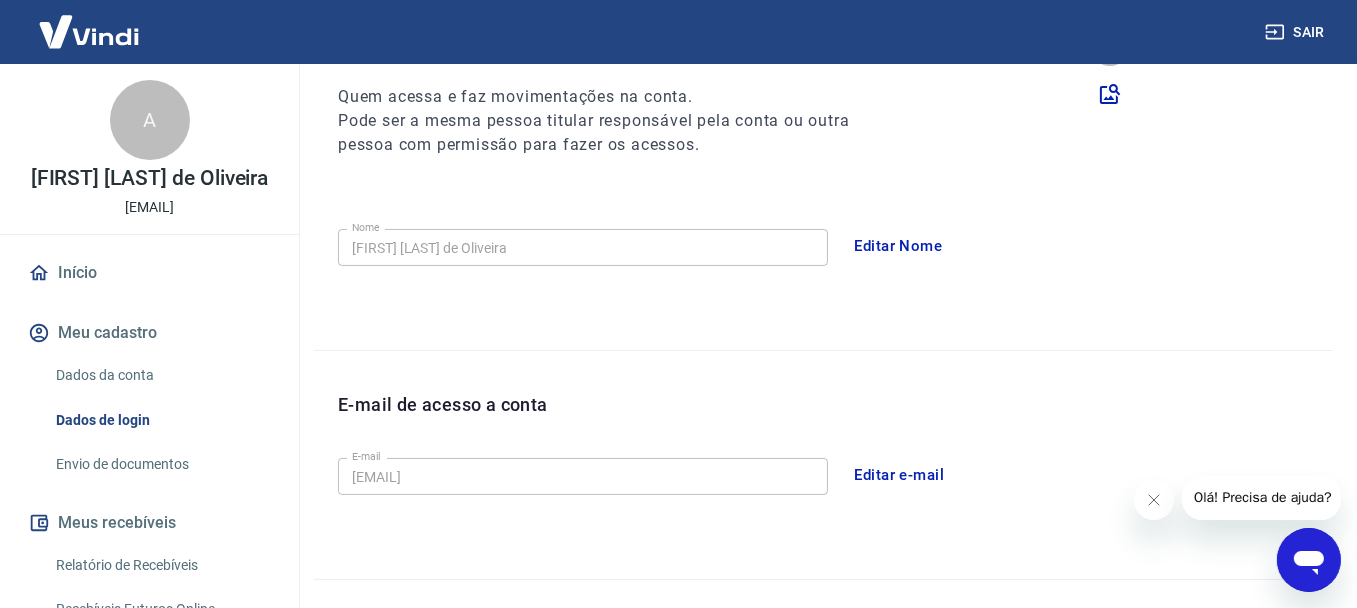 click on "Editar e-mail" at bounding box center (900, 475) 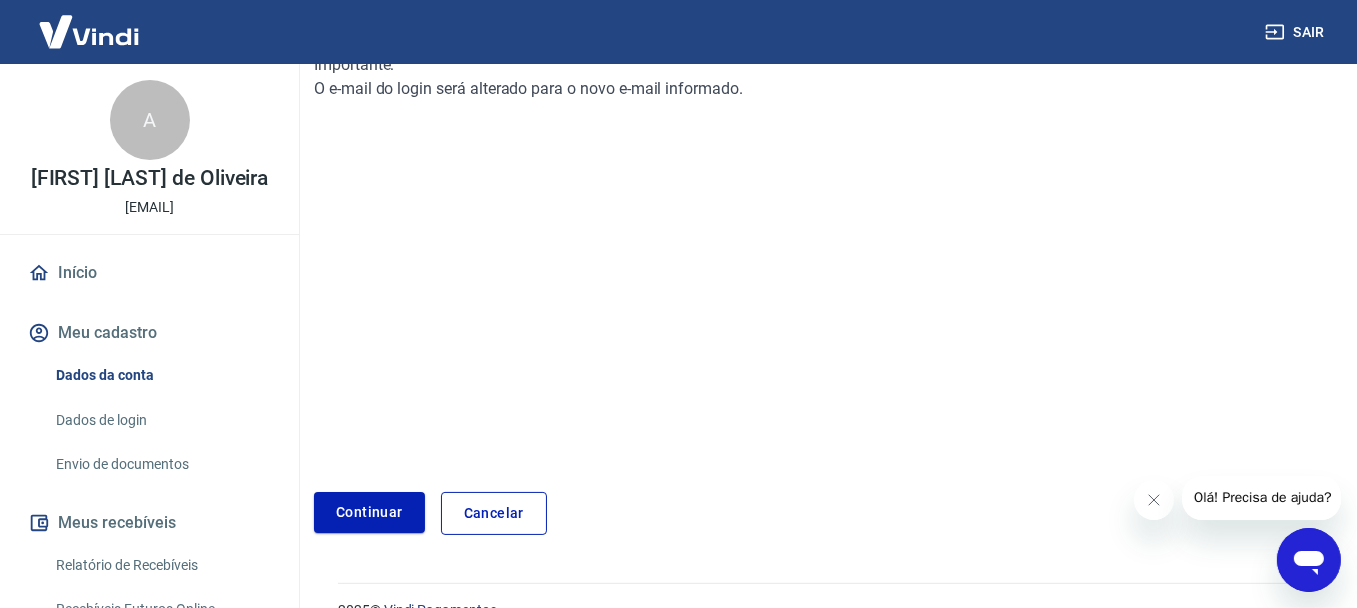 scroll, scrollTop: 300, scrollLeft: 0, axis: vertical 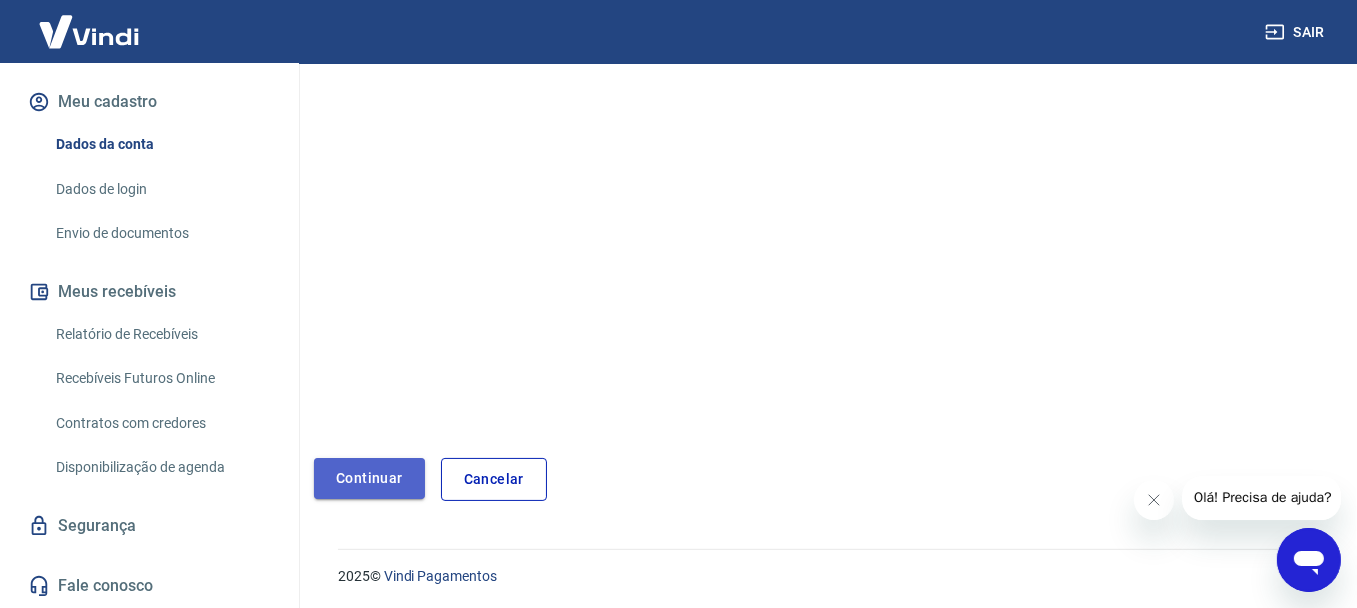click on "Continuar" at bounding box center (369, 478) 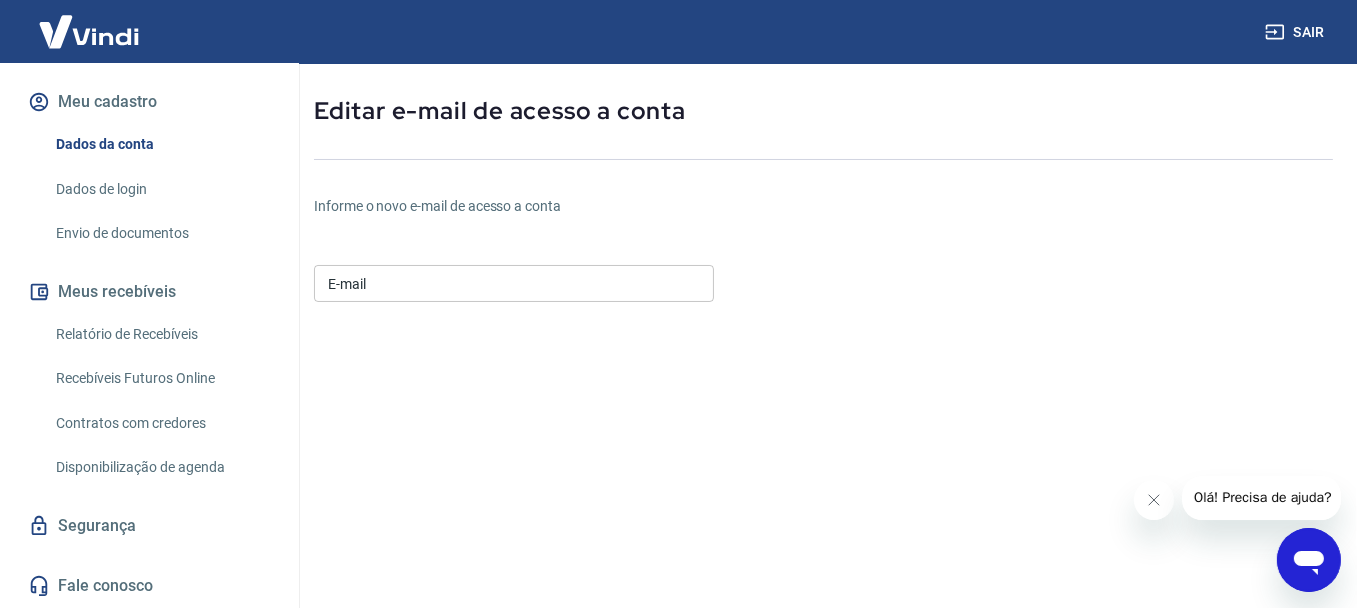 scroll, scrollTop: 0, scrollLeft: 0, axis: both 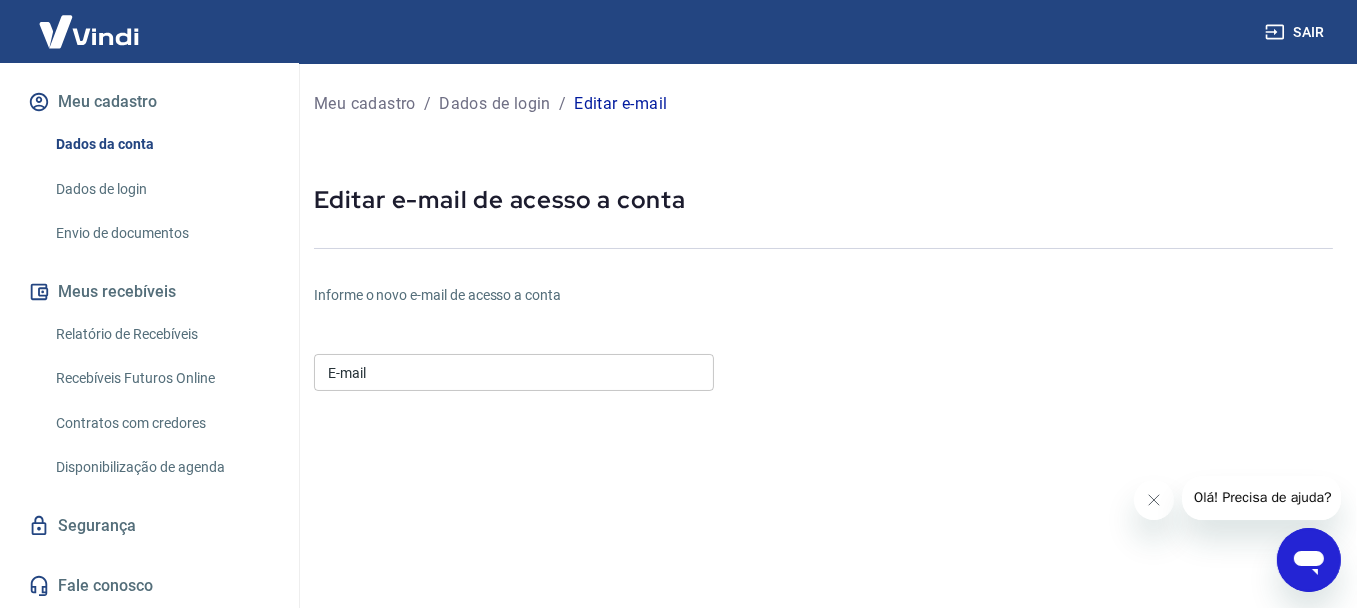 click on "E-mail" at bounding box center (514, 372) 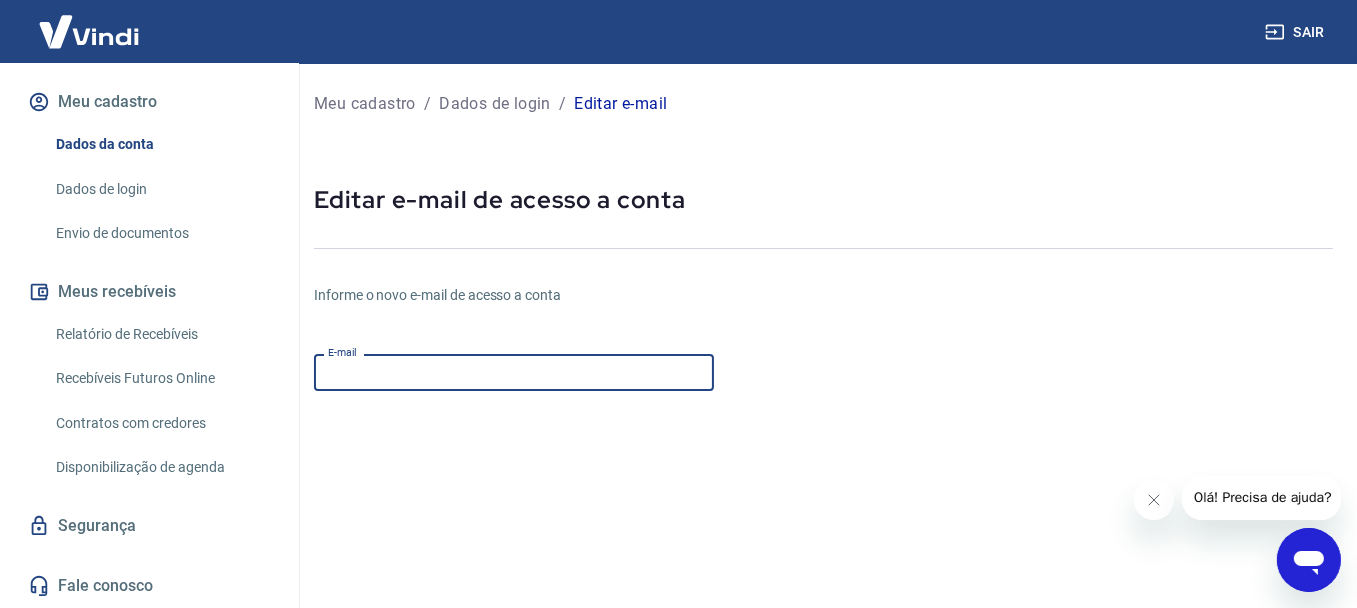 drag, startPoint x: 411, startPoint y: 373, endPoint x: 321, endPoint y: 368, distance: 90.13878 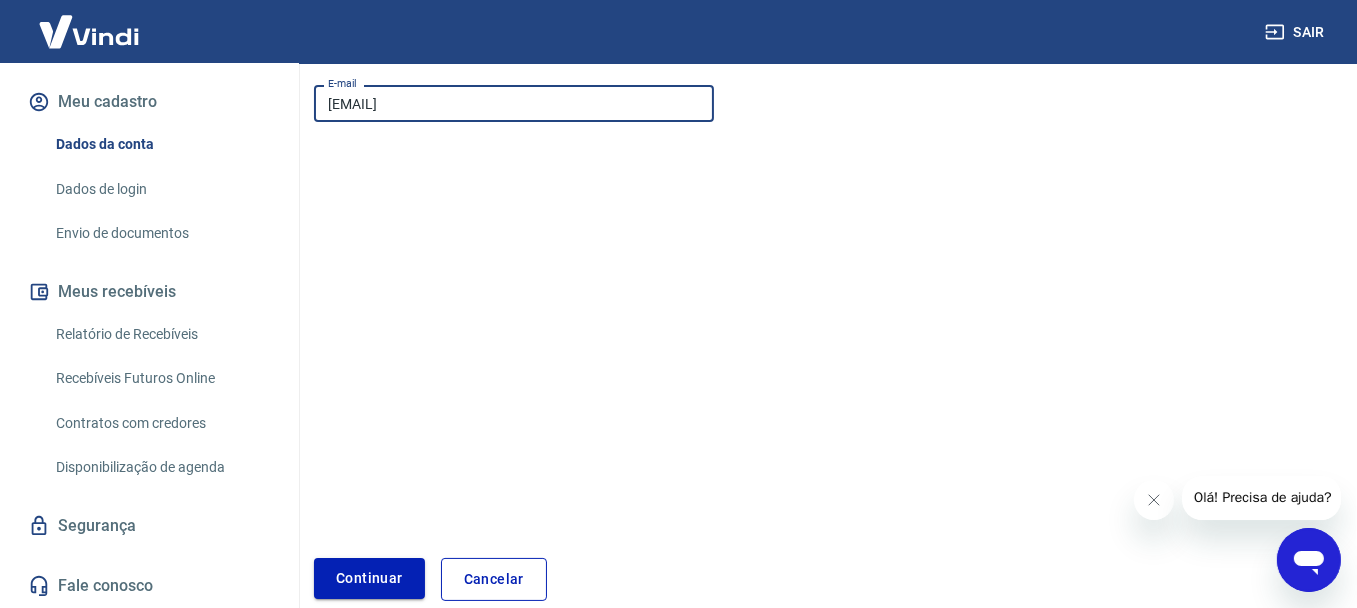 scroll, scrollTop: 370, scrollLeft: 0, axis: vertical 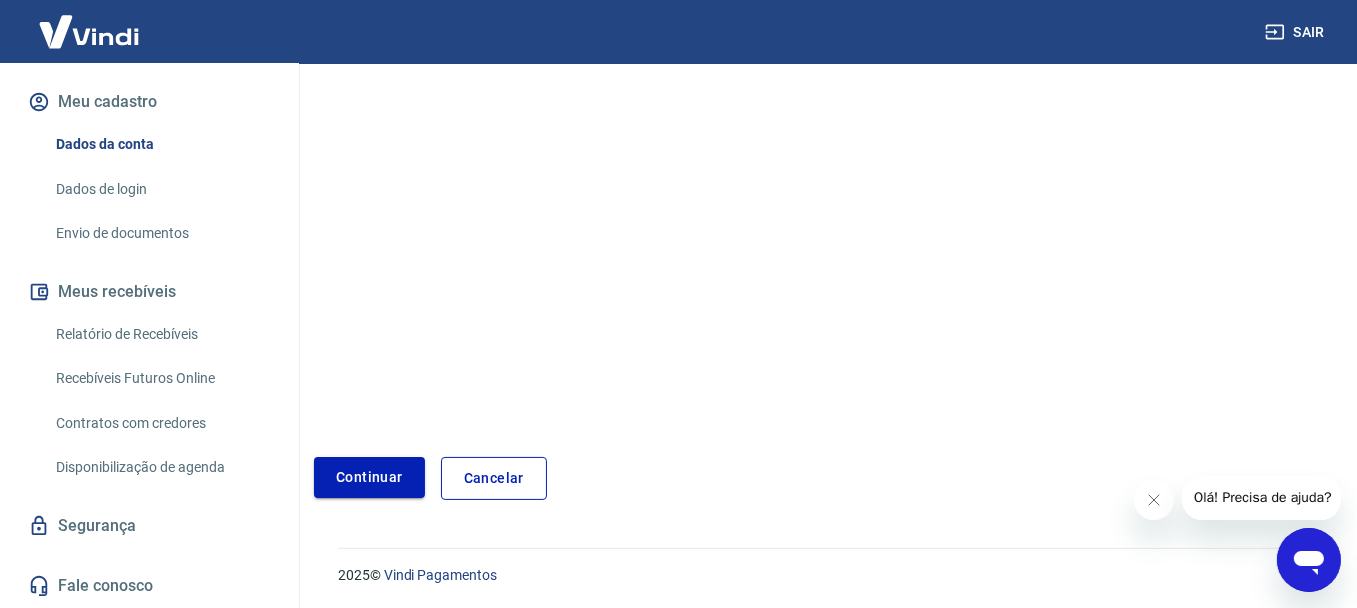 type on "[EMAIL]" 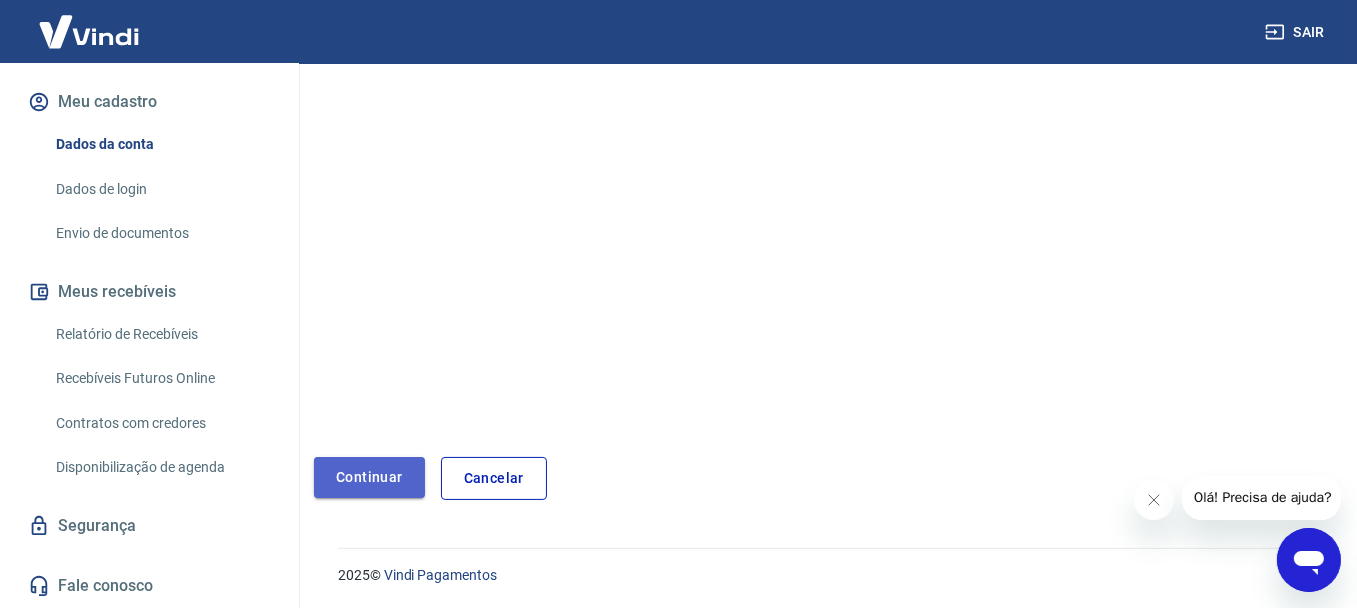 click on "Continuar" at bounding box center [369, 477] 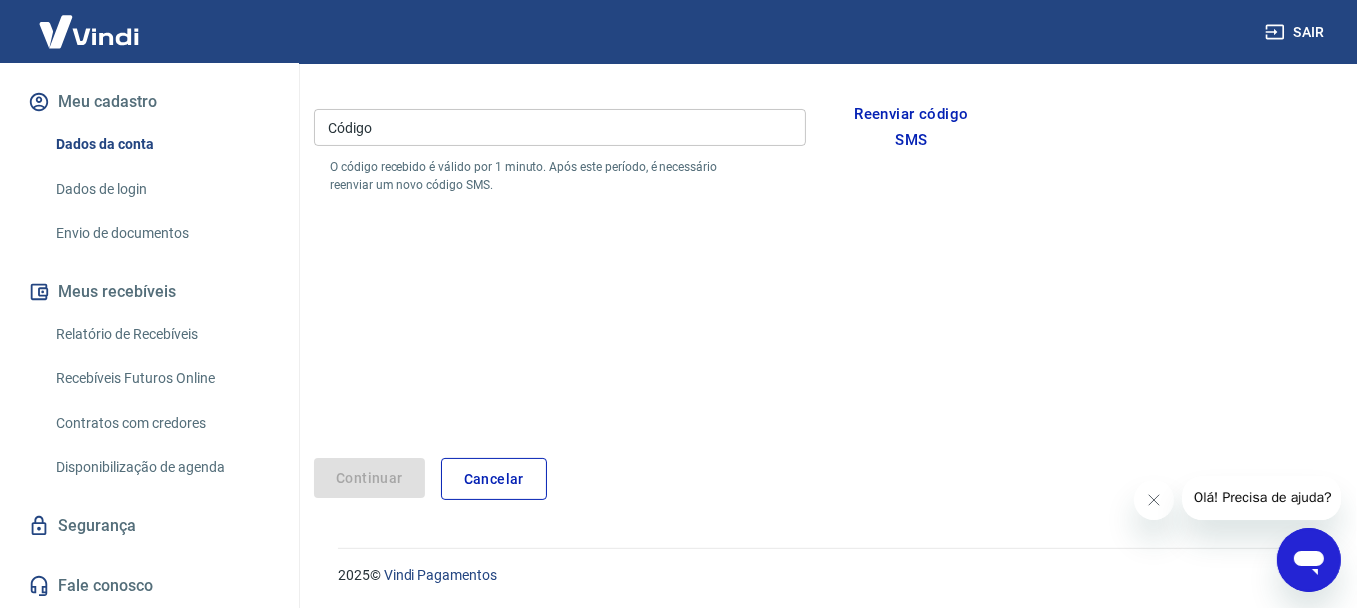 scroll, scrollTop: 112, scrollLeft: 0, axis: vertical 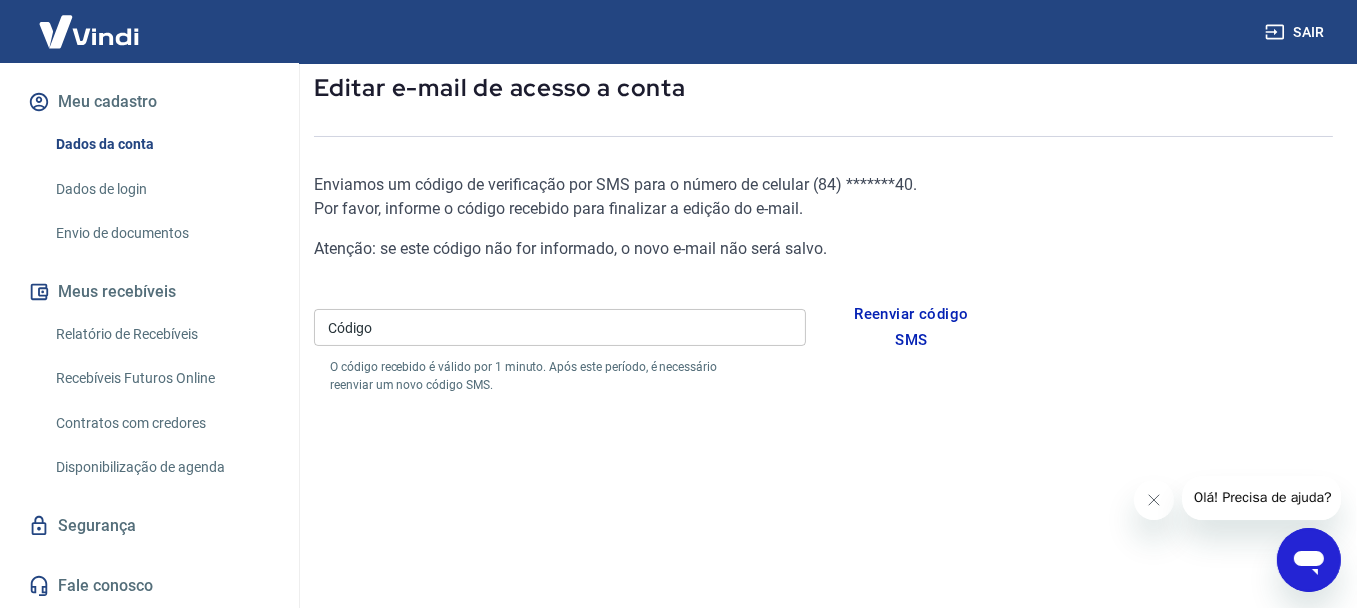 click on "Código" at bounding box center (560, 327) 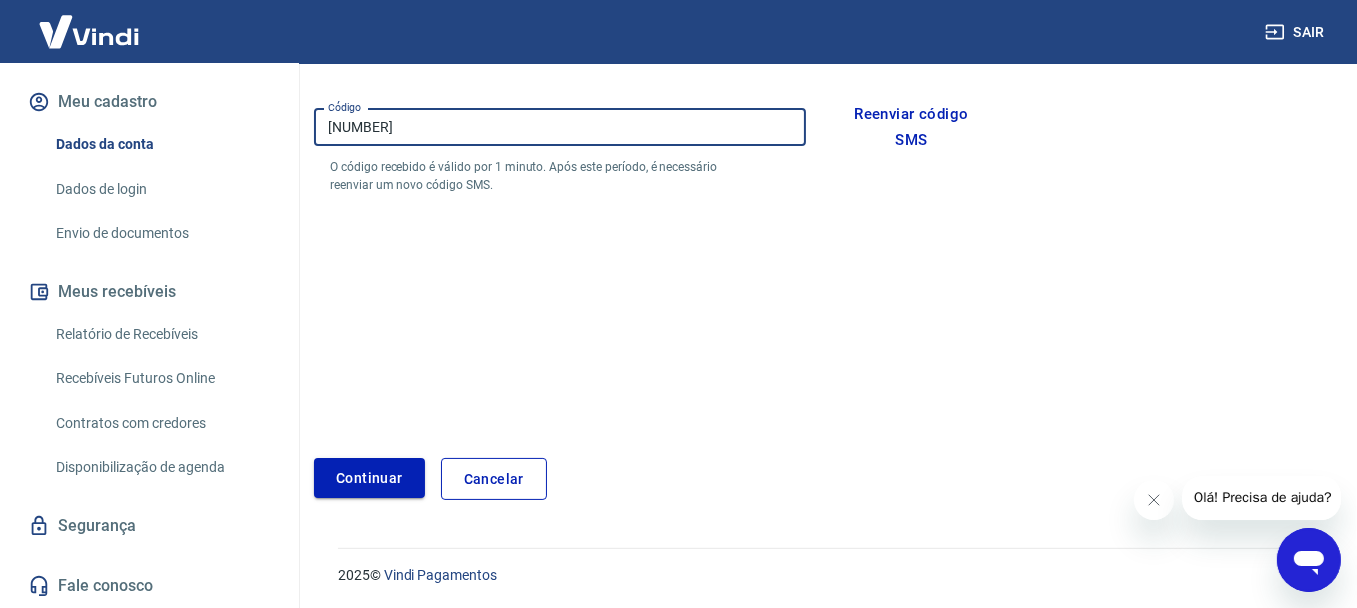 type on "[NUMBER]" 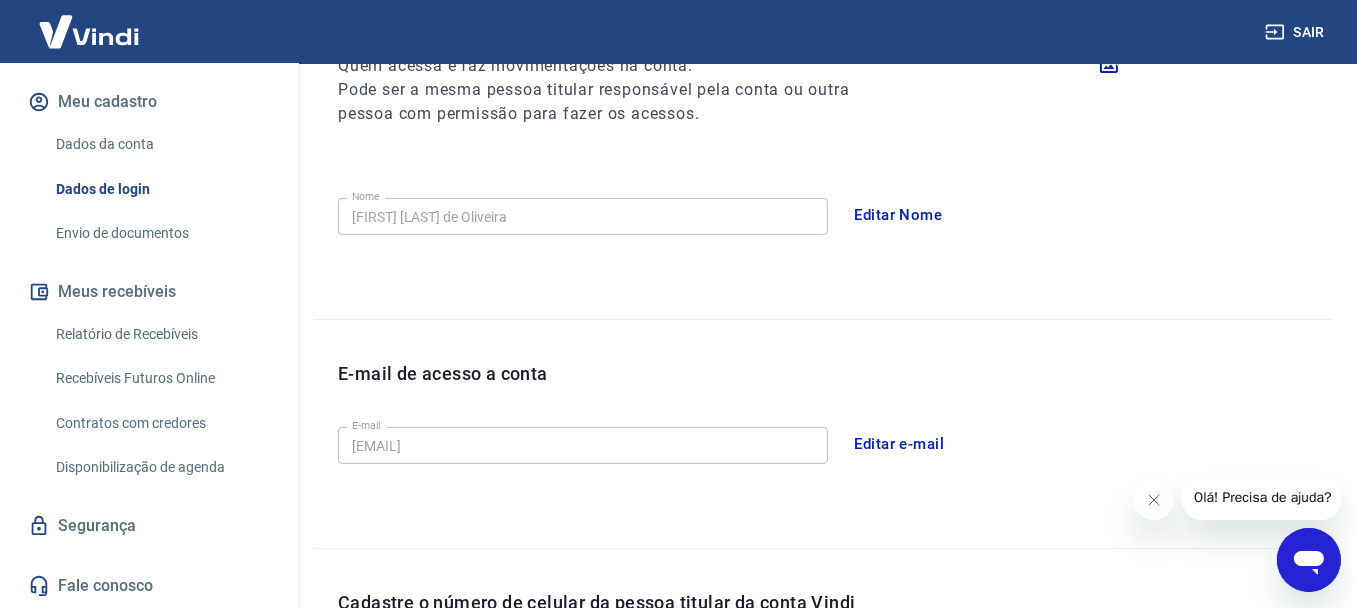scroll, scrollTop: 254, scrollLeft: 0, axis: vertical 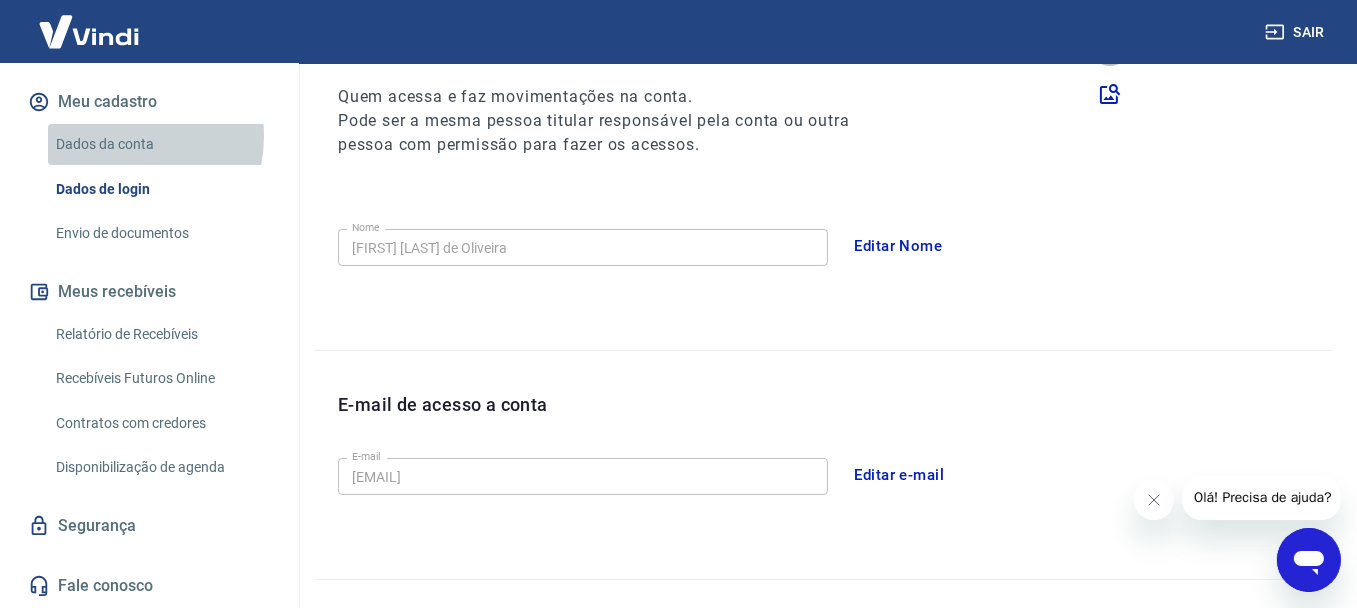 click on "Dados da conta" at bounding box center (161, 144) 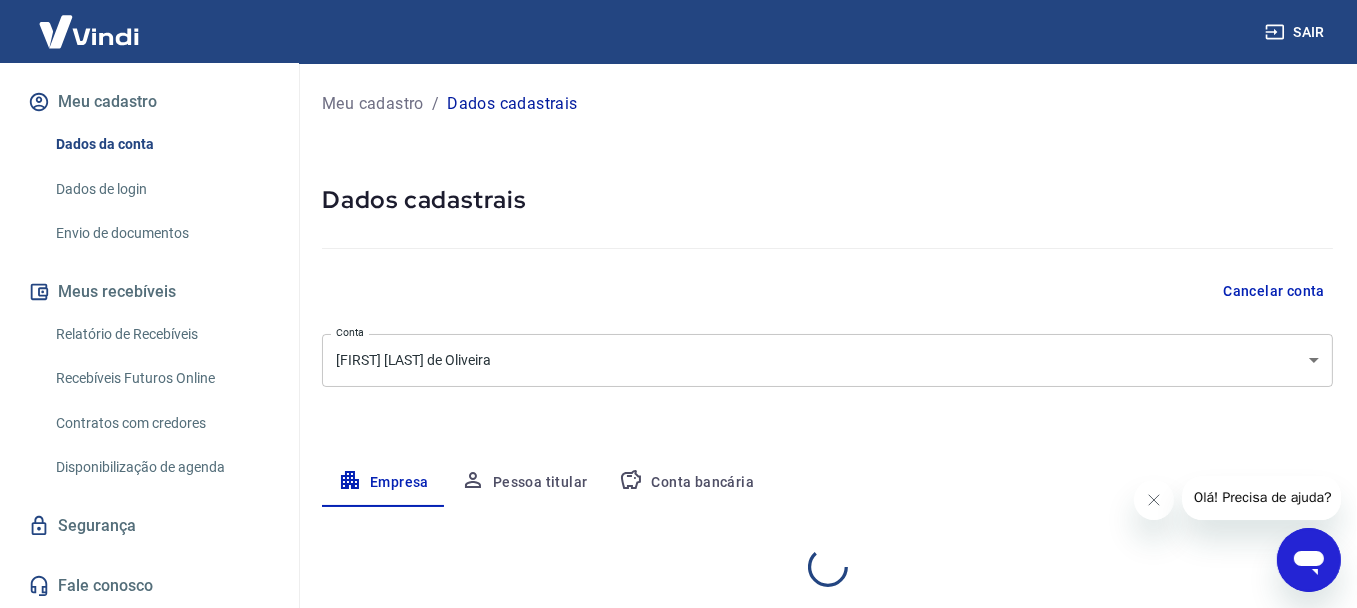 select on "RN" 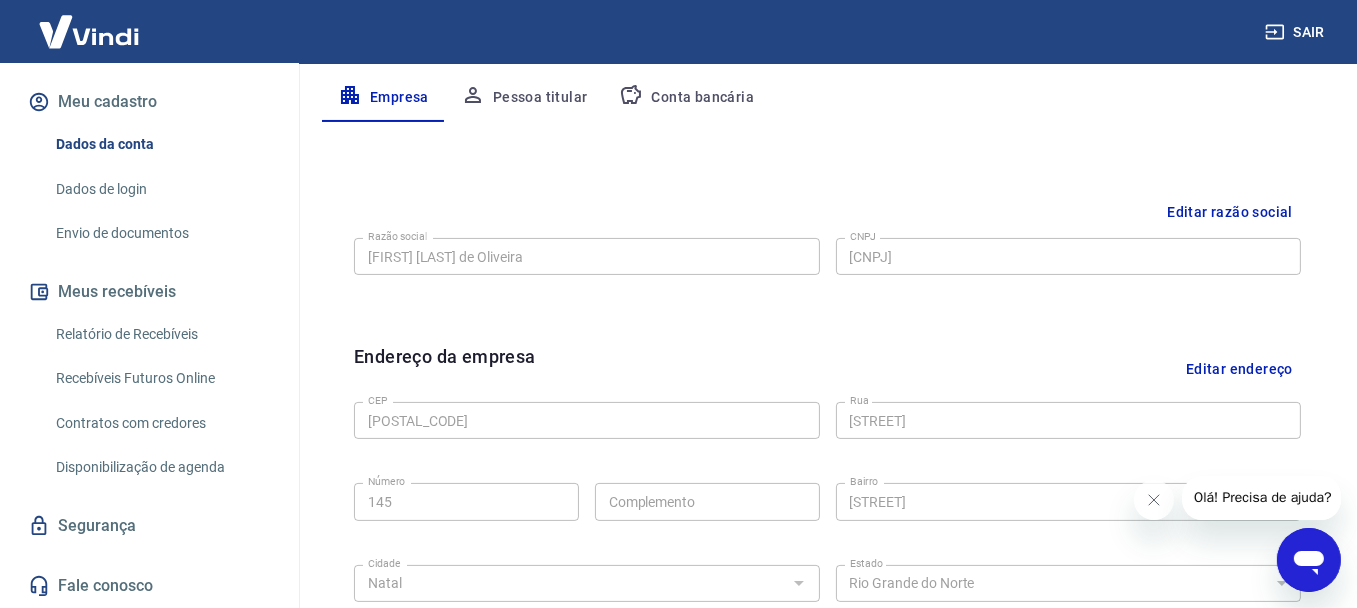 scroll, scrollTop: 500, scrollLeft: 0, axis: vertical 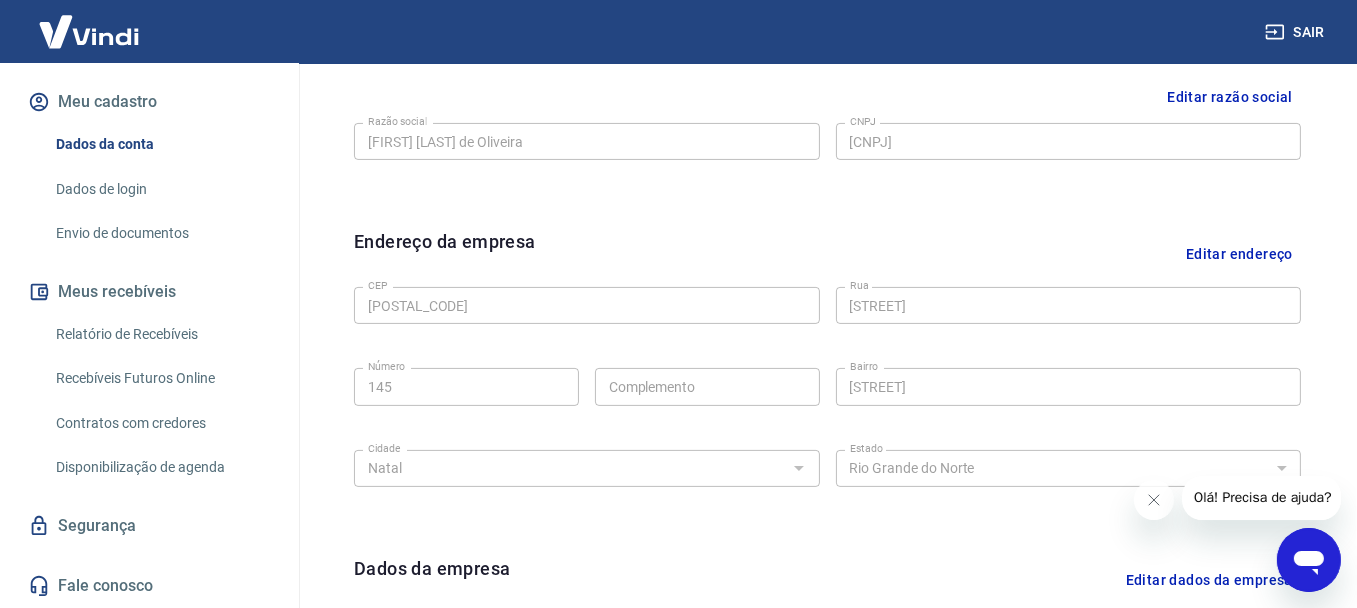 click on "Editar razão social" at bounding box center [1230, 97] 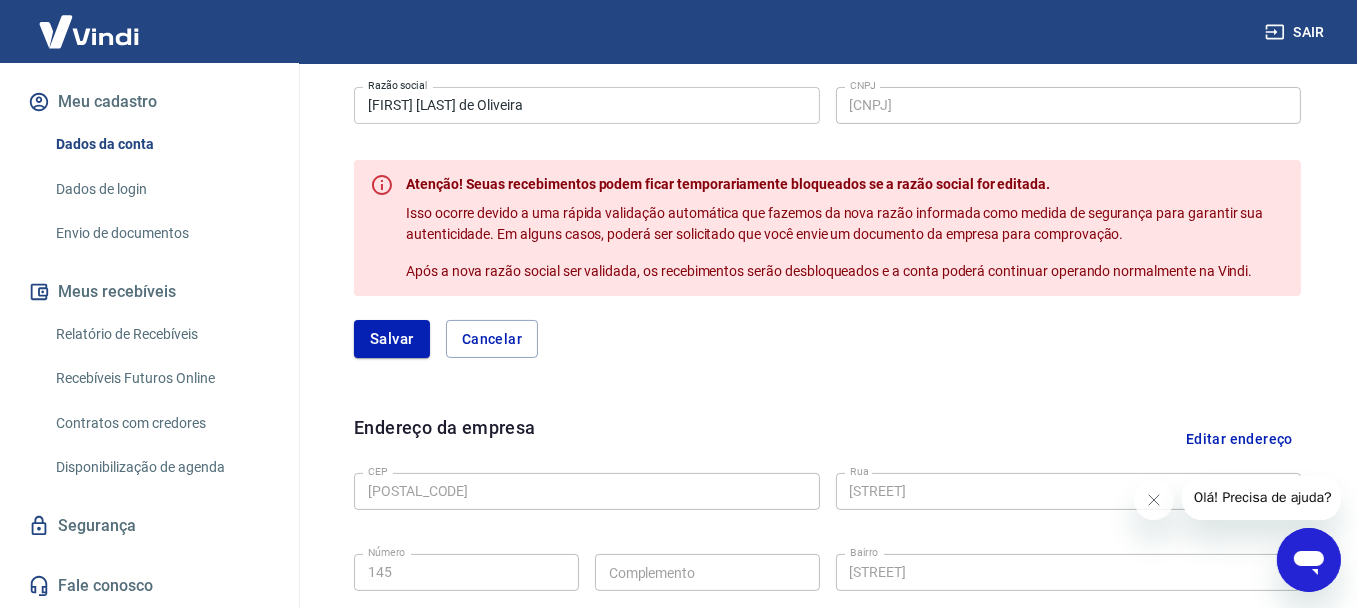 click on "[FIRST] [LAST] de Oliveira" at bounding box center [587, 105] 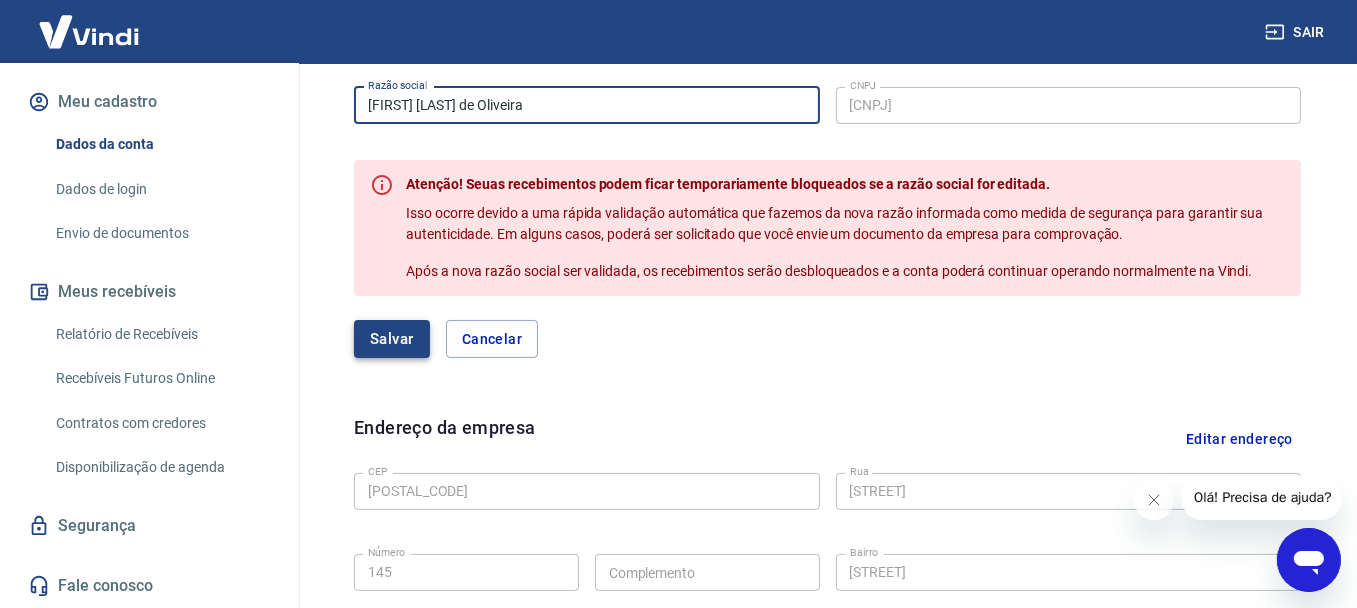 type on "[FIRST] [LAST] de Oliveira" 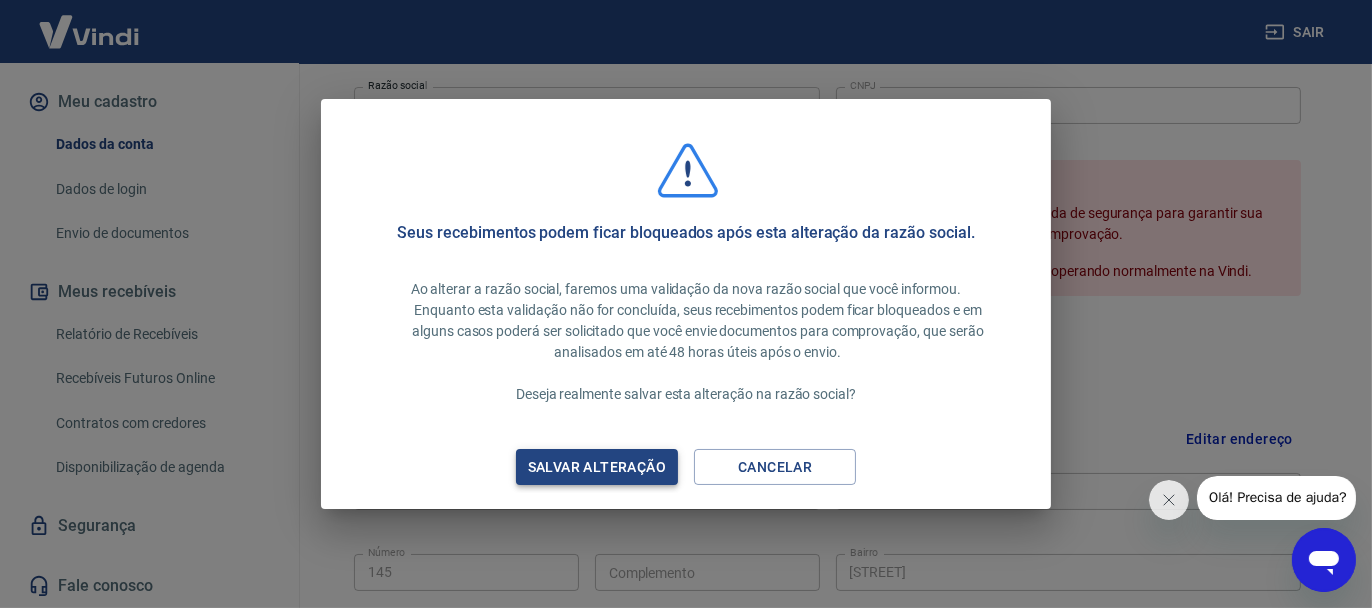 click on "Salvar alteração" at bounding box center (597, 467) 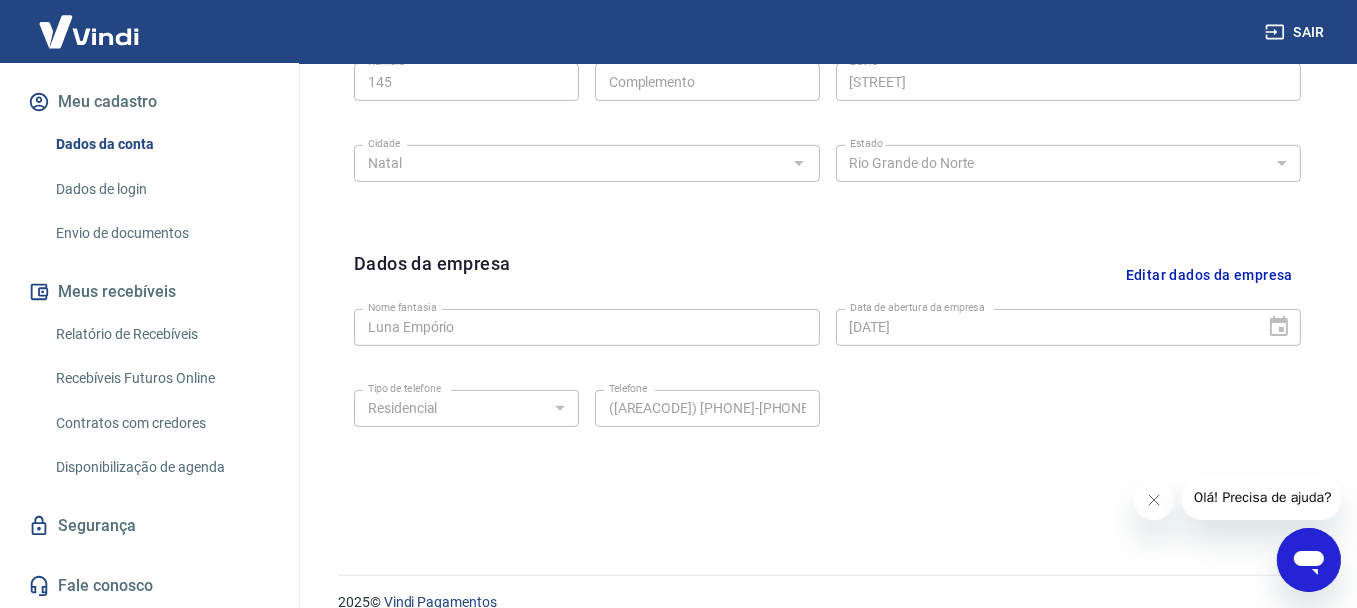 scroll, scrollTop: 832, scrollLeft: 0, axis: vertical 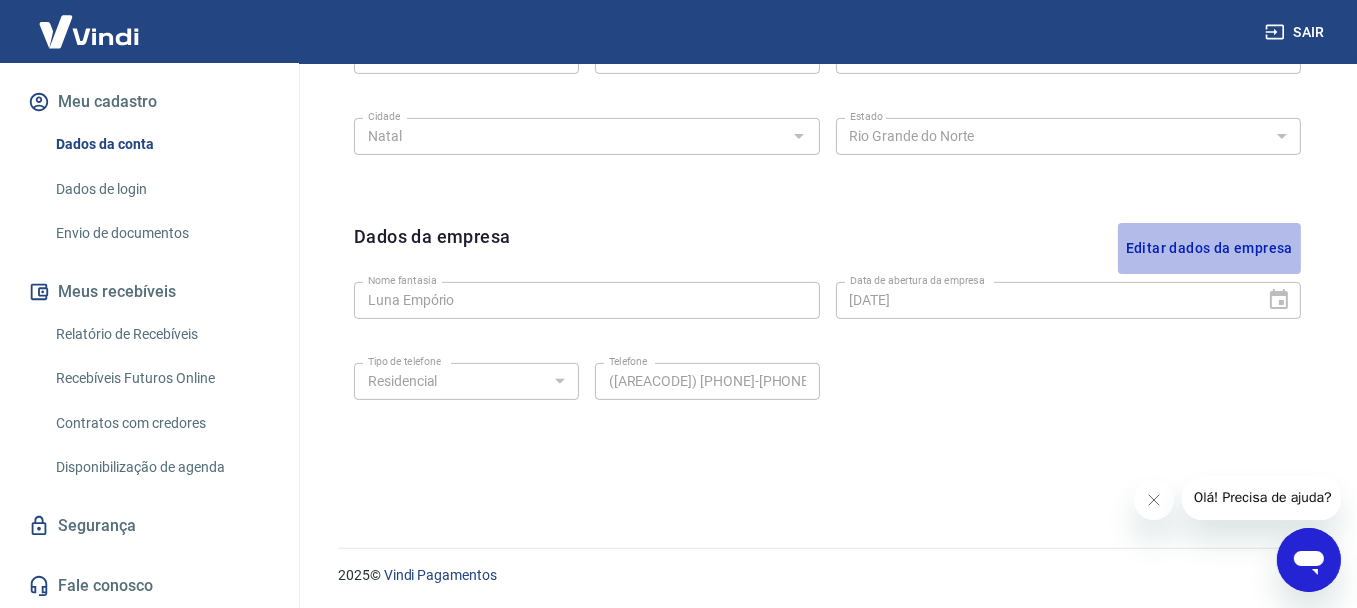 click on "Editar dados da empresa" at bounding box center (1209, 248) 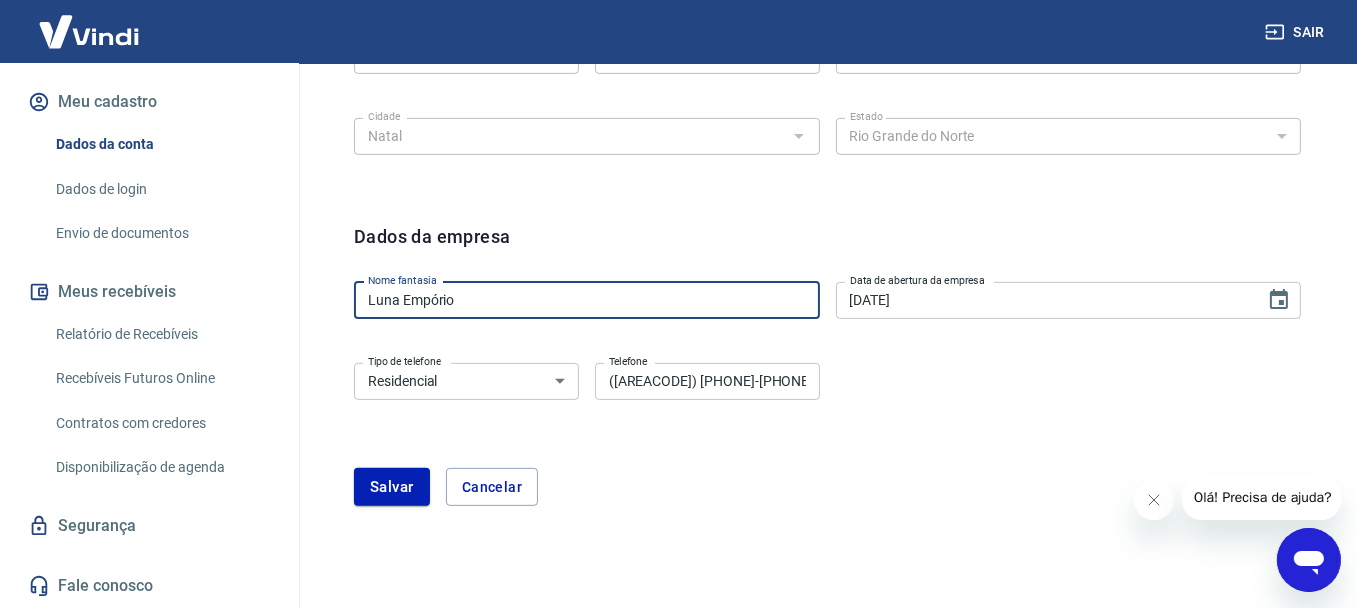 drag, startPoint x: 532, startPoint y: 296, endPoint x: 339, endPoint y: 296, distance: 193 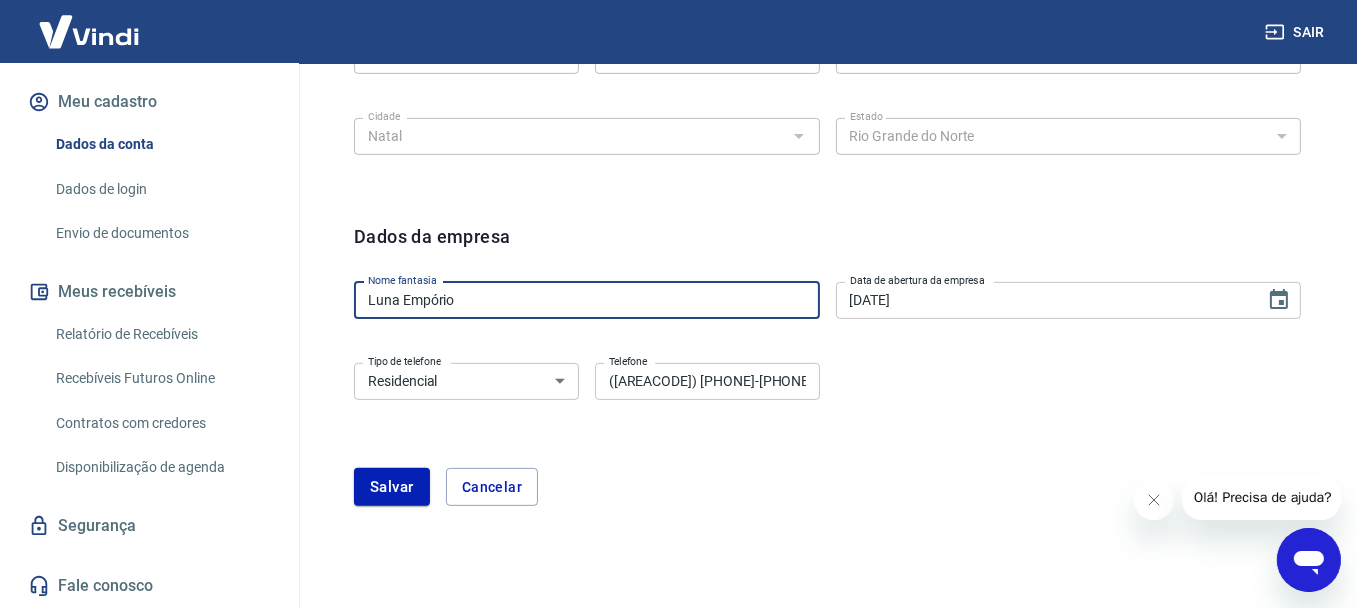 click on "Dados da empresa Nome fantasia Luna Empório Nome fantasia Data de abertura da empresa [DATE] Data de abertura da empresa Tipo de telefone Residencial Comercial Tipo de telefone Telefone ([AREACODE]) [PHONE]-[PHONE] Telefone Salvar Cancelar" at bounding box center (827, 376) 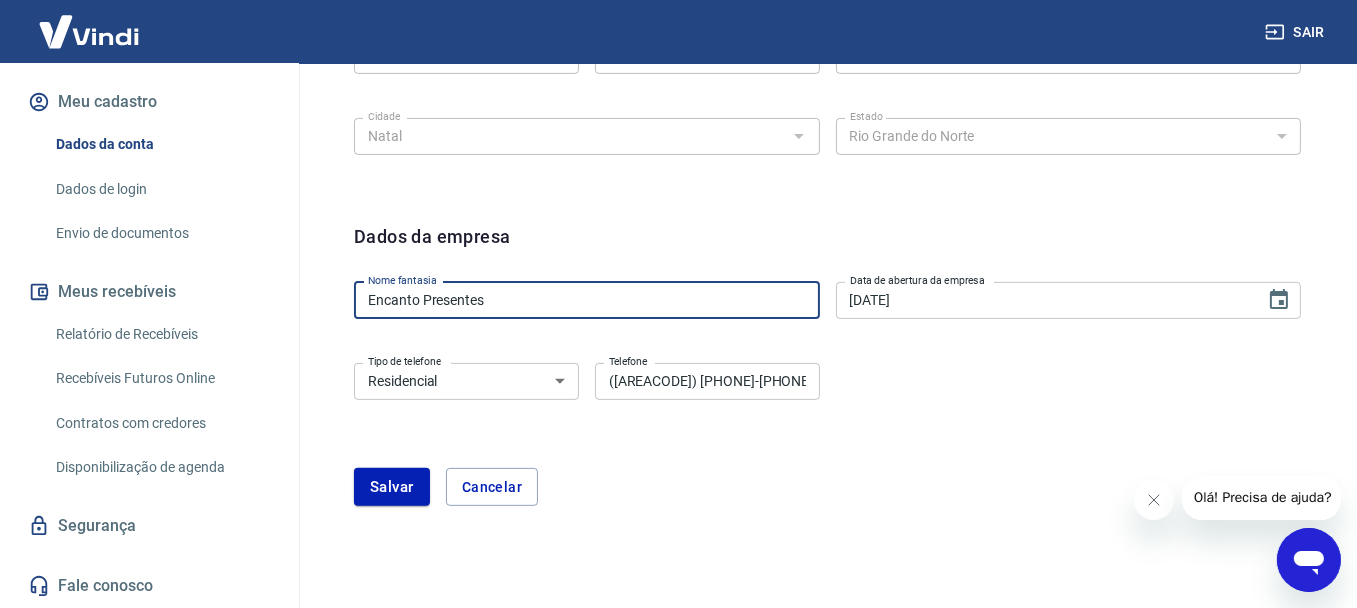 type on "Encanto Presentes" 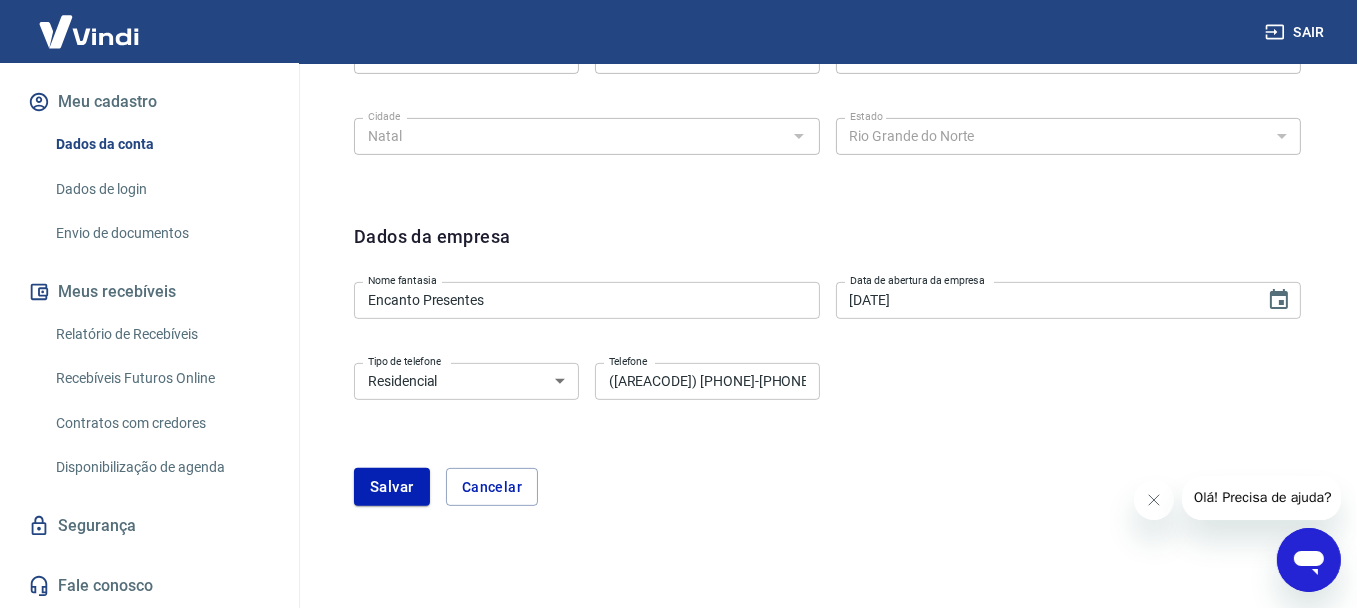 click on "Tipo de telefone Residencial Comercial Tipo de telefone Telefone ([AREACODE]) [PHONE]-[PHONE] Telefone" at bounding box center (827, 395) 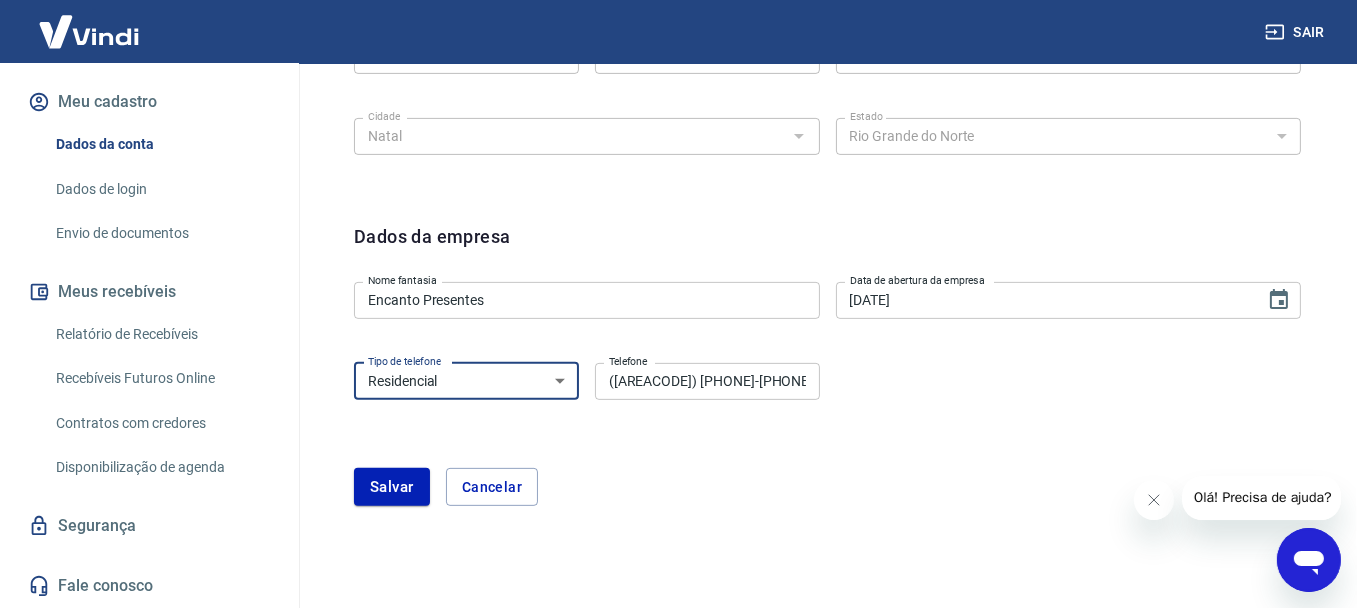 click on "Residencial Comercial" at bounding box center [466, 381] 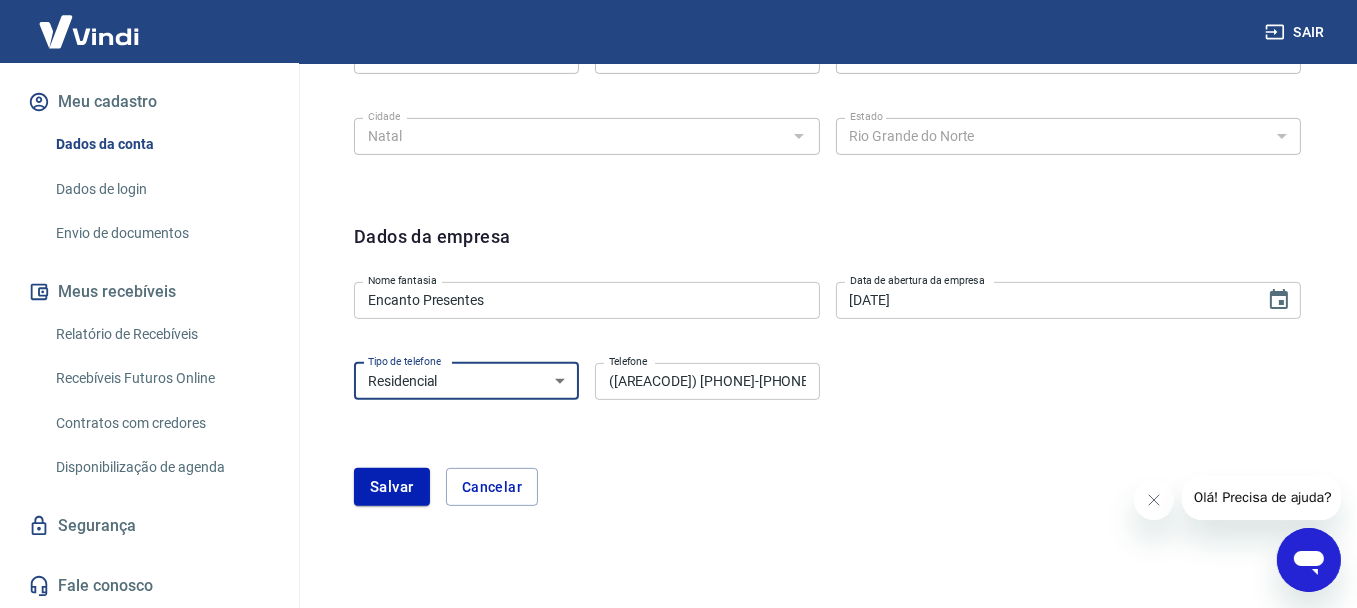 click on "Residencial Comercial" at bounding box center [466, 381] 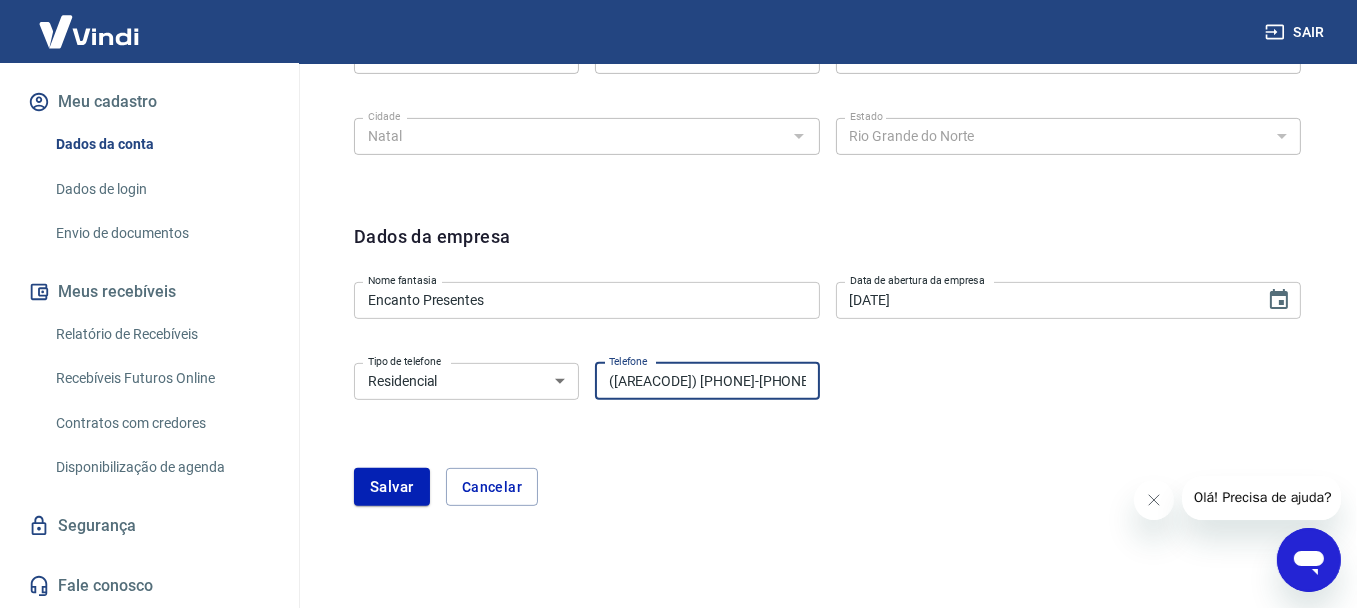 drag, startPoint x: 647, startPoint y: 379, endPoint x: 769, endPoint y: 379, distance: 122 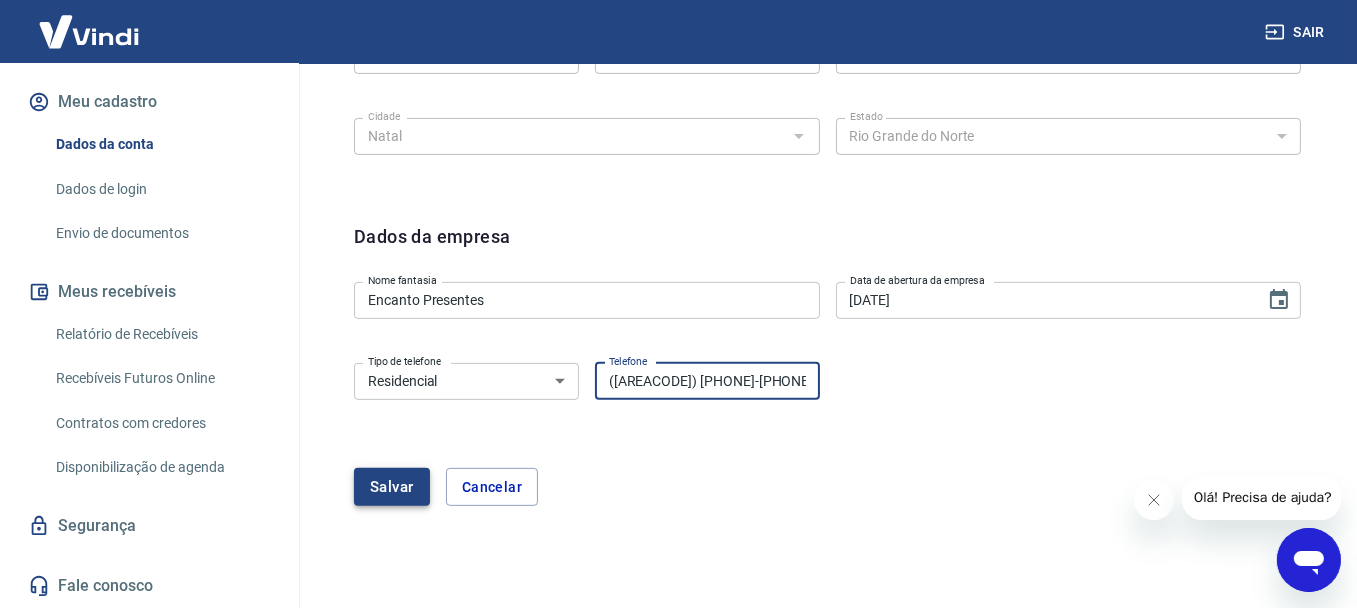 type on "([AREACODE]) [PHONE]-[PHONE]" 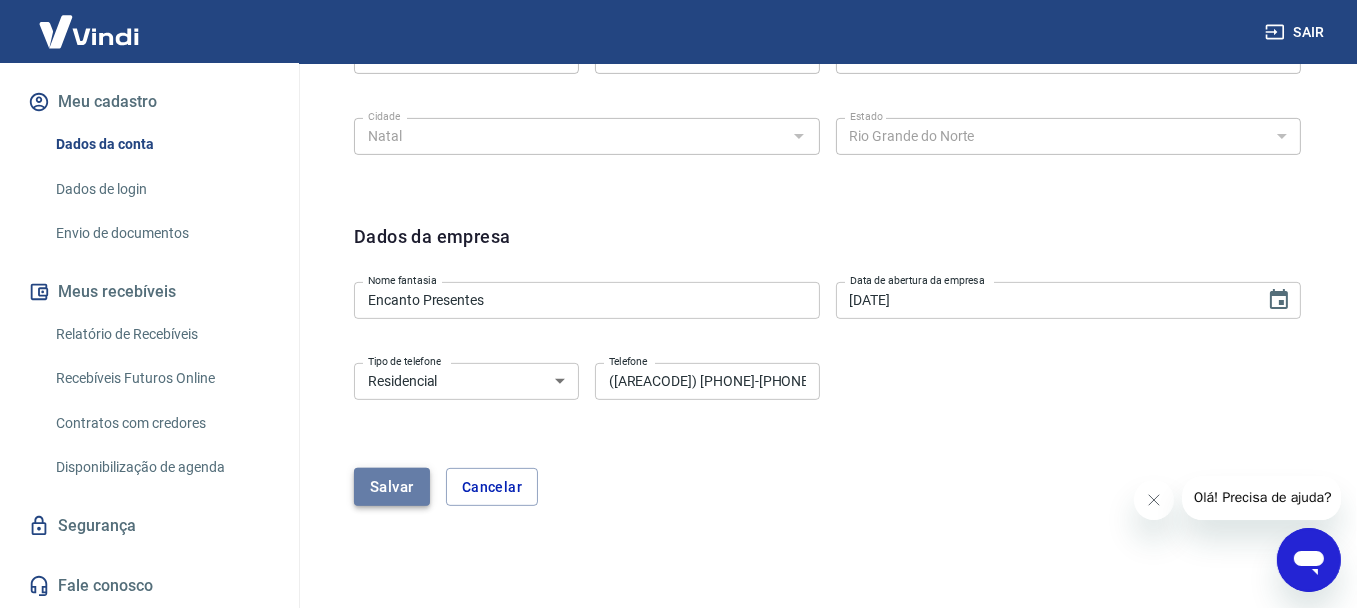 click on "Salvar" at bounding box center (392, 487) 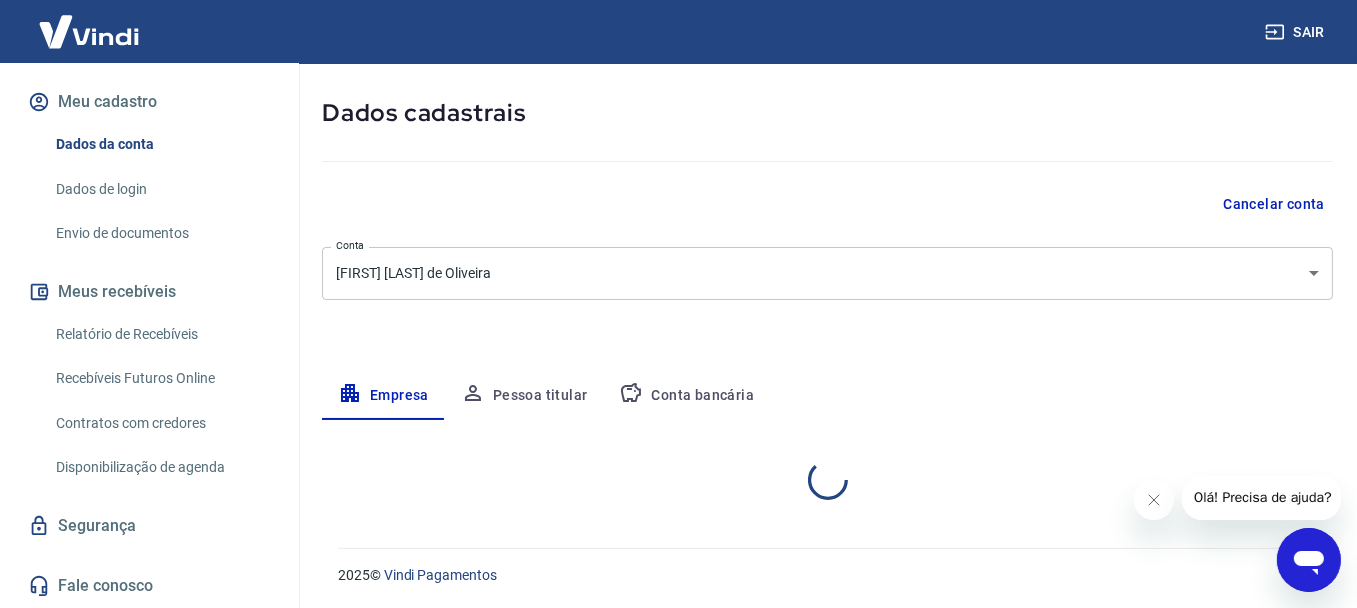 select on "RN" 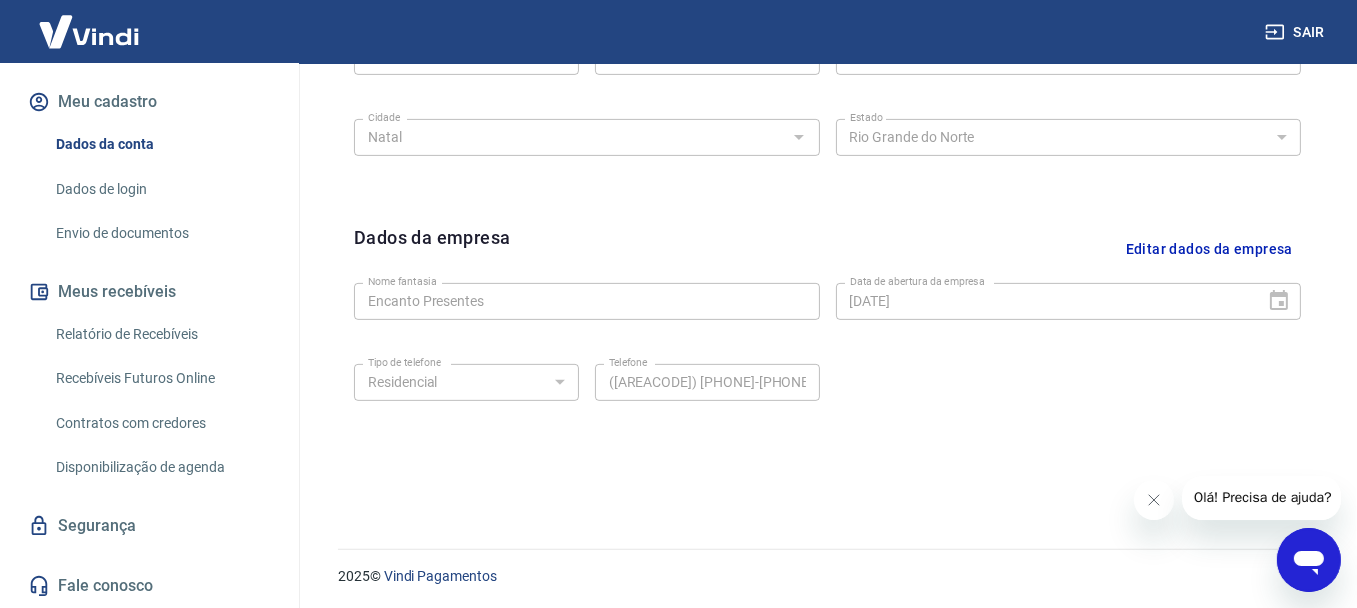 scroll, scrollTop: 832, scrollLeft: 0, axis: vertical 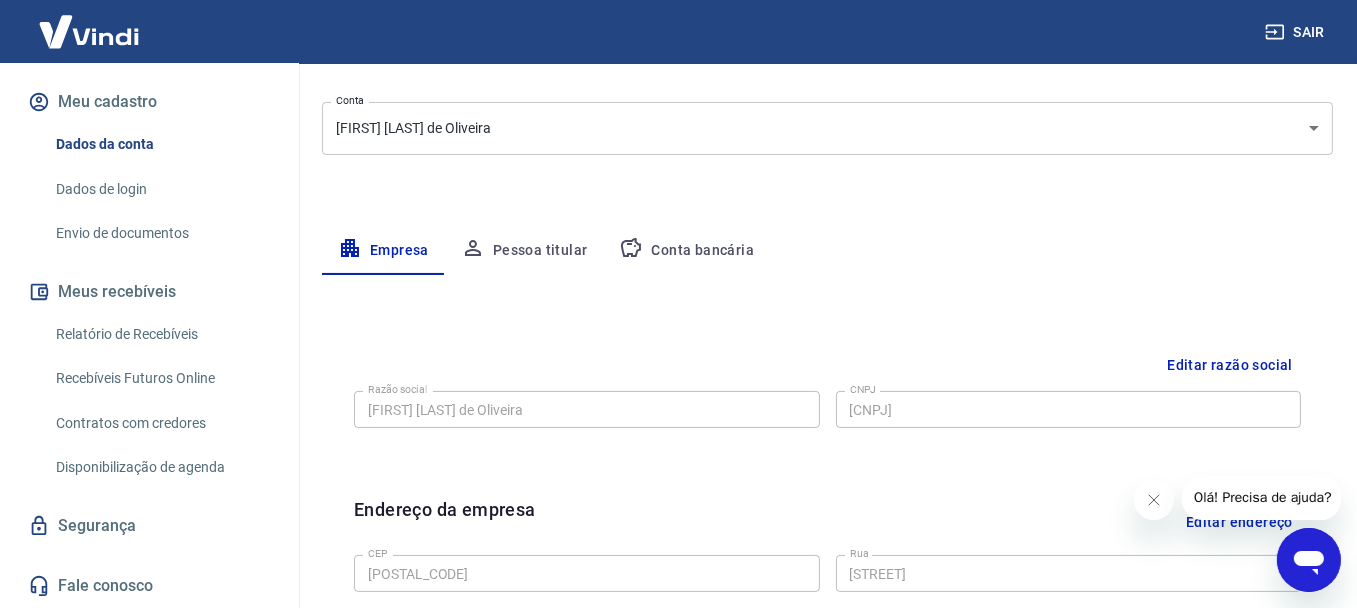 click on "Pessoa titular" at bounding box center (524, 251) 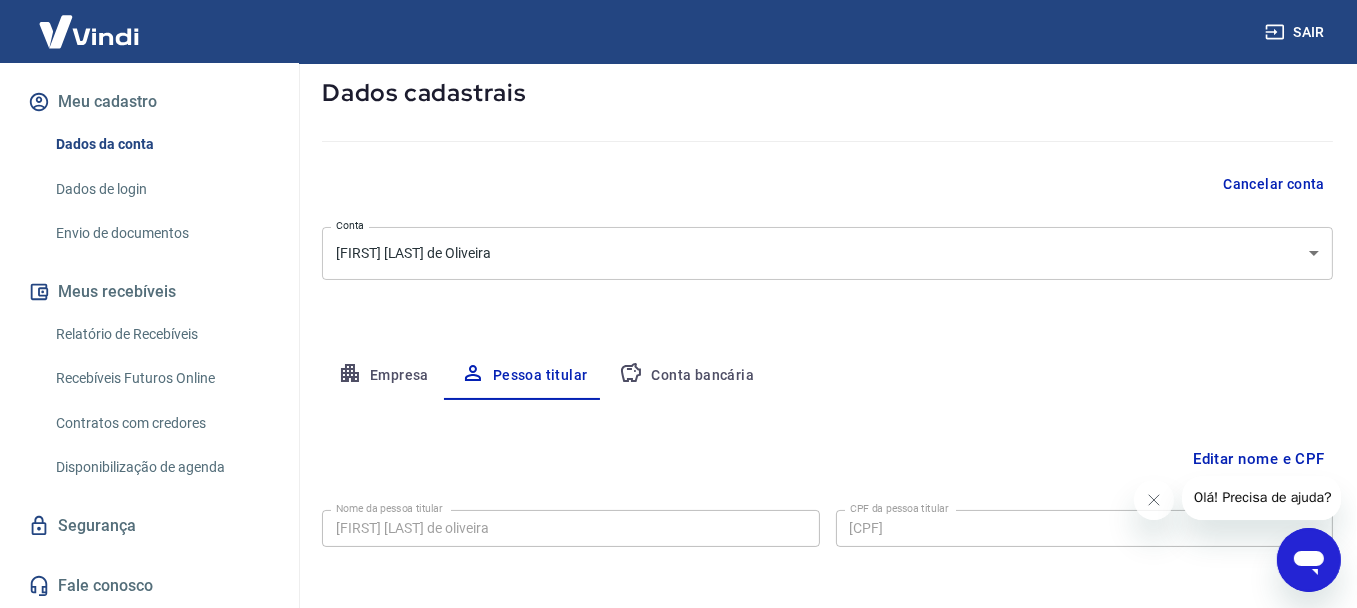 scroll, scrollTop: 190, scrollLeft: 0, axis: vertical 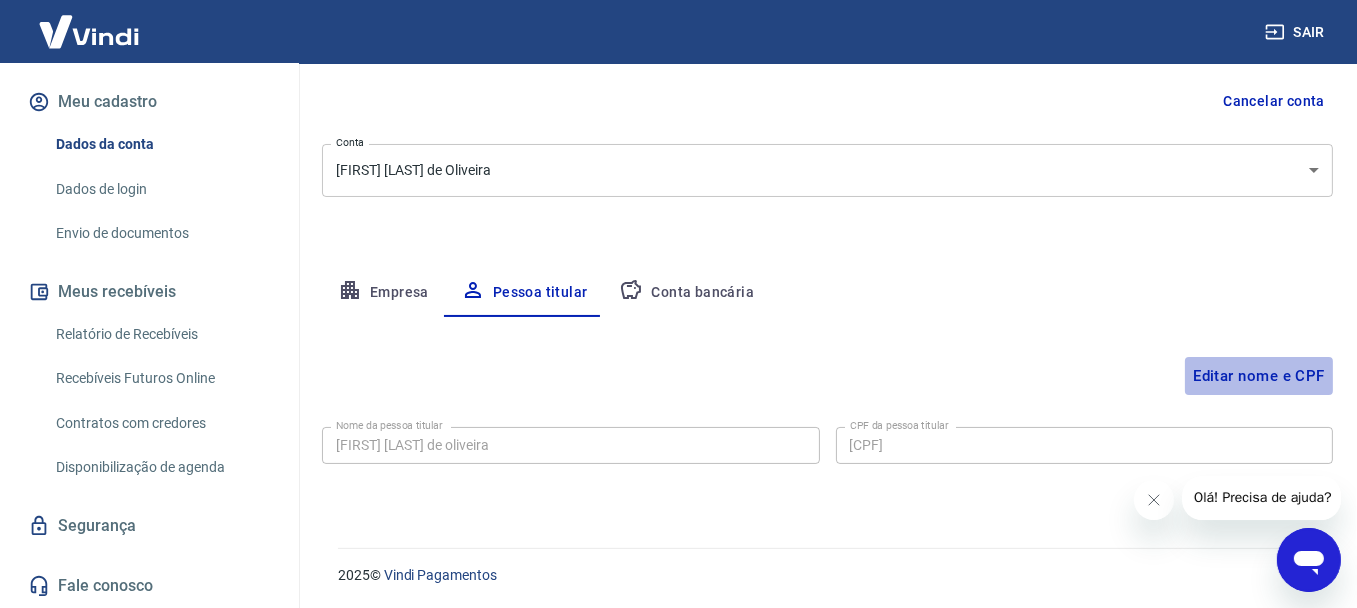 click on "Editar nome e CPF" at bounding box center [1259, 376] 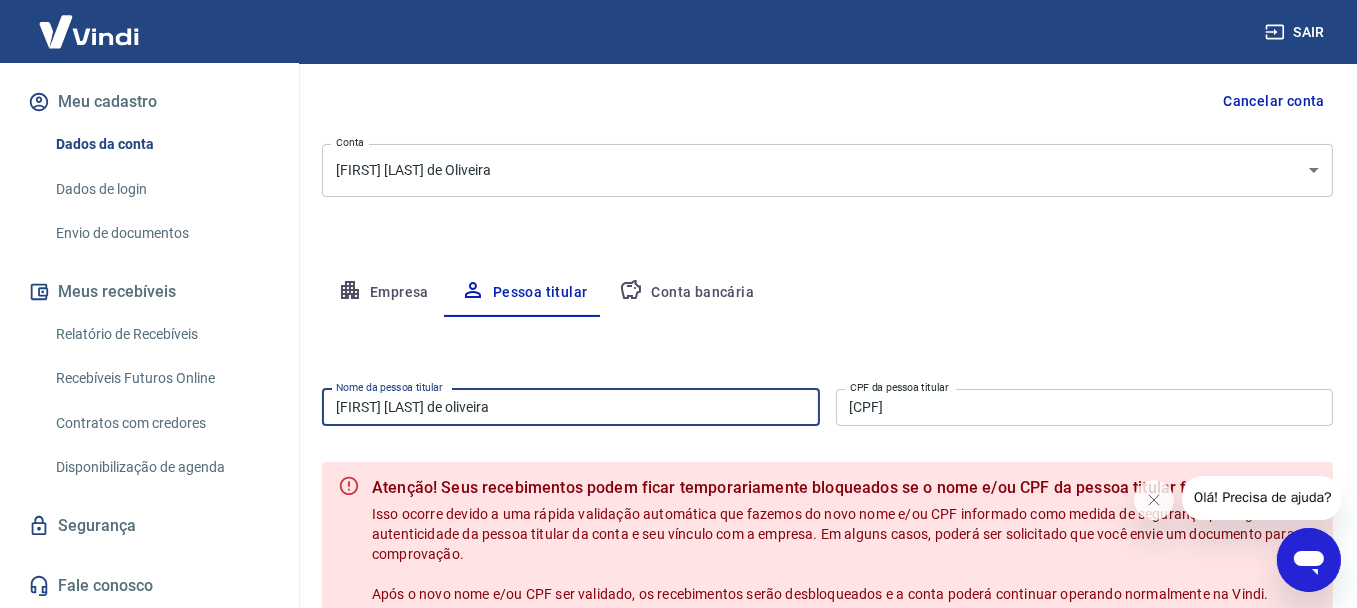click on "[FIRST] [LAST] de oliveira" at bounding box center (571, 407) 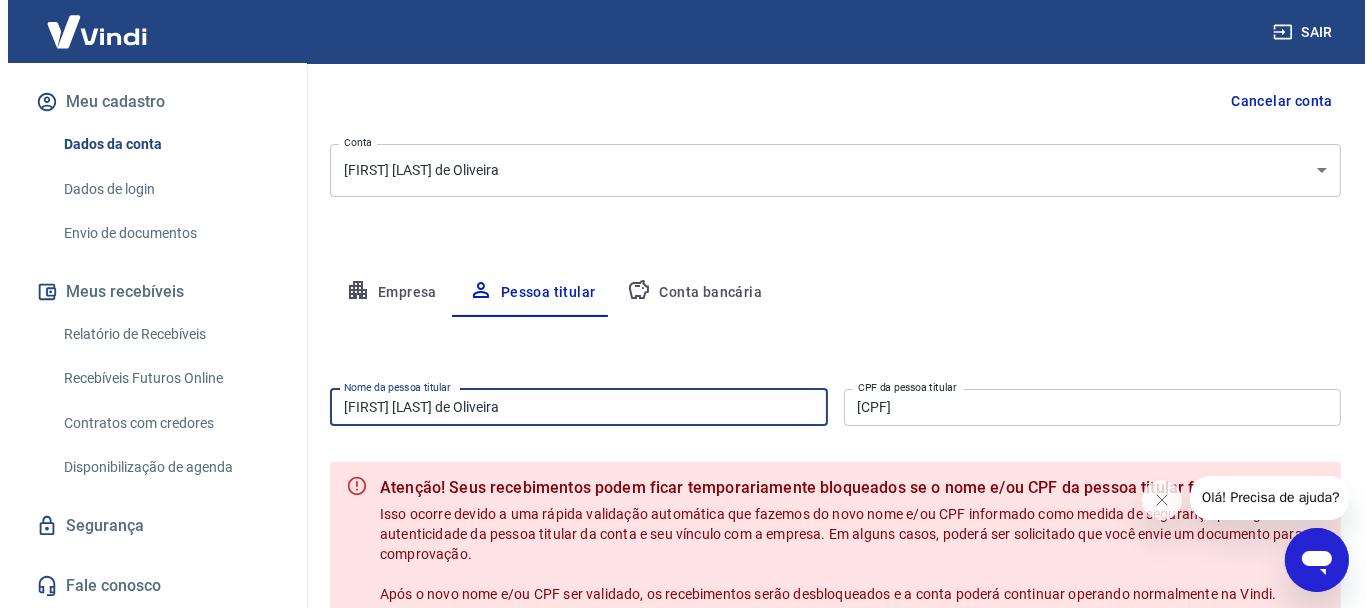 scroll, scrollTop: 394, scrollLeft: 0, axis: vertical 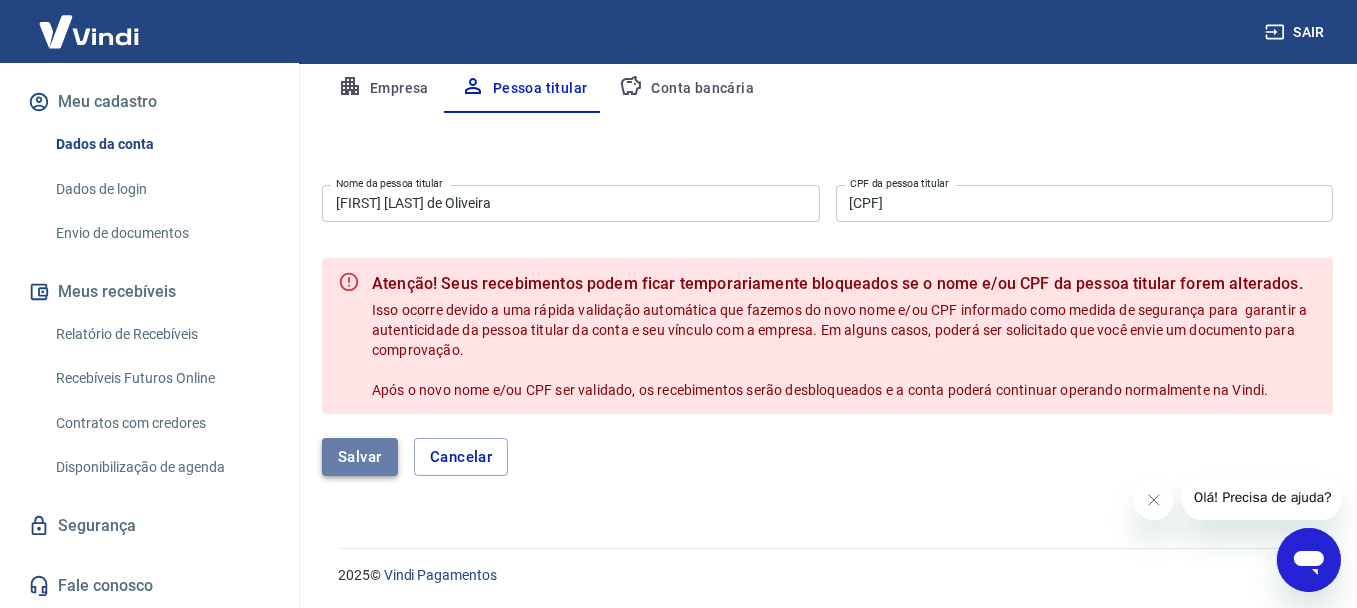 click on "Salvar" at bounding box center [360, 457] 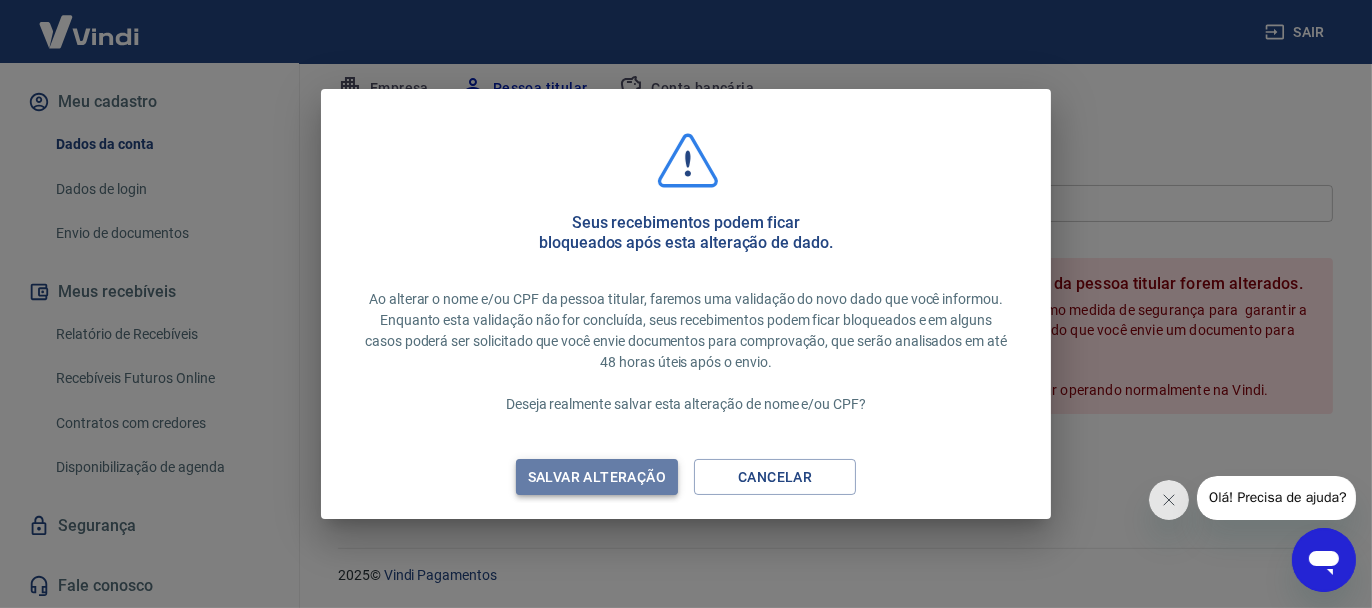 click on "Salvar alteração" at bounding box center (597, 477) 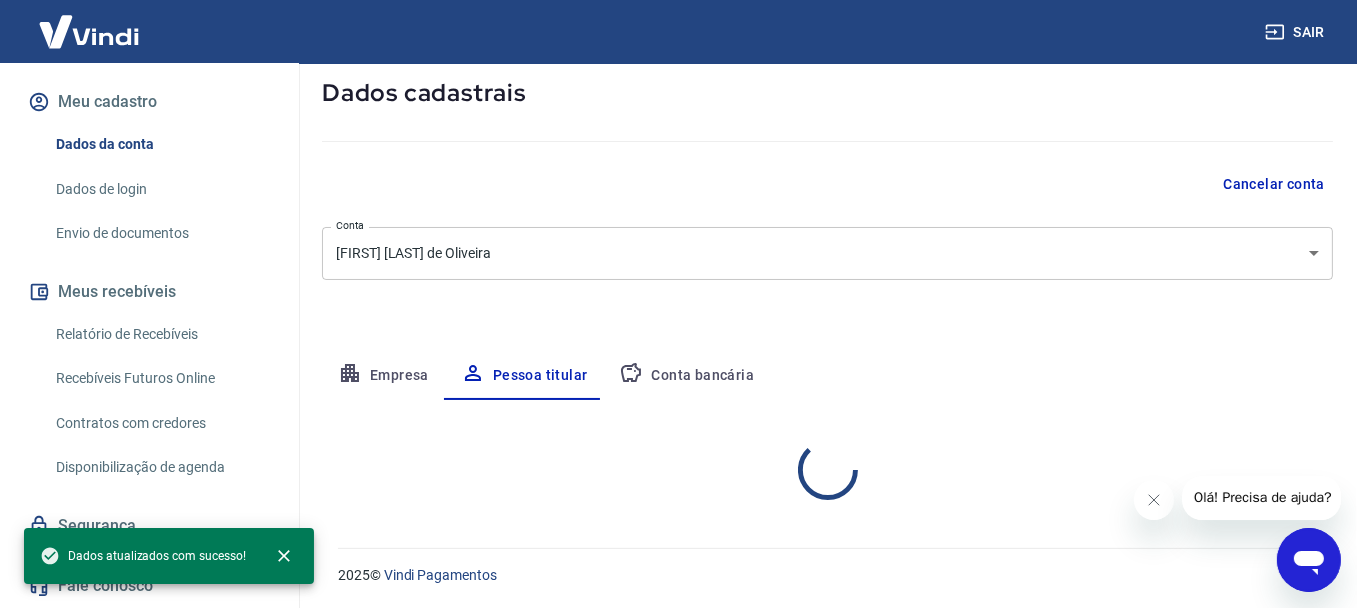 scroll, scrollTop: 190, scrollLeft: 0, axis: vertical 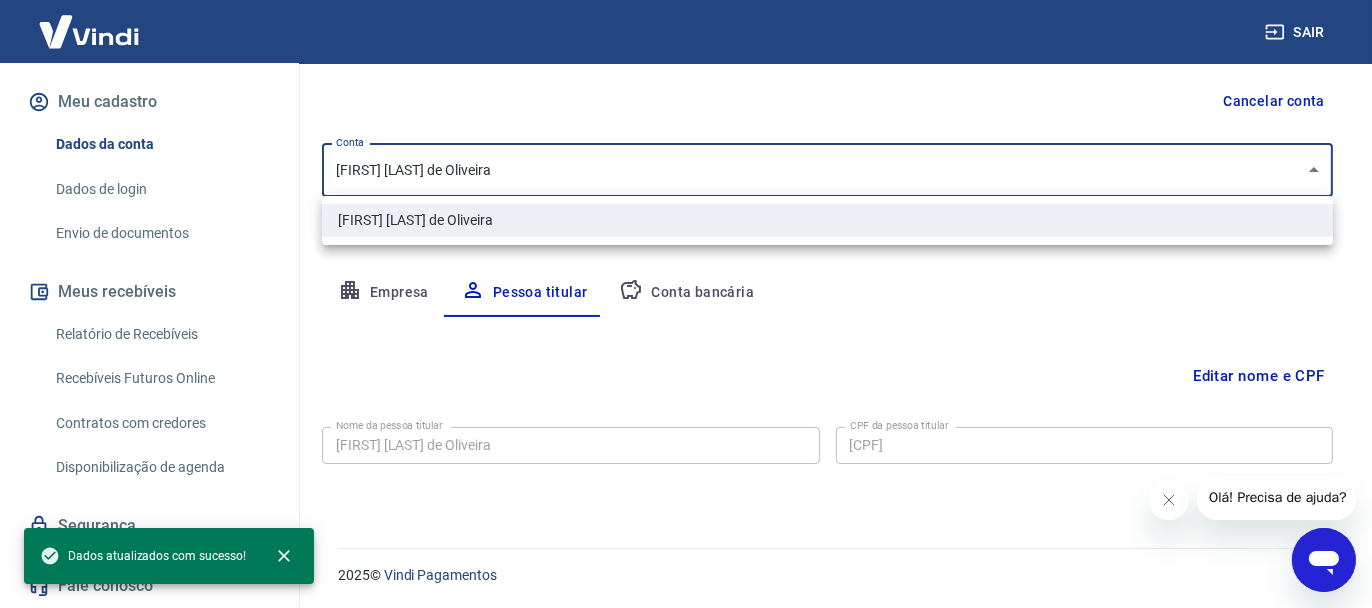 click on "Sair A [FIRST] [LAST] de Oliveira  [EMAIL] Início Meu cadastro Dados da conta Dados de login Envio de documentos Meus recebíveis Relatório de Recebíveis Recebíveis Futuros Online Contratos com credores Disponibilização de agenda Segurança Fale conosco Meu cadastro / Dados cadastrais Dados cadastrais Cancelar conta Conta [FIRST] [LAST] de Oliveira [object Object] Conta Empresa Pessoa titular Conta bancária Editar nome e CPF Nome da pessoa titular [FIRST] [LAST] de Oliveira Nome da pessoa titular CPF da pessoa titular [CPF] CPF da pessoa titular Atenção! Seus recebimentos podem ficar temporariamente bloqueados se o nome e/ou CPF da pessoa titular forem alterados. Salvar Cancelar 2025  ©   Vindi Pagamentos Dados atualizados com sucesso! [FIRST] [LAST] de Oliveira" at bounding box center (686, 114) 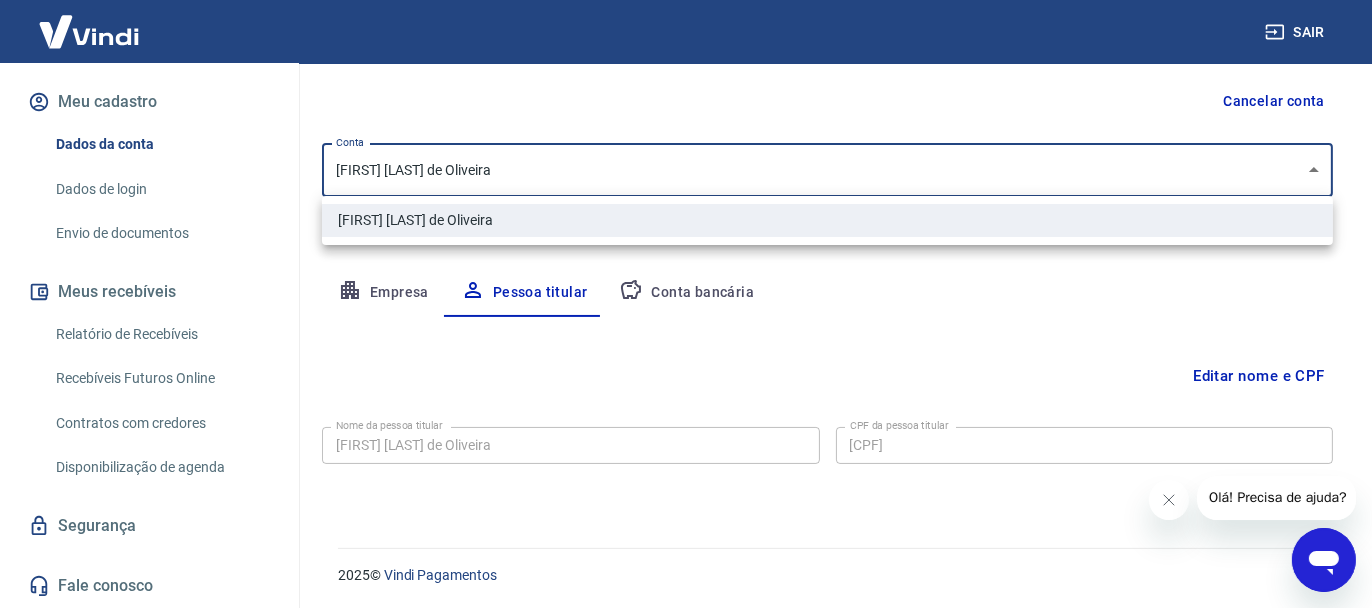 click at bounding box center [686, 304] 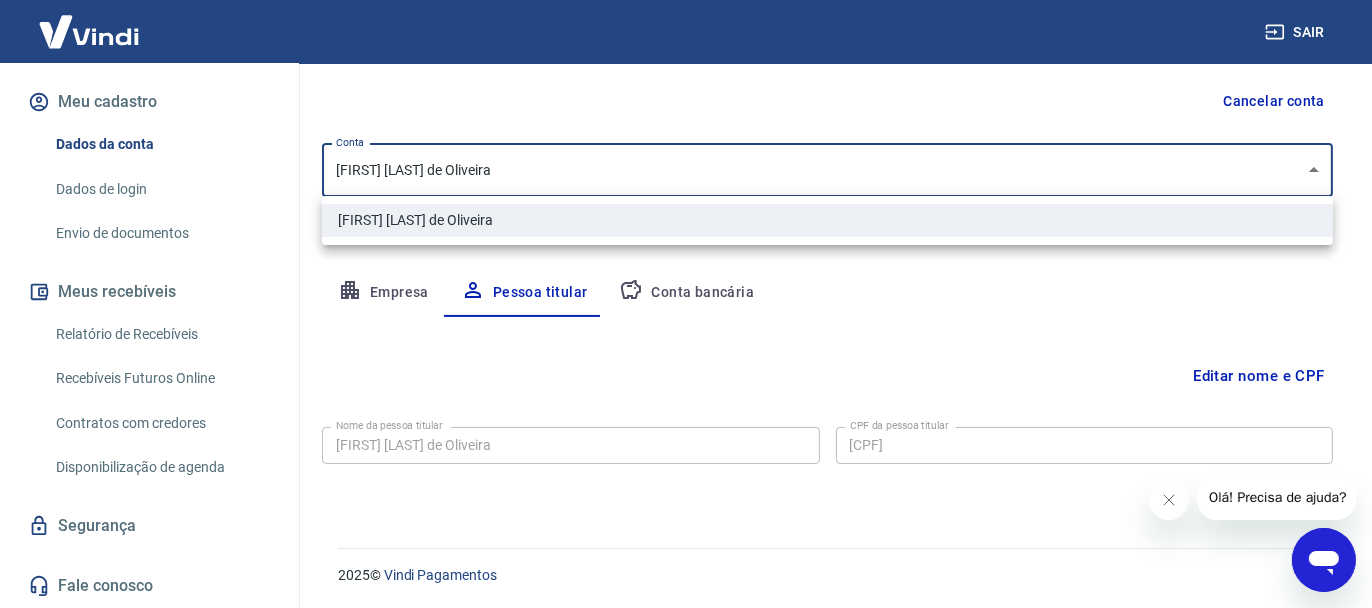 click on "Sair A [FIRST] [LAST] de Oliveira  [EMAIL] Início Meu cadastro Dados da conta Dados de login Envio de documentos Meus recebíveis Relatório de Recebíveis Recebíveis Futuros Online Contratos com credores Disponibilização de agenda Segurança Fale conosco Meu cadastro / Dados cadastrais Dados cadastrais Cancelar conta Conta [FIRST] [LAST] de Oliveira [object Object] Conta Empresa Pessoa titular Conta bancária Editar nome e CPF Nome da pessoa titular [FIRST] [LAST] de Oliveira Nome da pessoa titular CPF da pessoa titular [CPF] CPF da pessoa titular Atenção! Seus recebimentos podem ficar temporariamente bloqueados se o nome e/ou CPF da pessoa titular forem alterados. Salvar Cancelar 2025  ©   Vindi Pagamentos [FIRST] [LAST] de Oliveira" at bounding box center [686, 114] 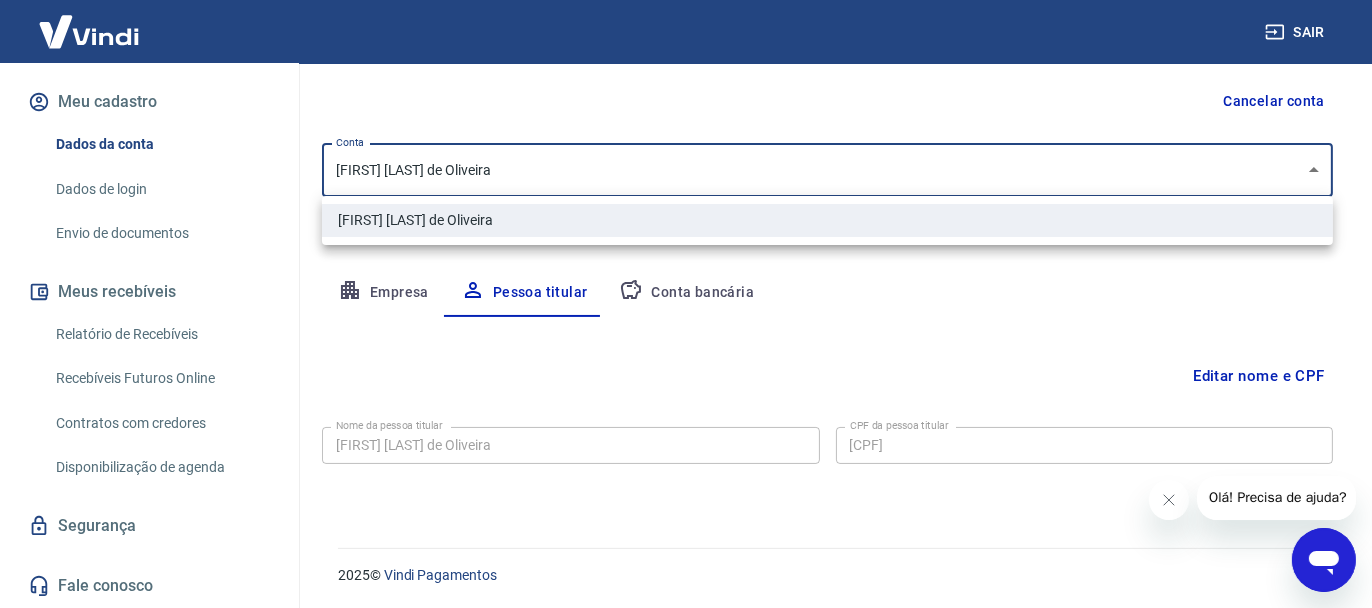 click at bounding box center (686, 304) 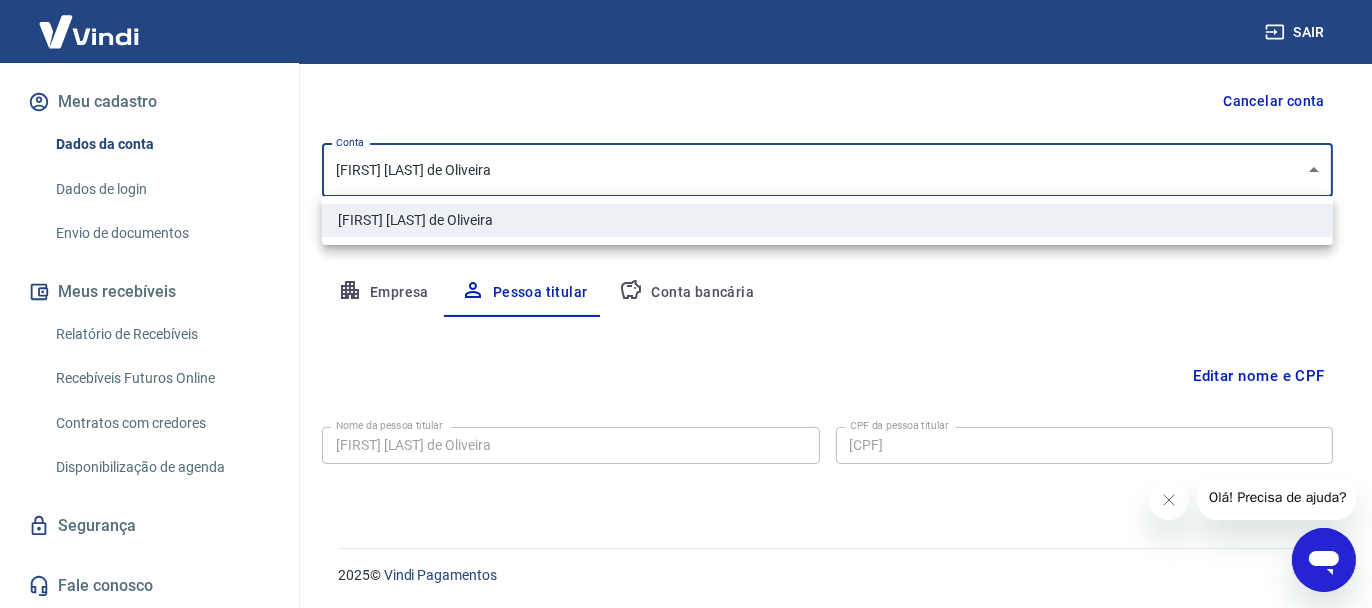 click on "Sair A [FIRST] [LAST] de Oliveira  [EMAIL] Início Meu cadastro Dados da conta Dados de login Envio de documentos Meus recebíveis Relatório de Recebíveis Recebíveis Futuros Online Contratos com credores Disponibilização de agenda Segurança Fale conosco Meu cadastro / Dados cadastrais Dados cadastrais Cancelar conta Conta [FIRST] [LAST] de Oliveira [object Object] Conta Empresa Pessoa titular Conta bancária Editar nome e CPF Nome da pessoa titular [FIRST] [LAST] de Oliveira Nome da pessoa titular CPF da pessoa titular [CPF] CPF da pessoa titular Atenção! Seus recebimentos podem ficar temporariamente bloqueados se o nome e/ou CPF da pessoa titular forem alterados. Salvar Cancelar 2025  ©   Vindi Pagamentos [FIRST] [LAST] de Oliveira" at bounding box center (686, 114) 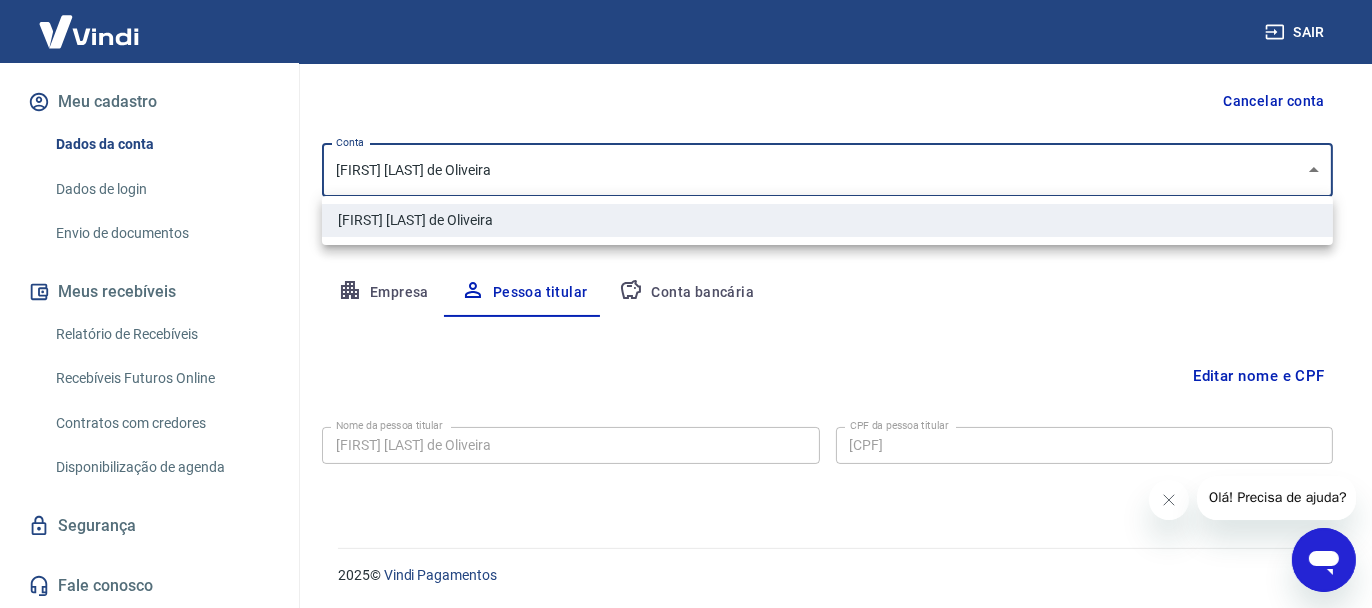 click at bounding box center [686, 304] 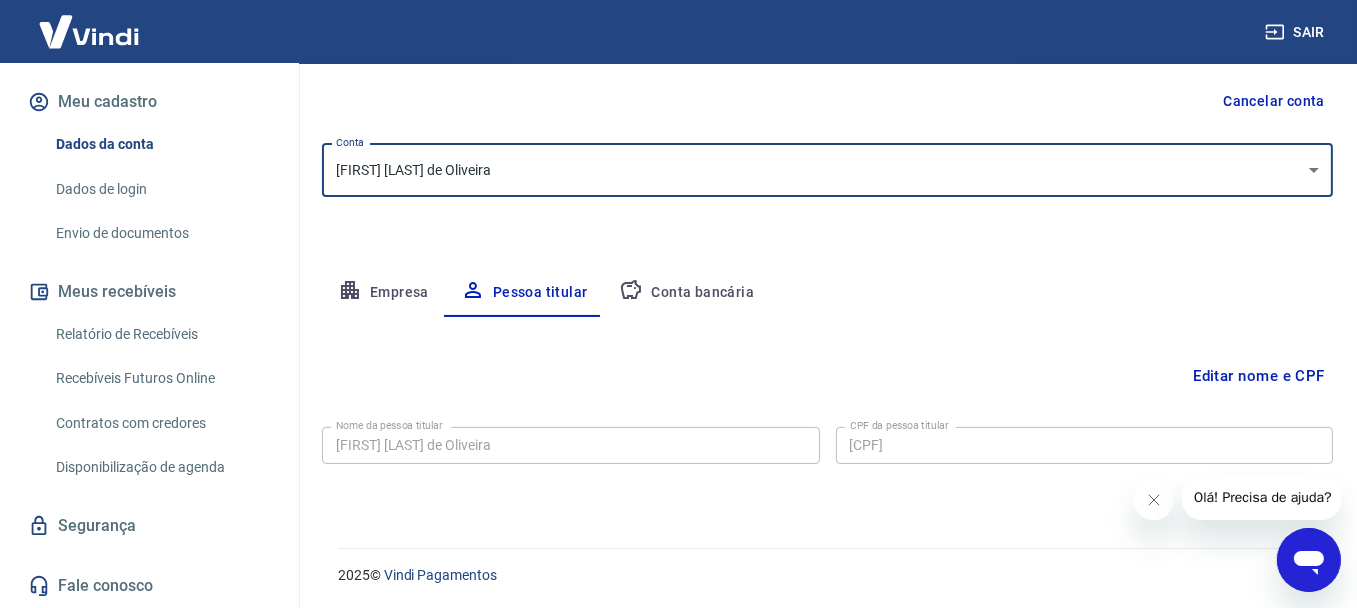 drag, startPoint x: 768, startPoint y: 286, endPoint x: 750, endPoint y: 293, distance: 19.313208 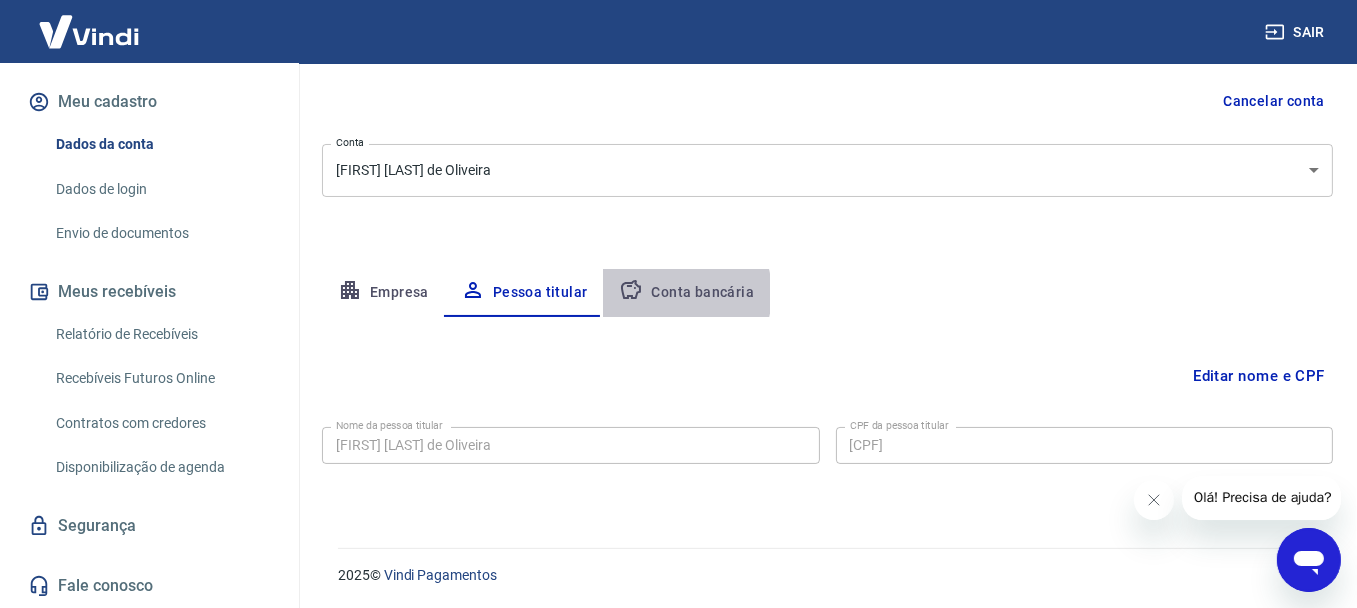 click on "Conta bancária" at bounding box center [686, 293] 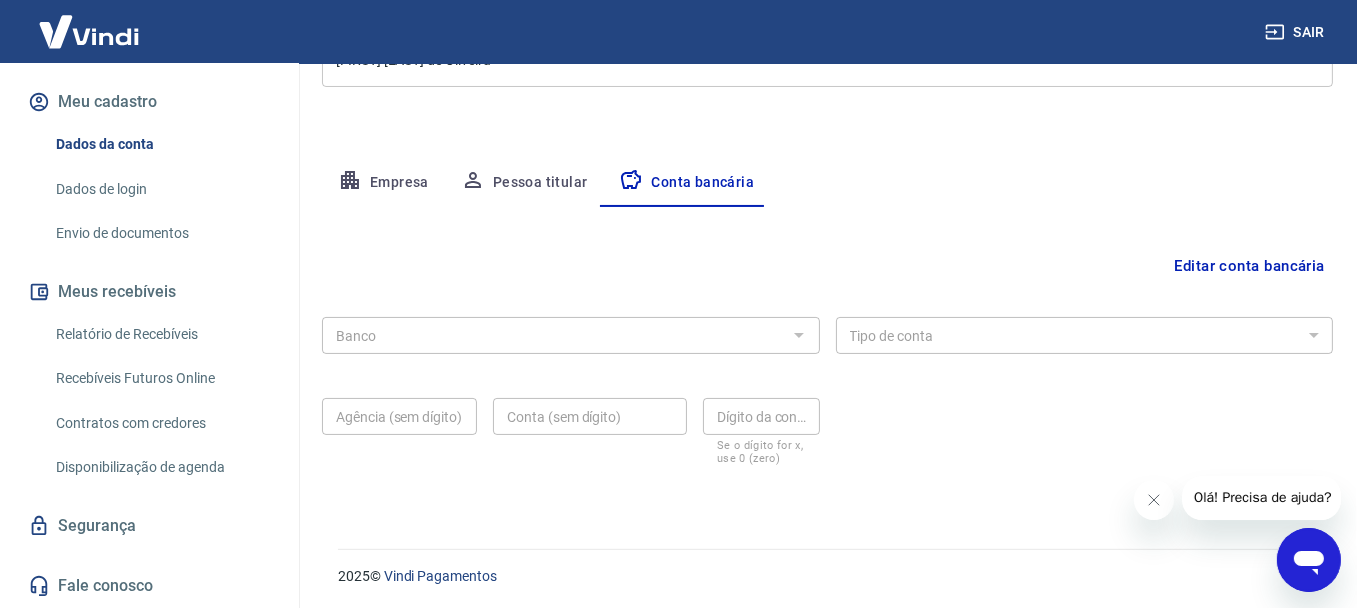 scroll, scrollTop: 301, scrollLeft: 0, axis: vertical 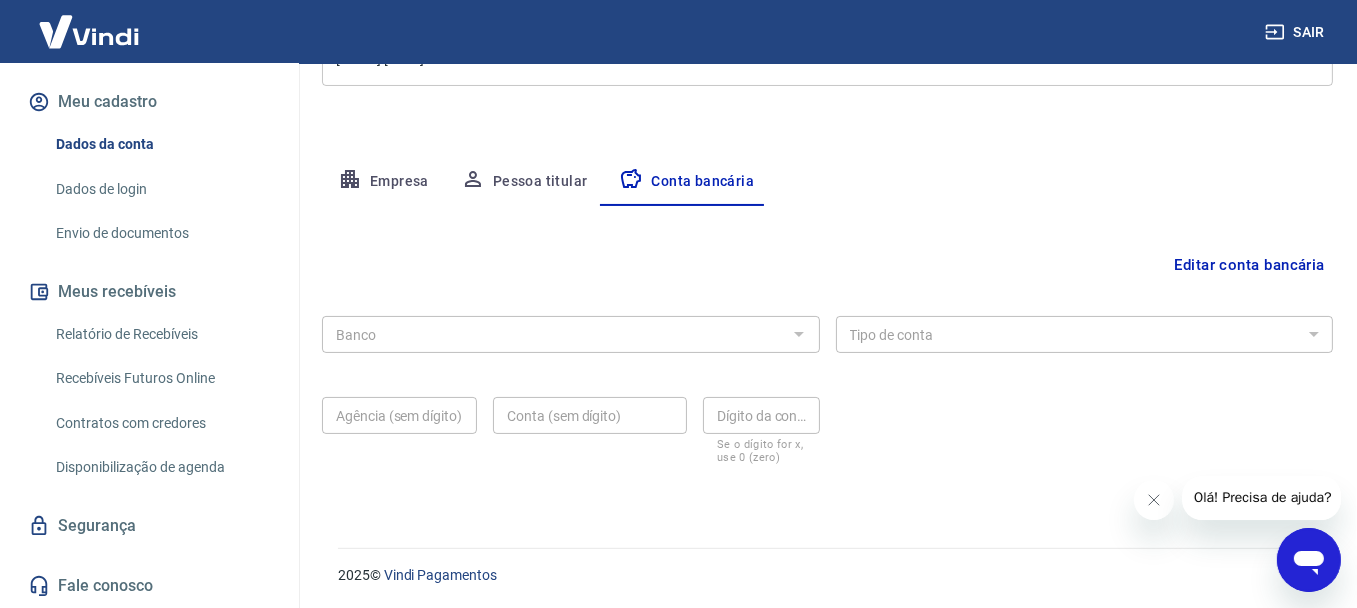 click at bounding box center [798, 334] 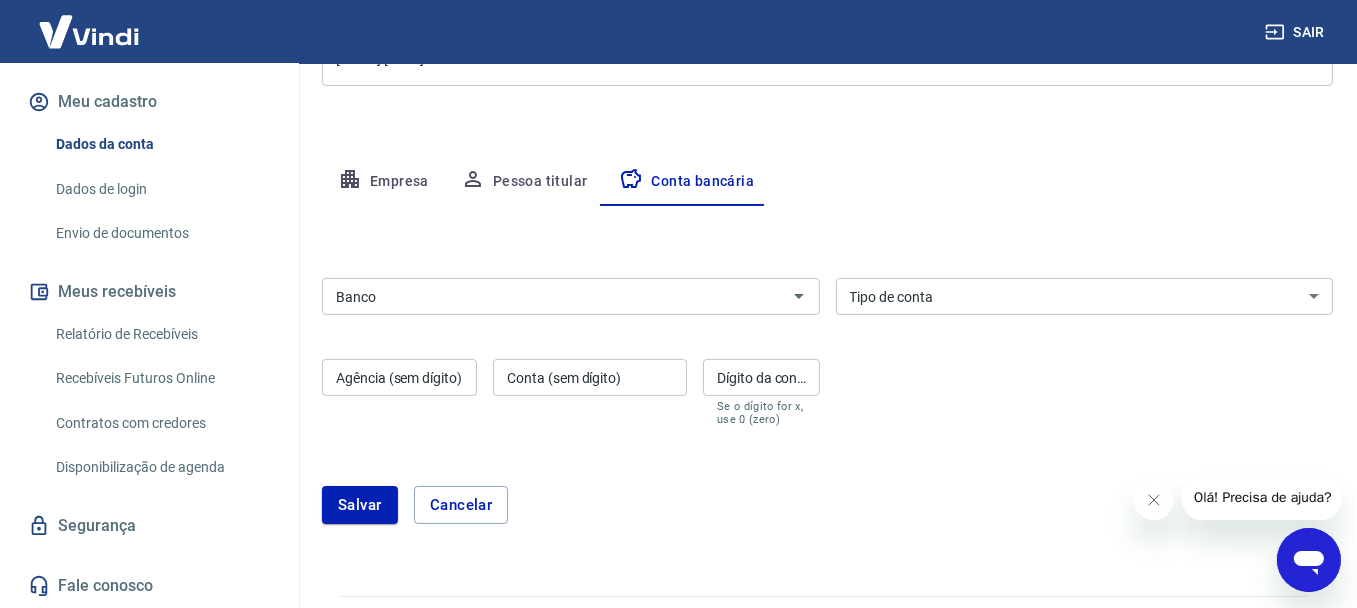 click on "Empresa Pessoa titular Conta bancária" at bounding box center (827, 182) 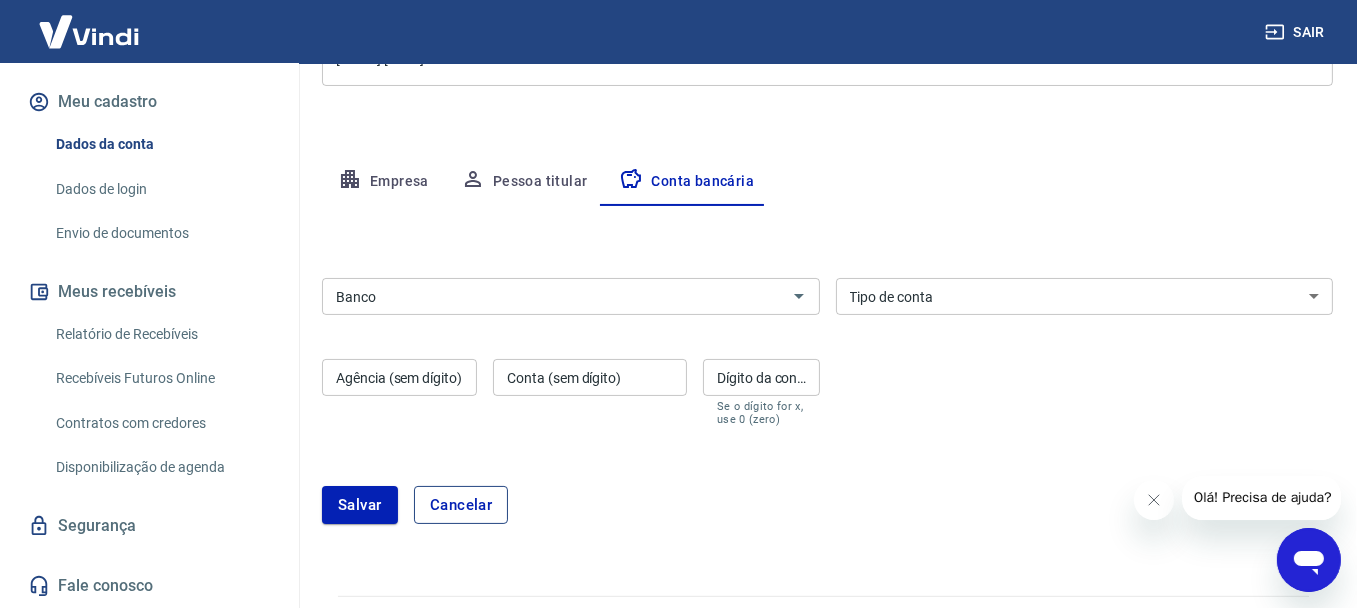 click on "Cancelar" at bounding box center (461, 505) 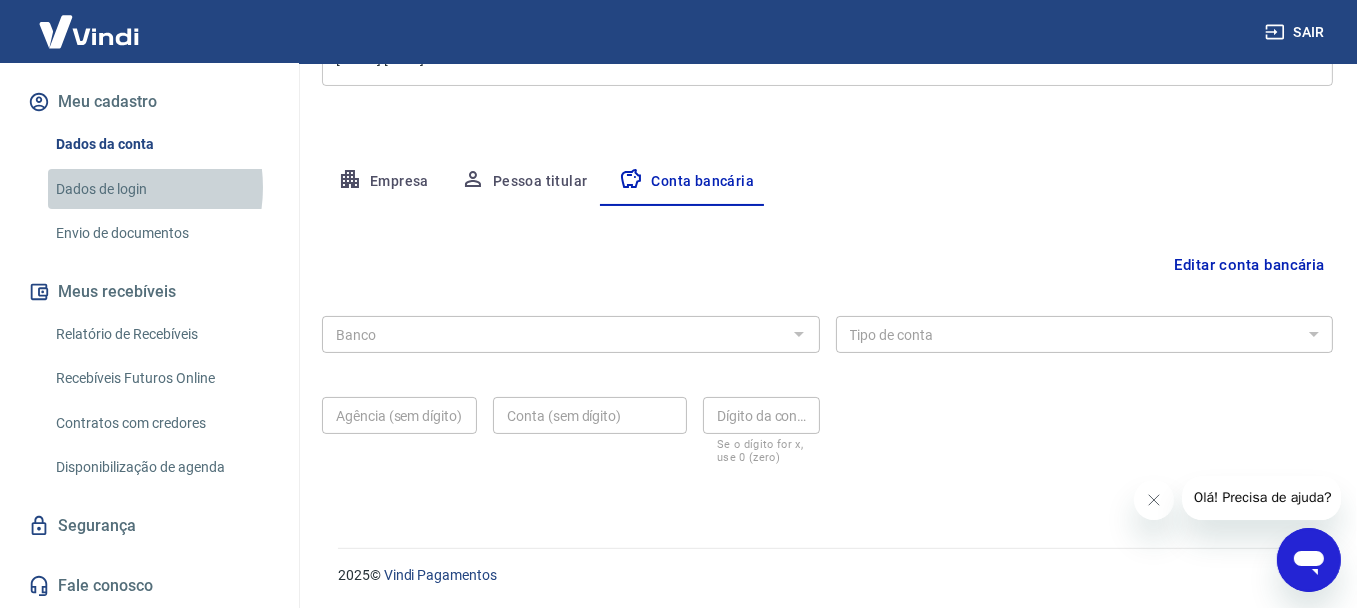 click on "Dados de login" at bounding box center [161, 189] 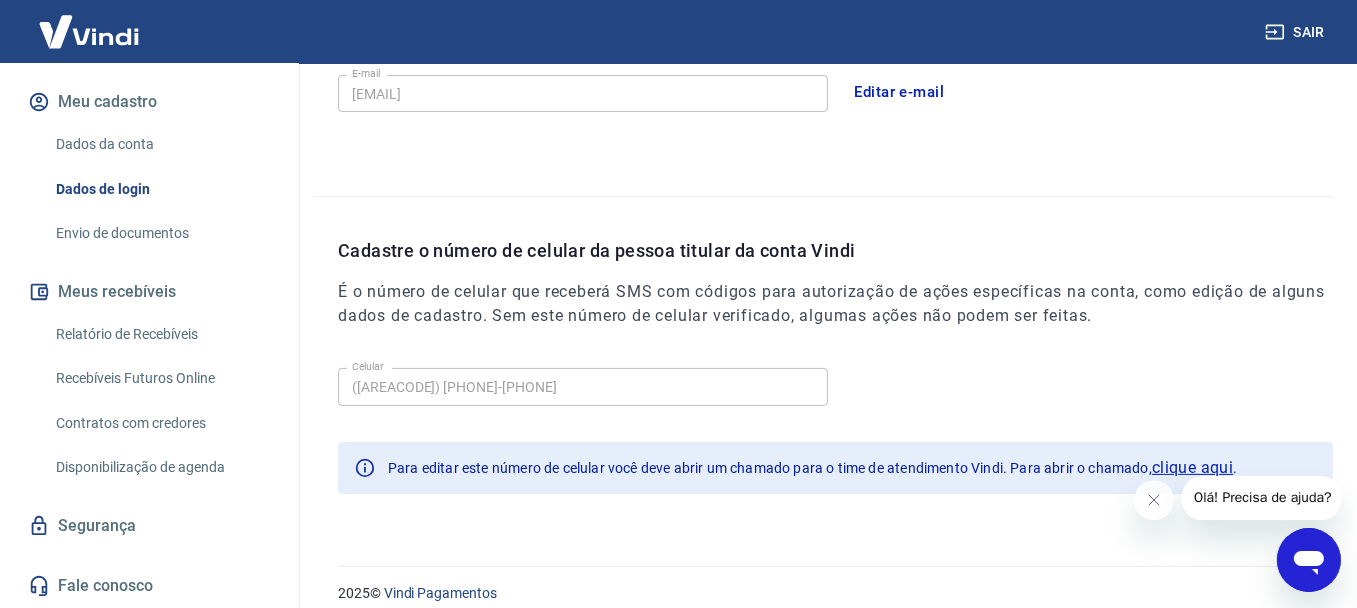 scroll, scrollTop: 654, scrollLeft: 0, axis: vertical 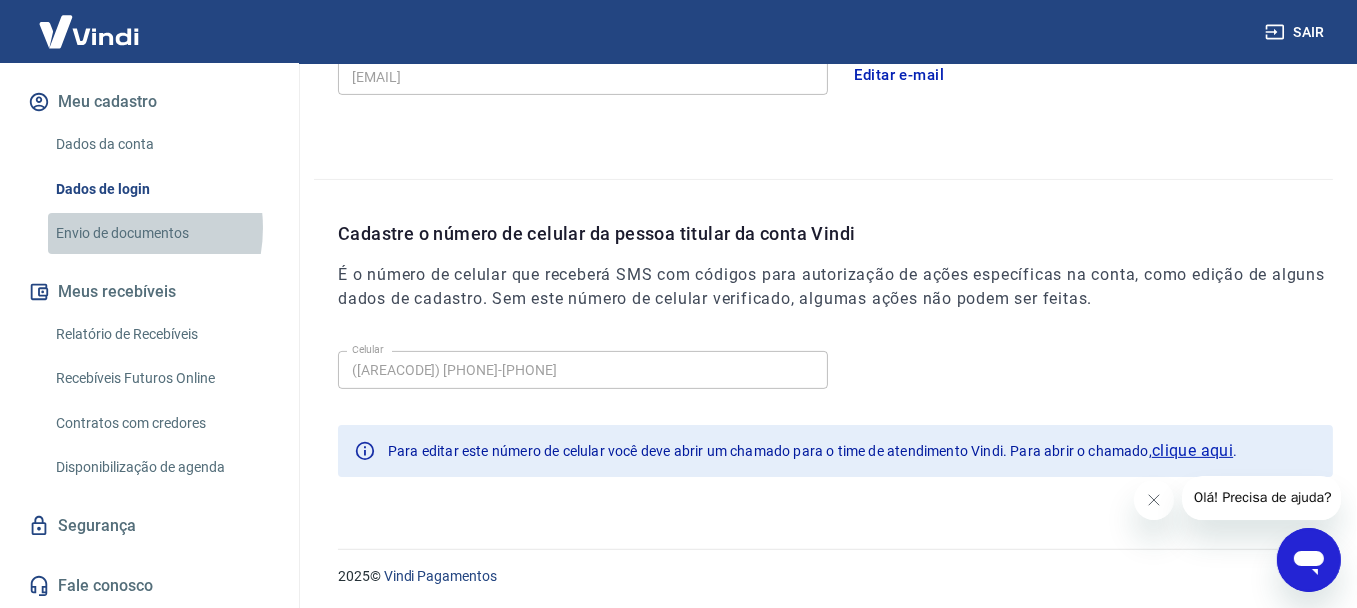click on "Envio de documentos" at bounding box center (161, 233) 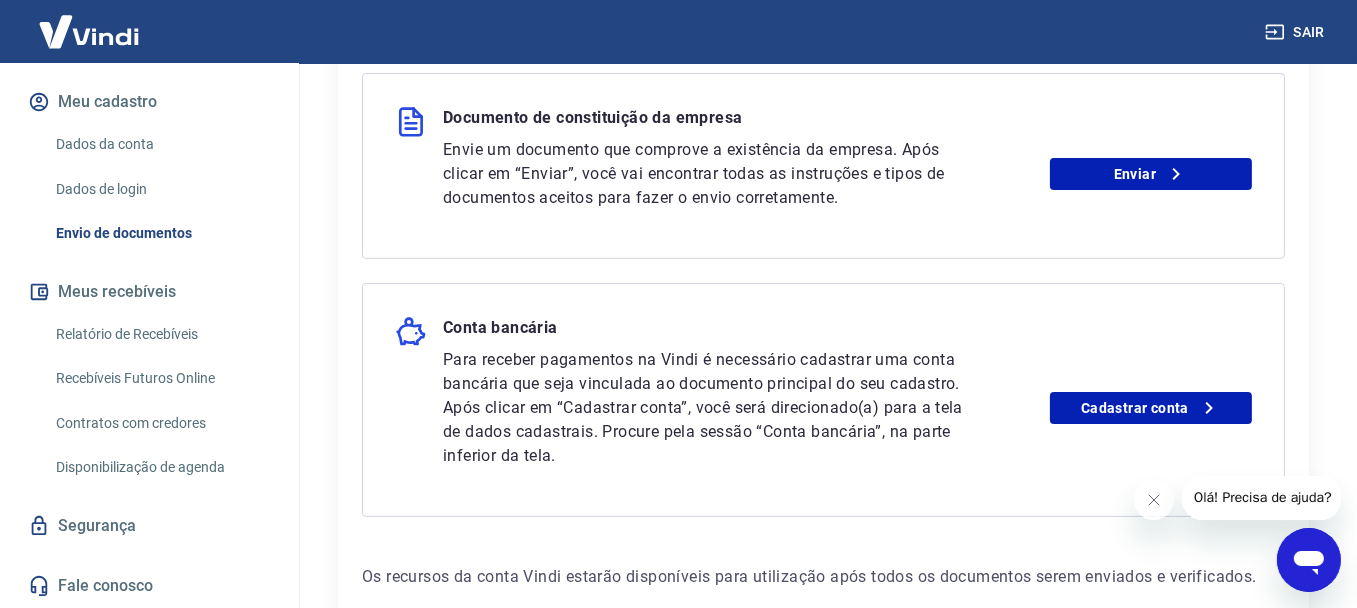scroll, scrollTop: 600, scrollLeft: 0, axis: vertical 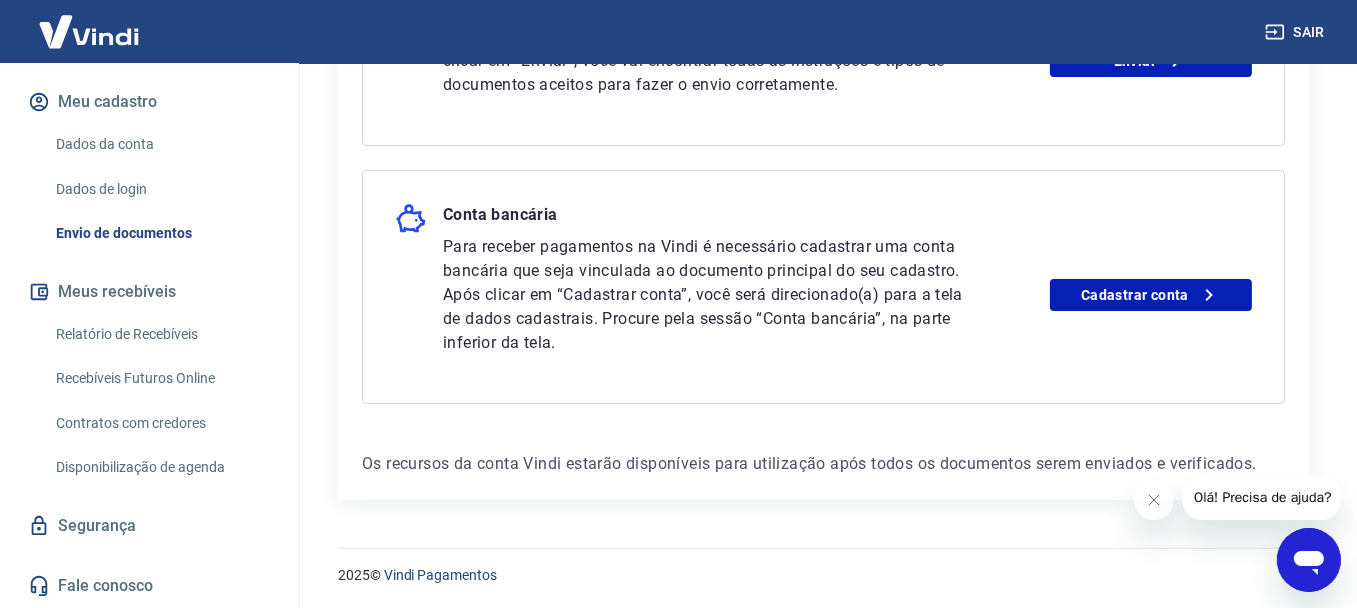 click on "Dados da conta" at bounding box center [161, 144] 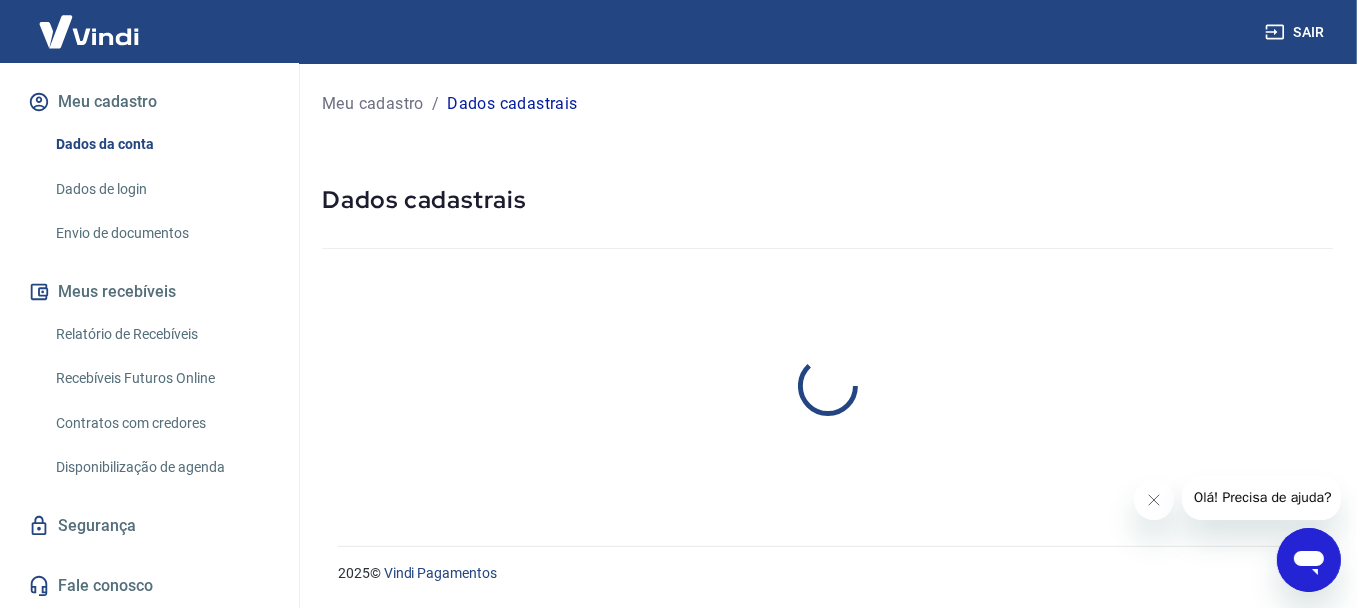 scroll, scrollTop: 0, scrollLeft: 0, axis: both 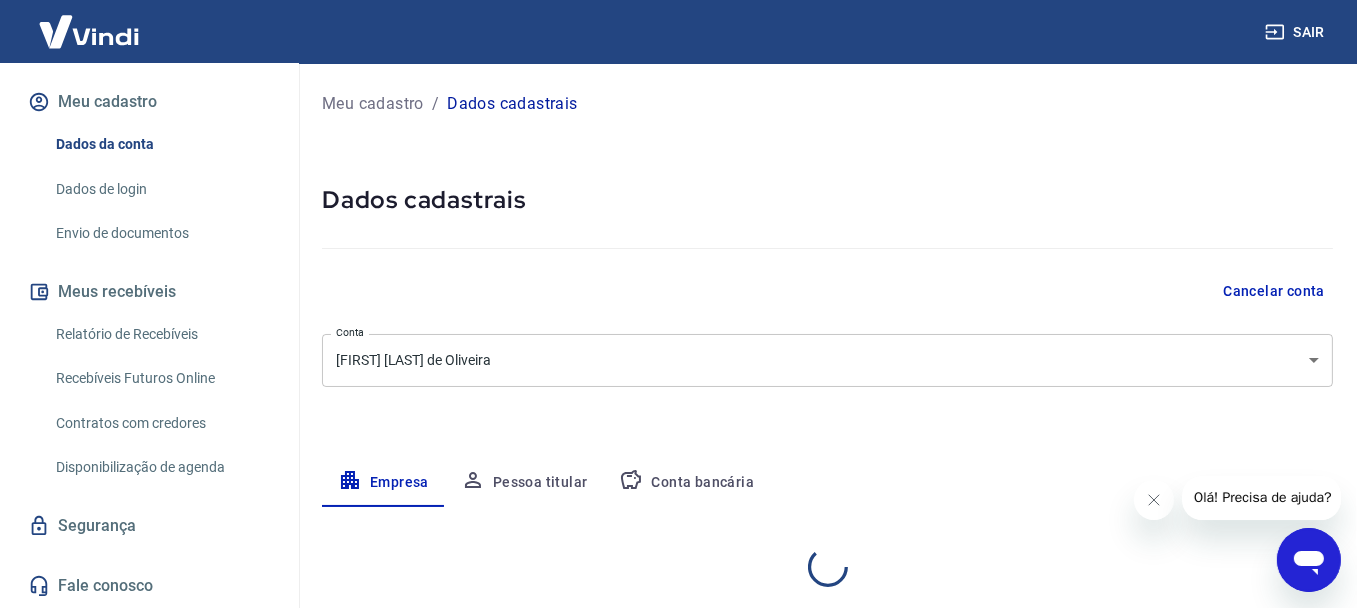 select on "RN" 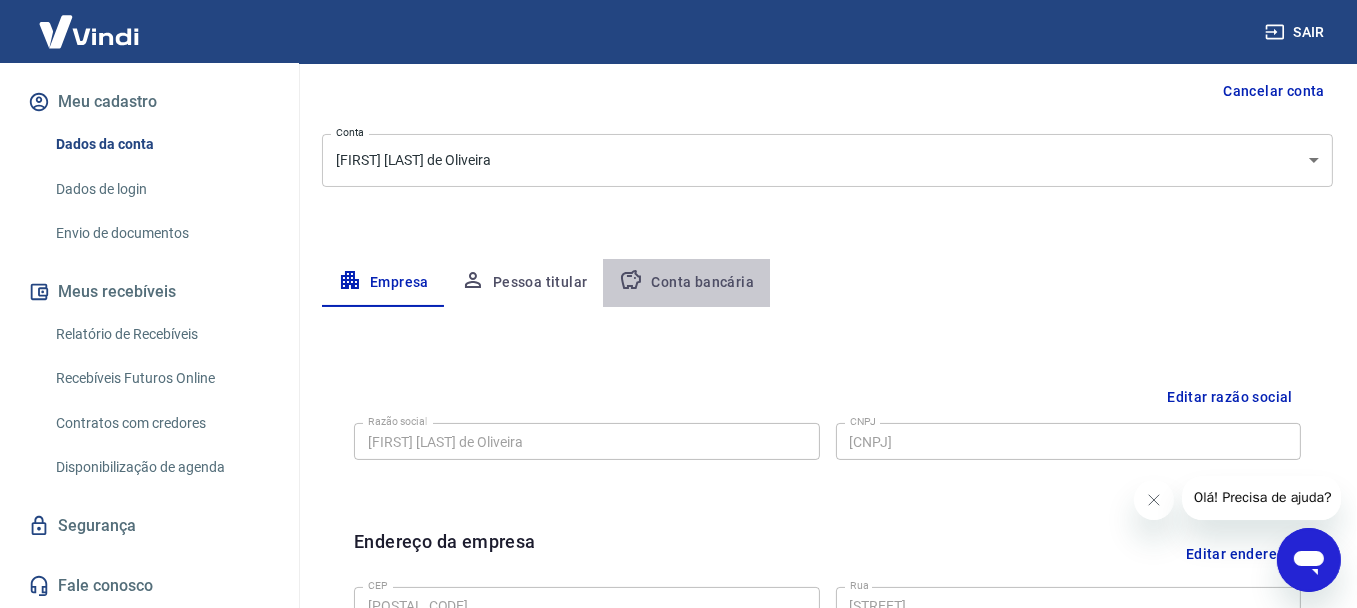 click on "Conta bancária" at bounding box center (686, 283) 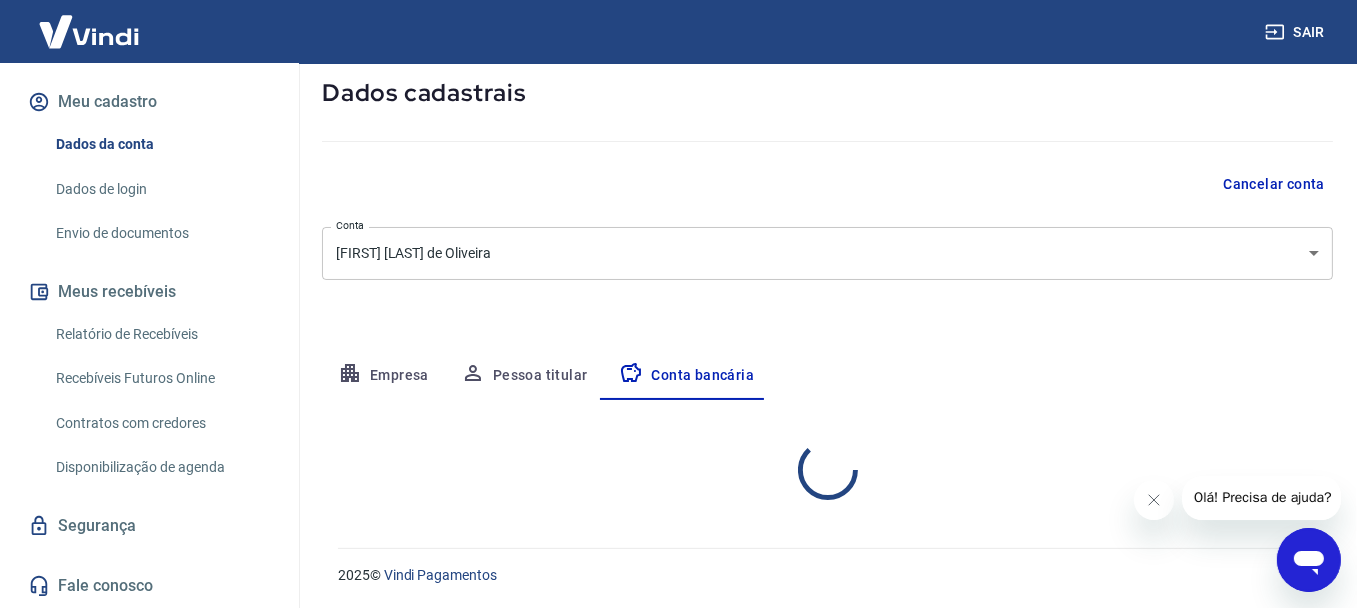 scroll, scrollTop: 200, scrollLeft: 0, axis: vertical 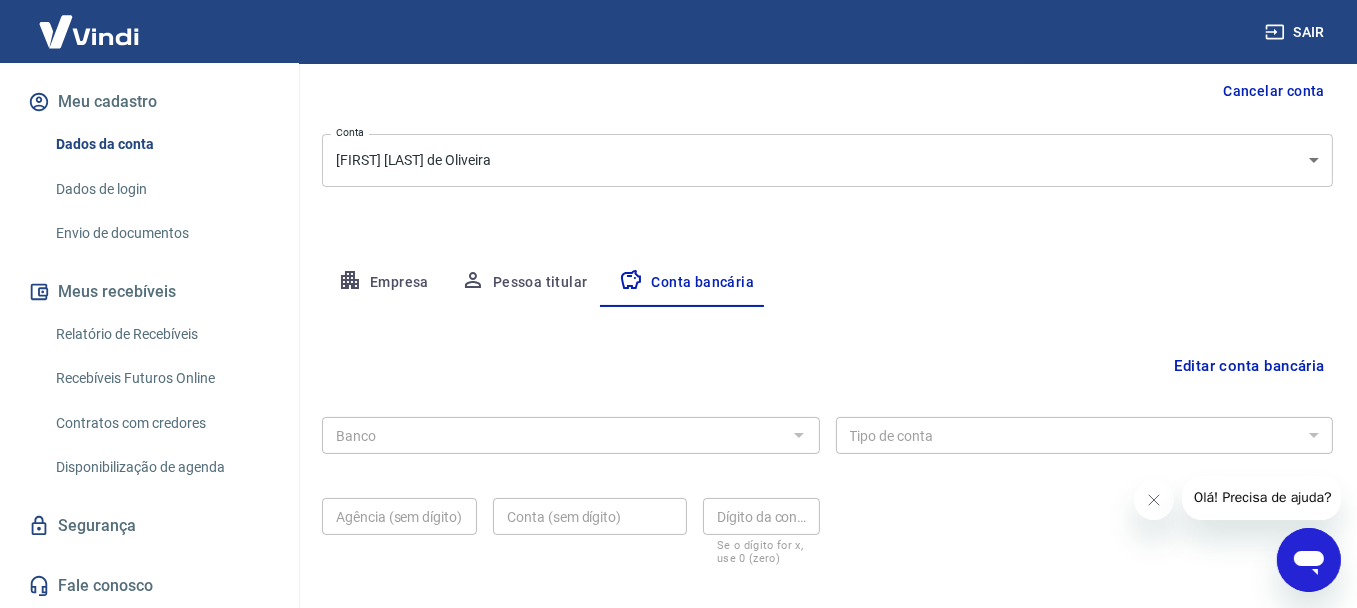 click on "Editar conta bancária" at bounding box center (1249, 366) 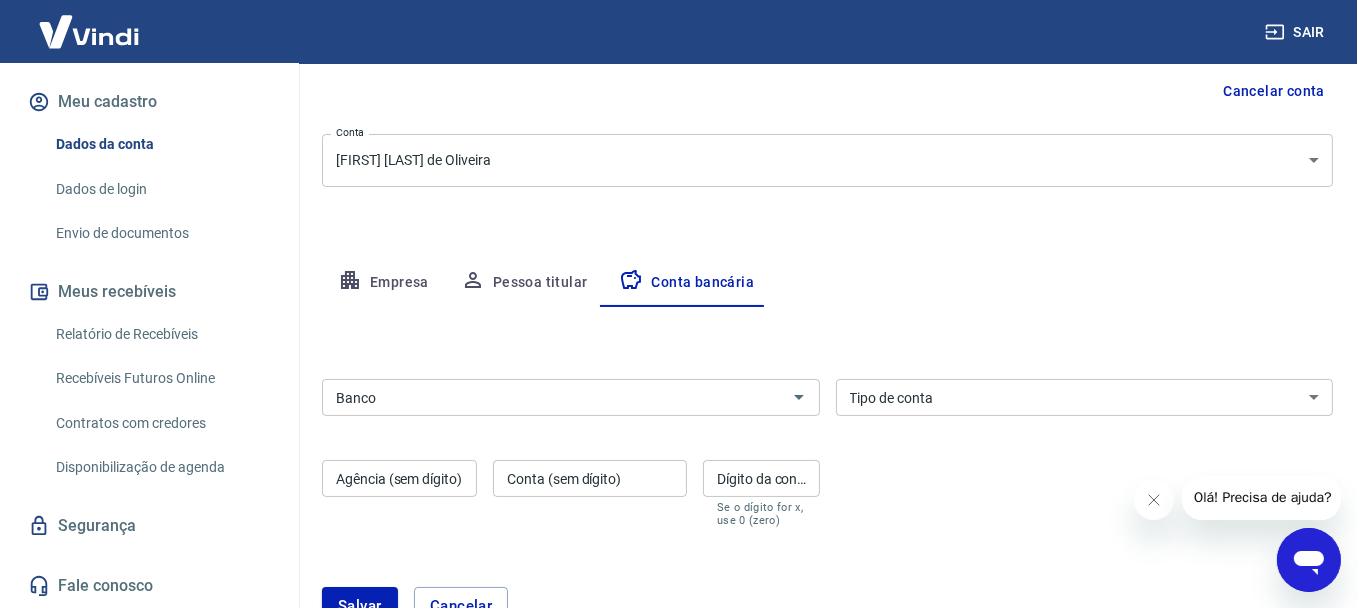 click on "Banco" at bounding box center [554, 397] 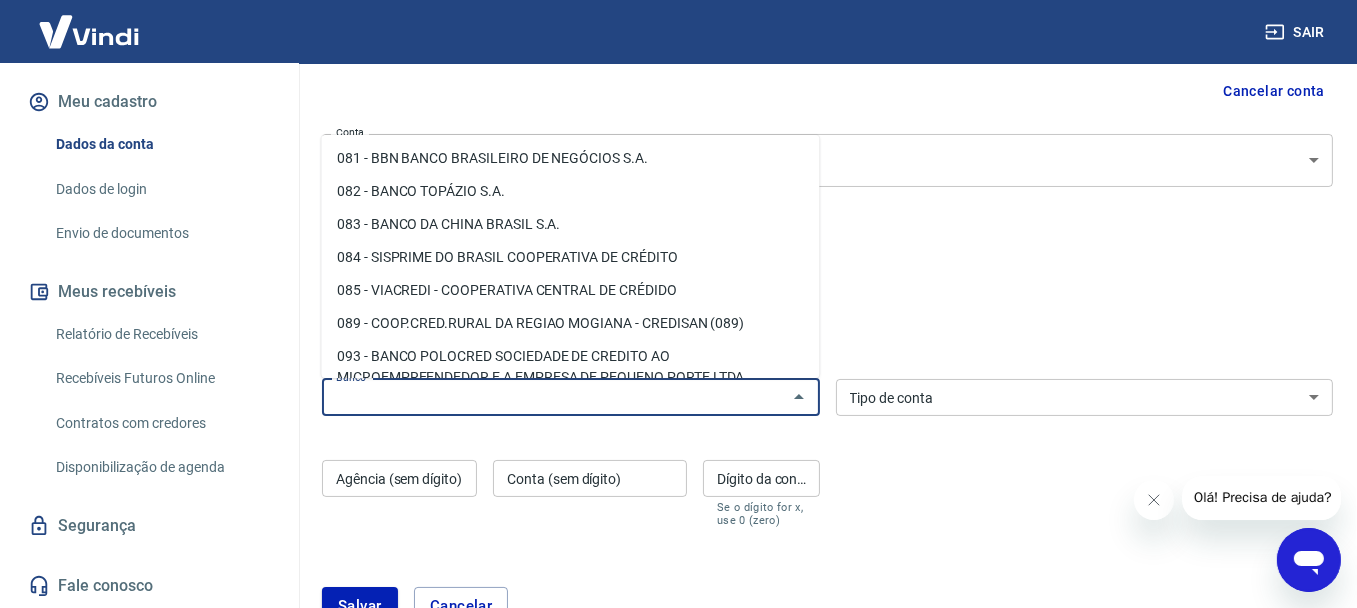 scroll, scrollTop: 585, scrollLeft: 0, axis: vertical 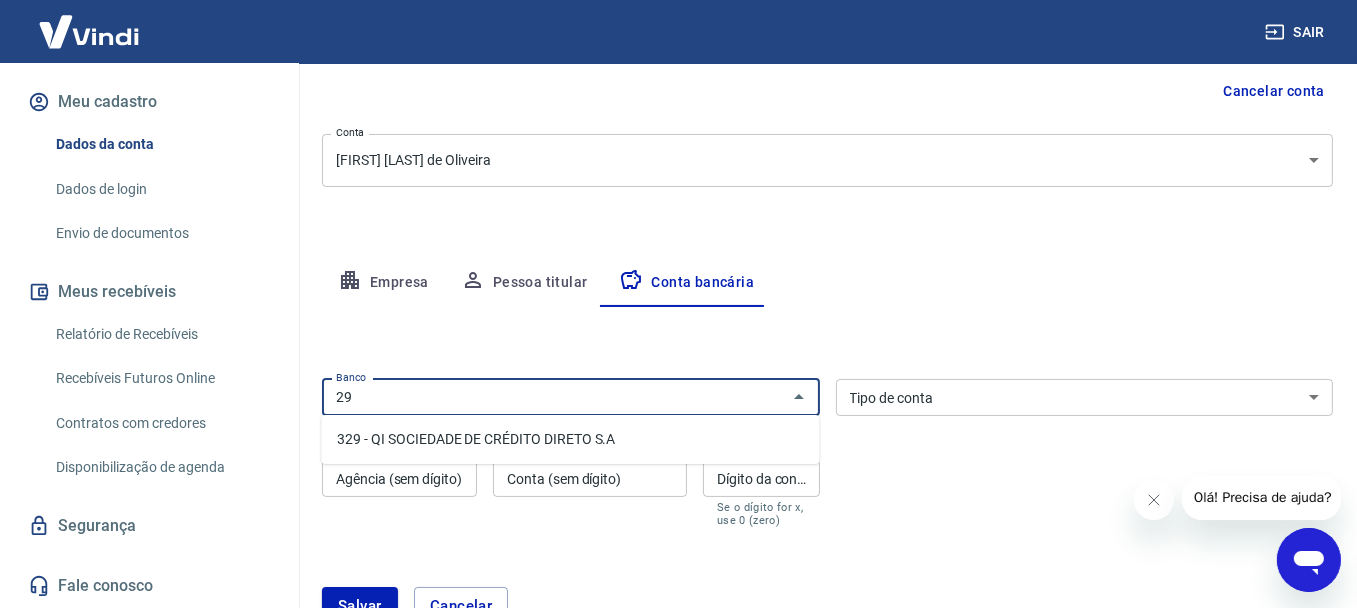 type on "2" 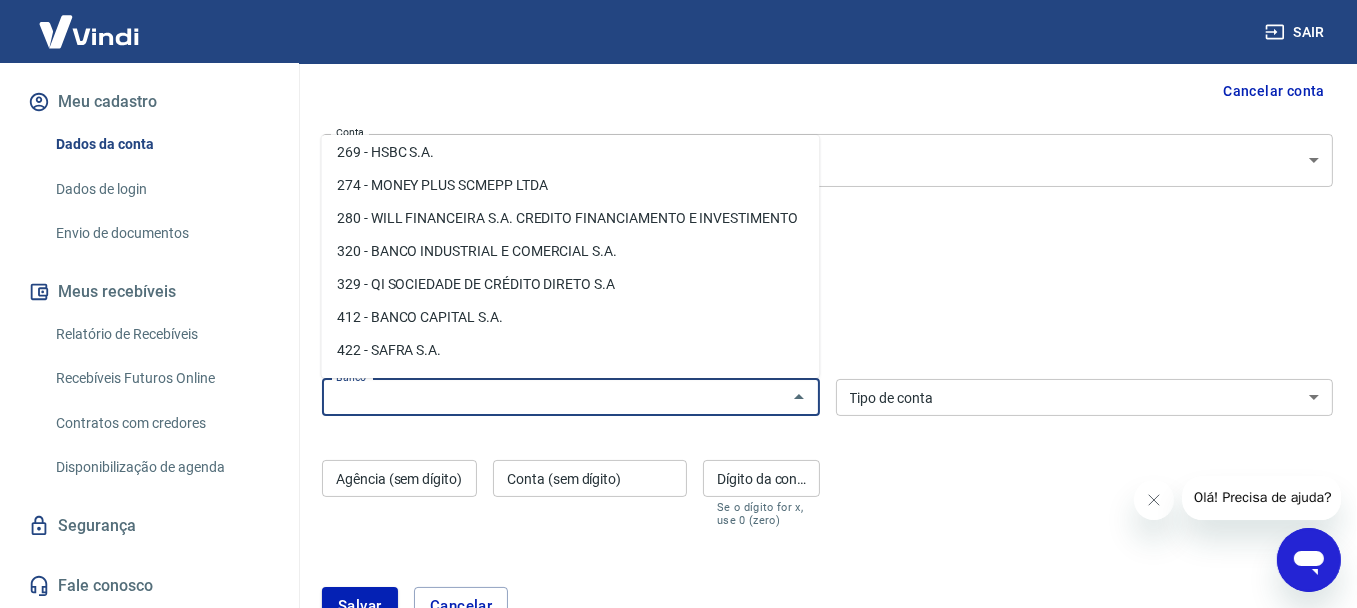 scroll, scrollTop: 0, scrollLeft: 0, axis: both 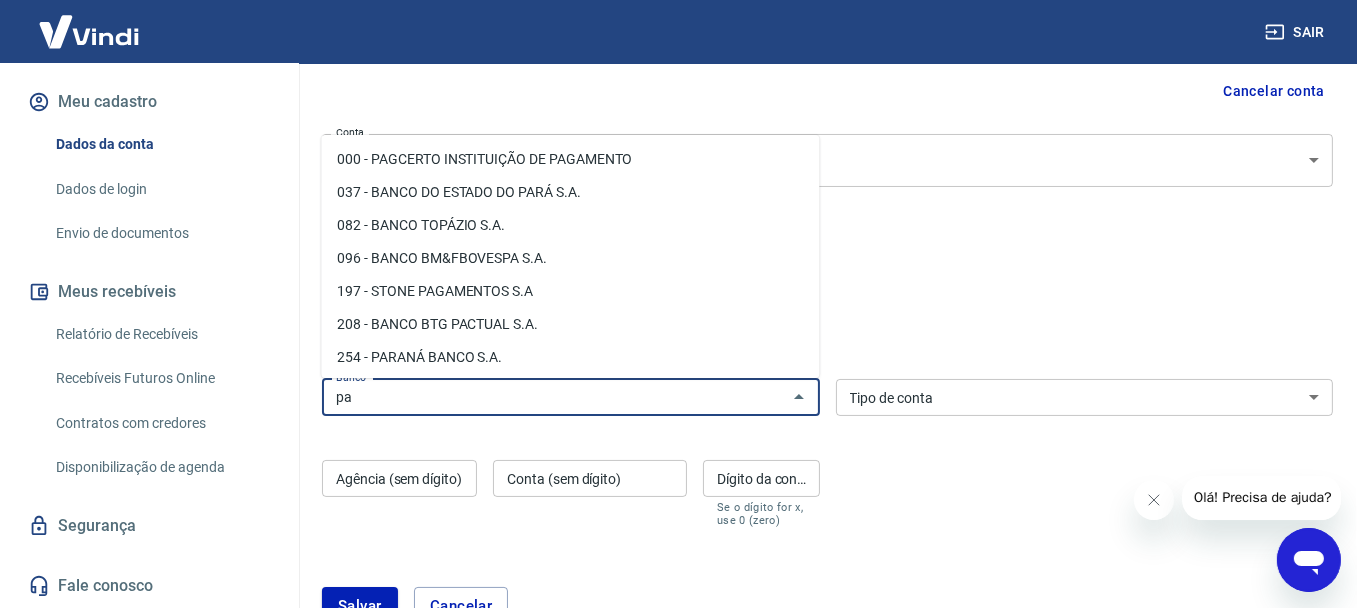 type on "p" 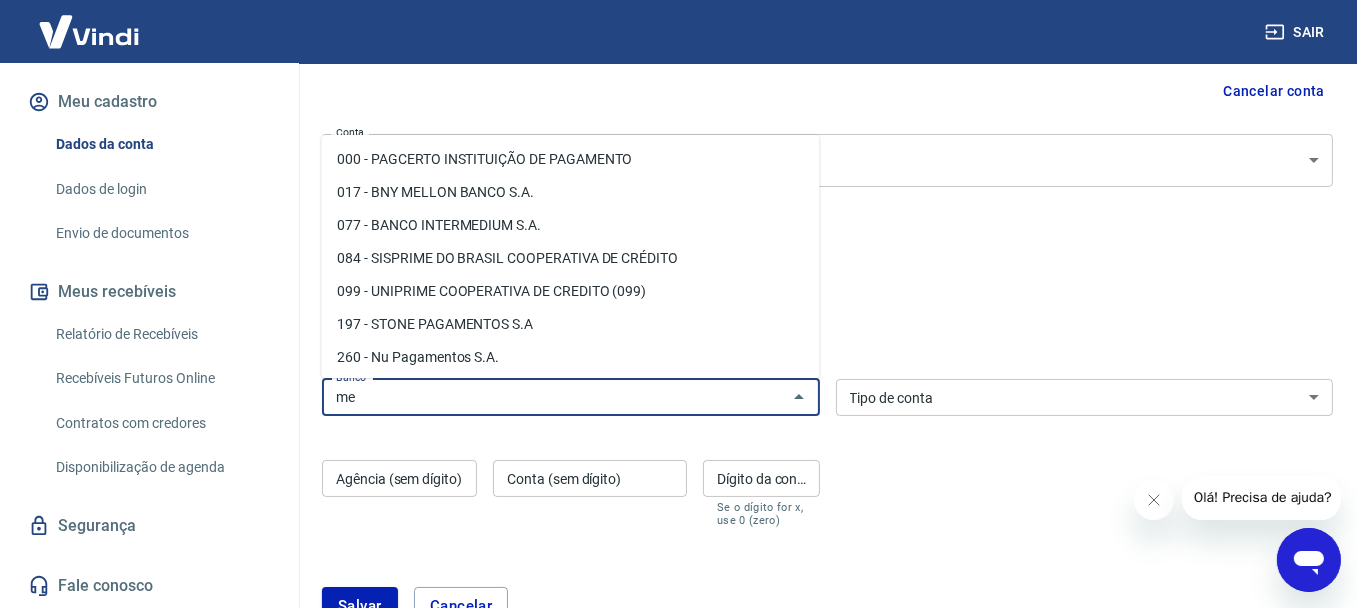 type on "m" 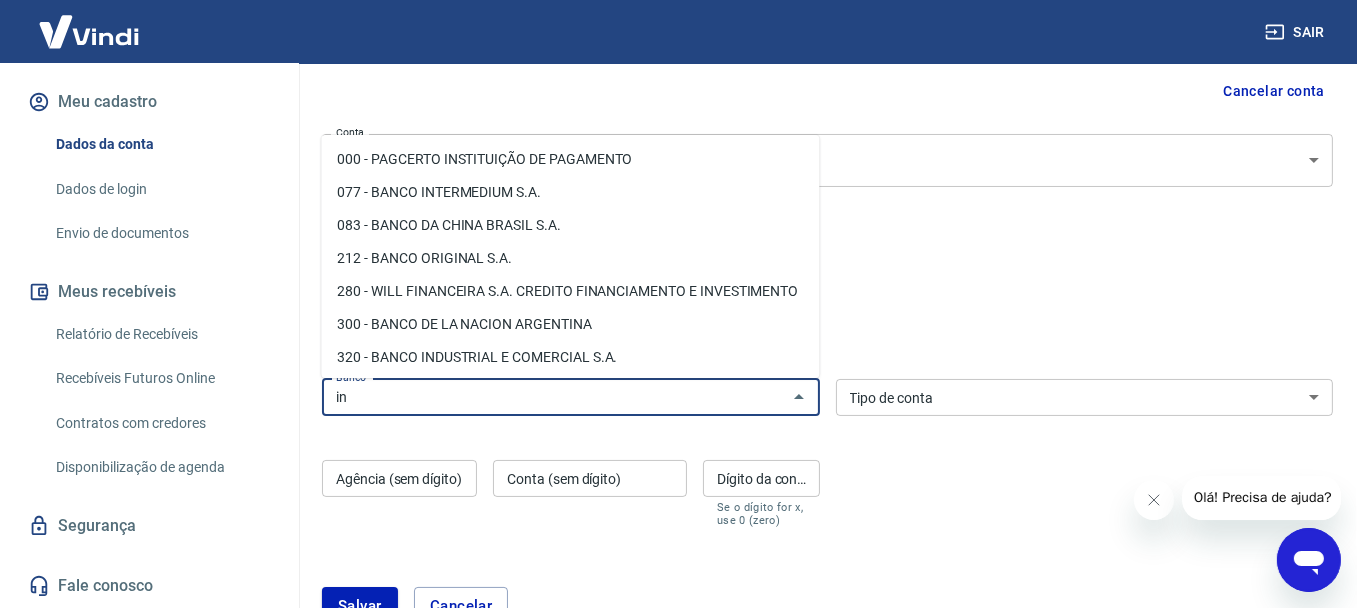 type on "i" 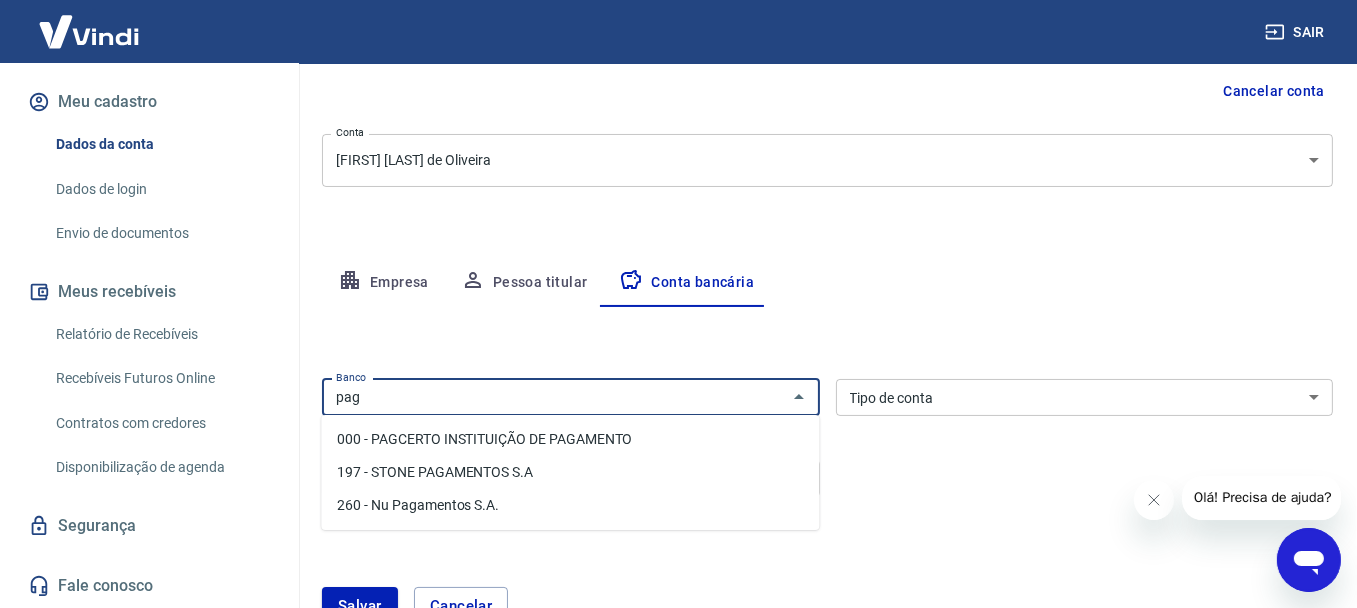type on "pag" 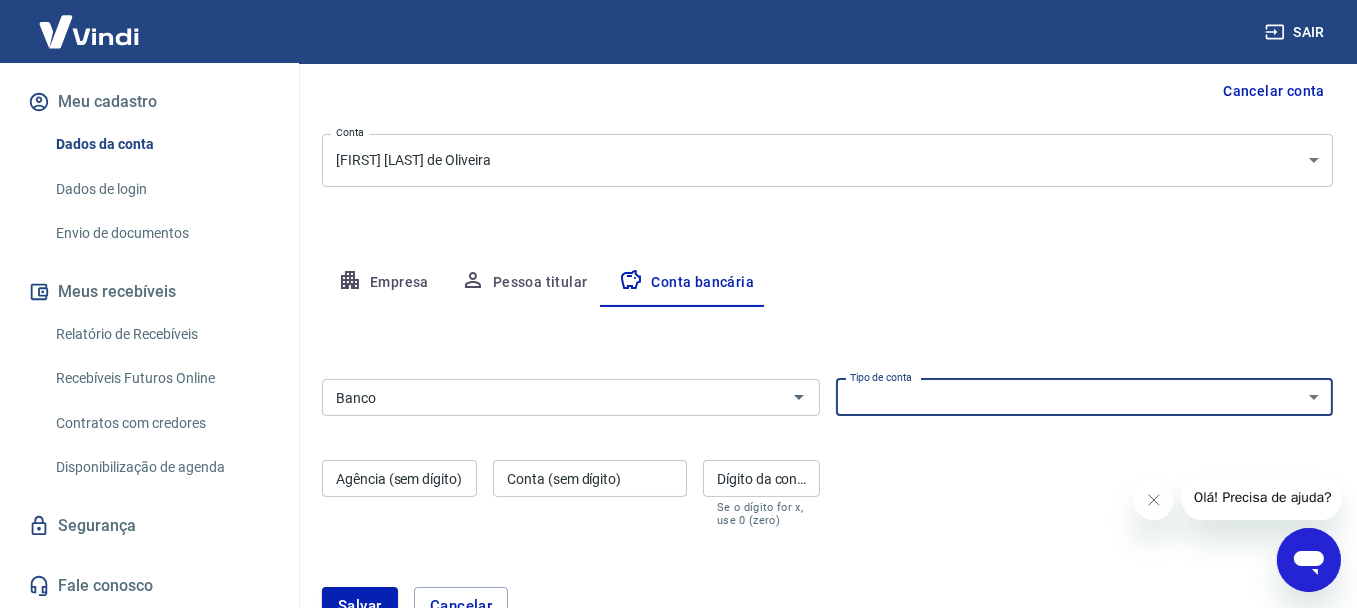 click on "Conta Corrente Conta Poupança" at bounding box center [1085, 397] 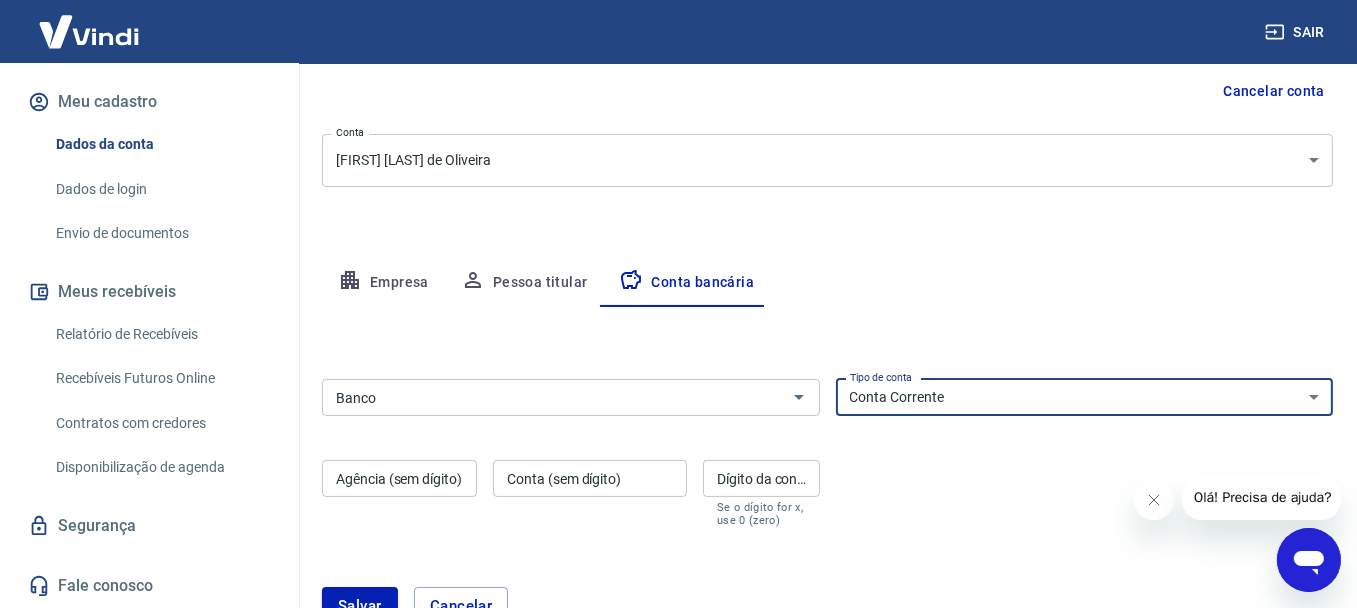 click on "Conta Corrente Conta Poupança" at bounding box center [1085, 397] 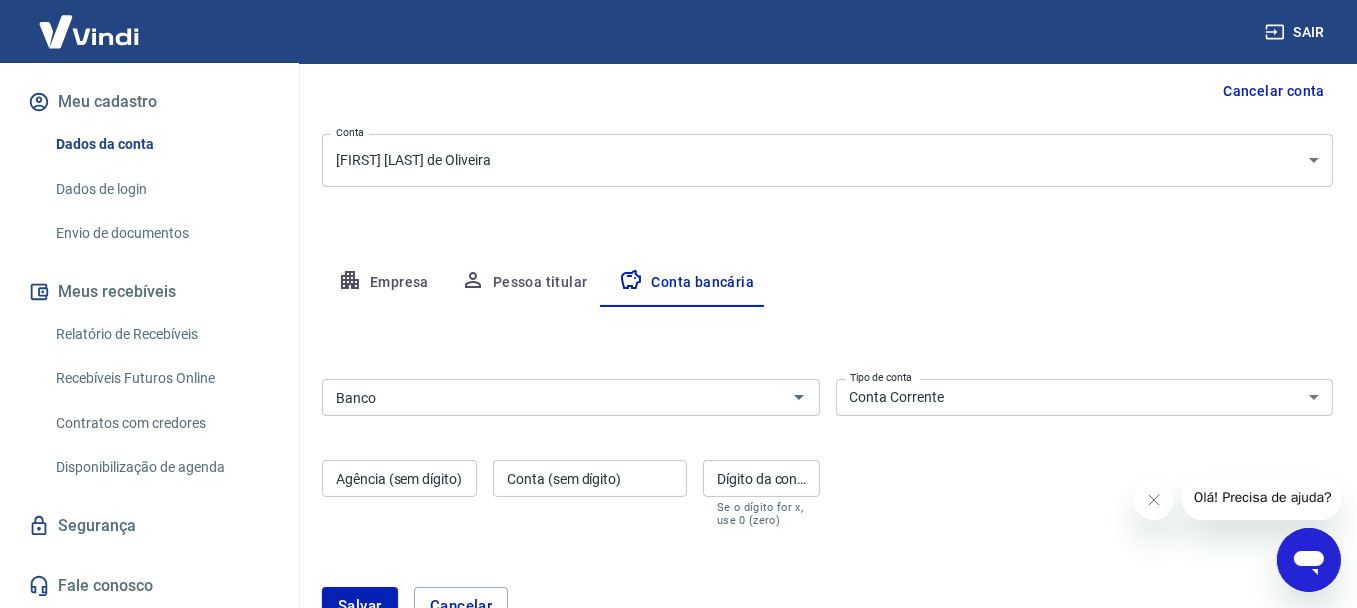 click on "Cancelar conta" at bounding box center (827, 91) 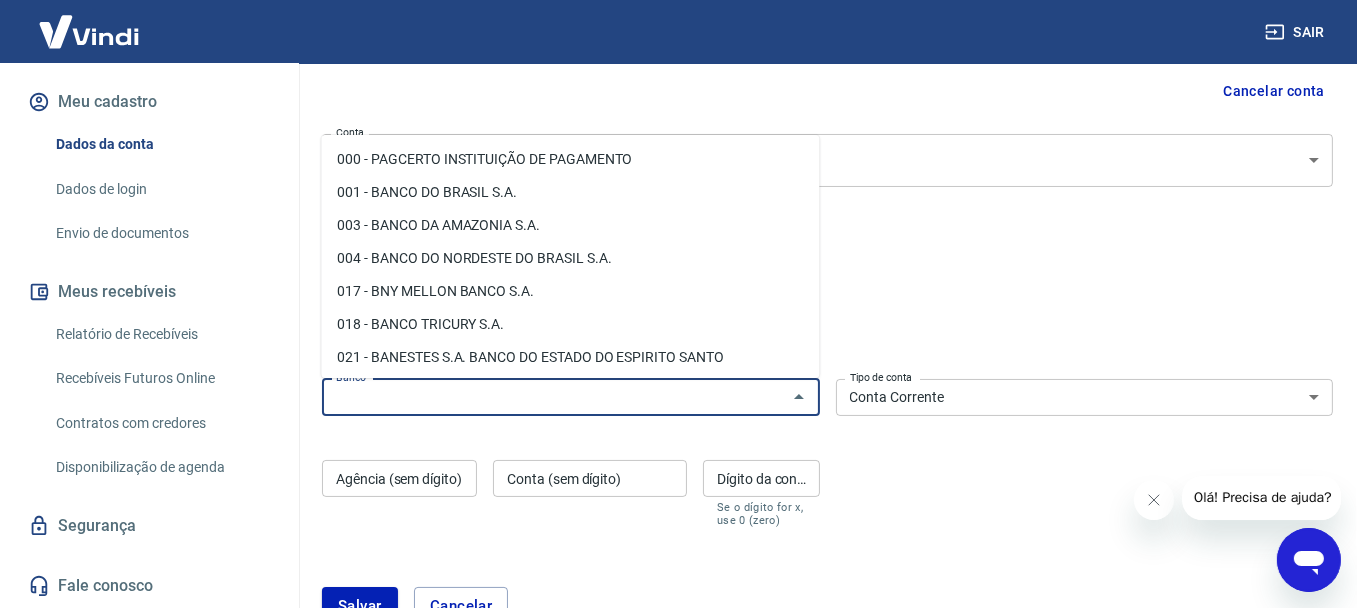 click on "Banco" at bounding box center (554, 397) 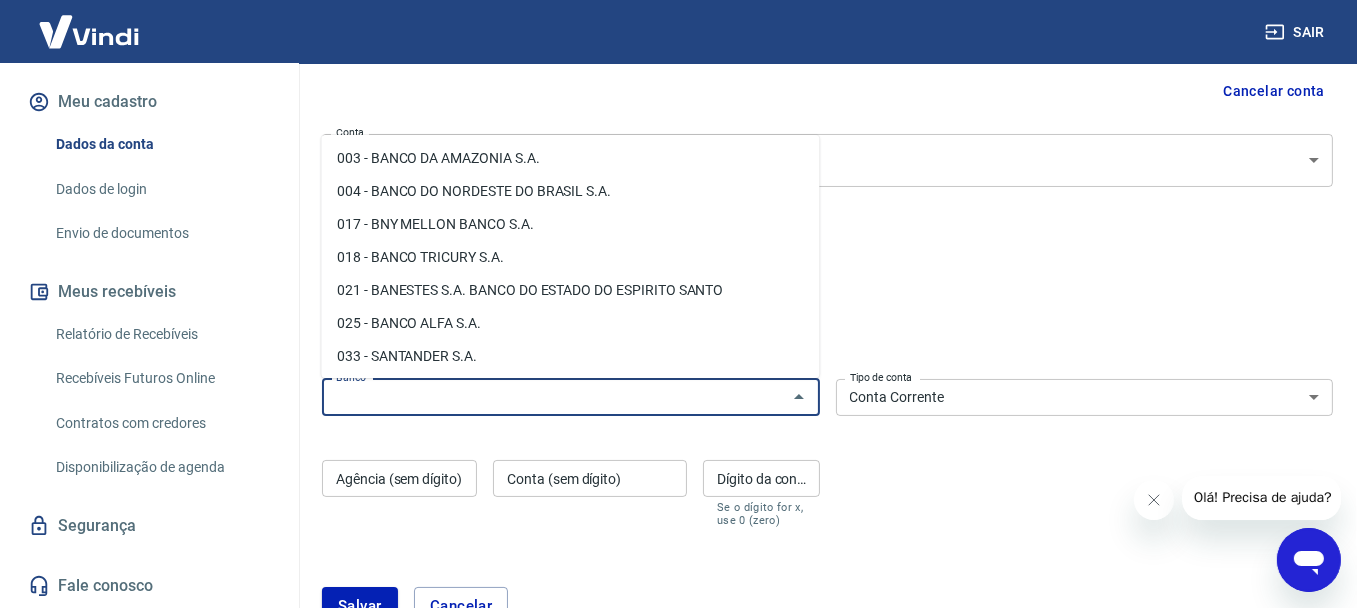scroll, scrollTop: 100, scrollLeft: 0, axis: vertical 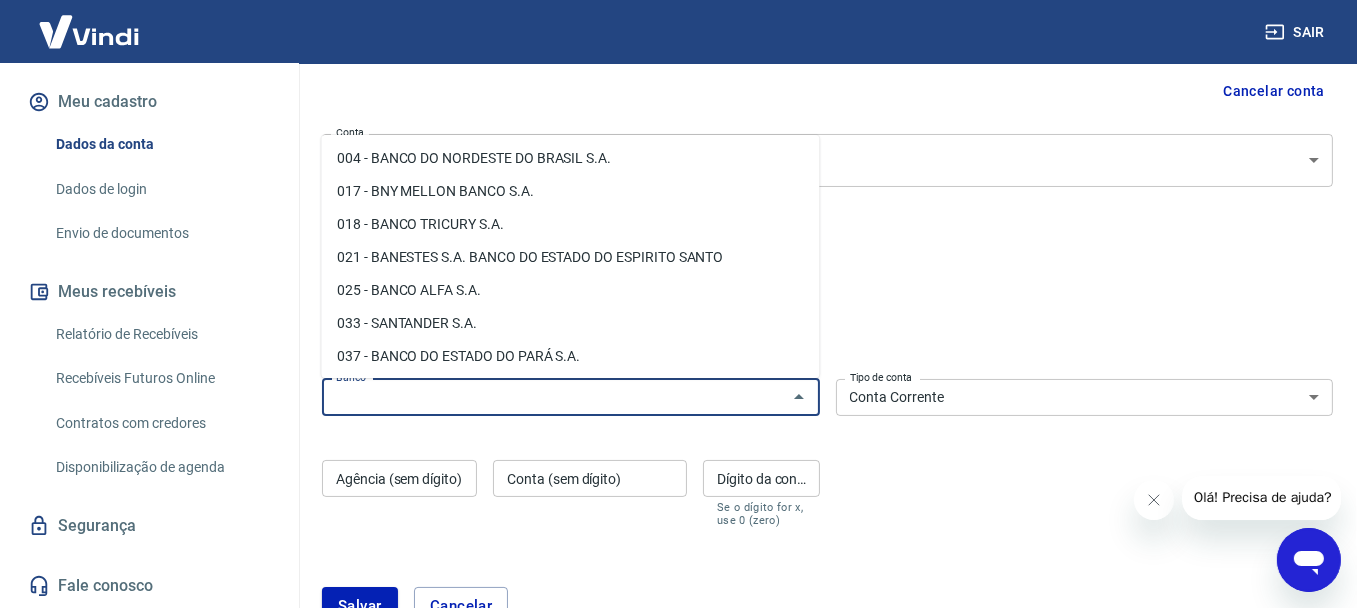 click on "Banco" at bounding box center (554, 397) 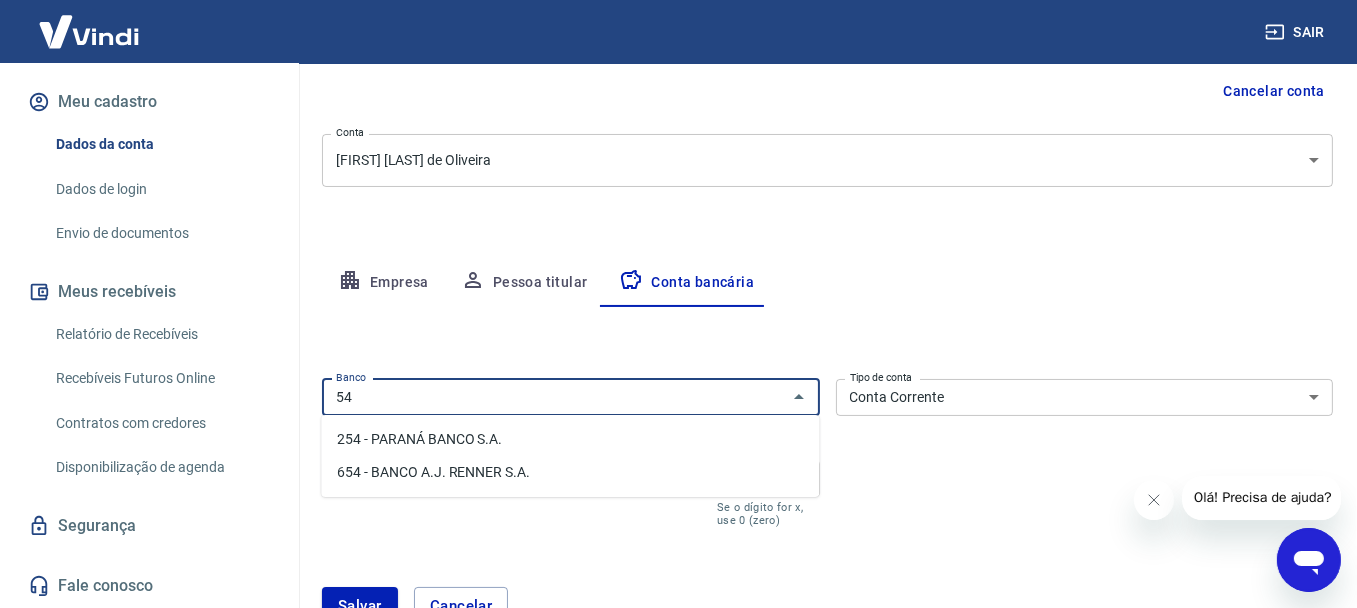 type on "5" 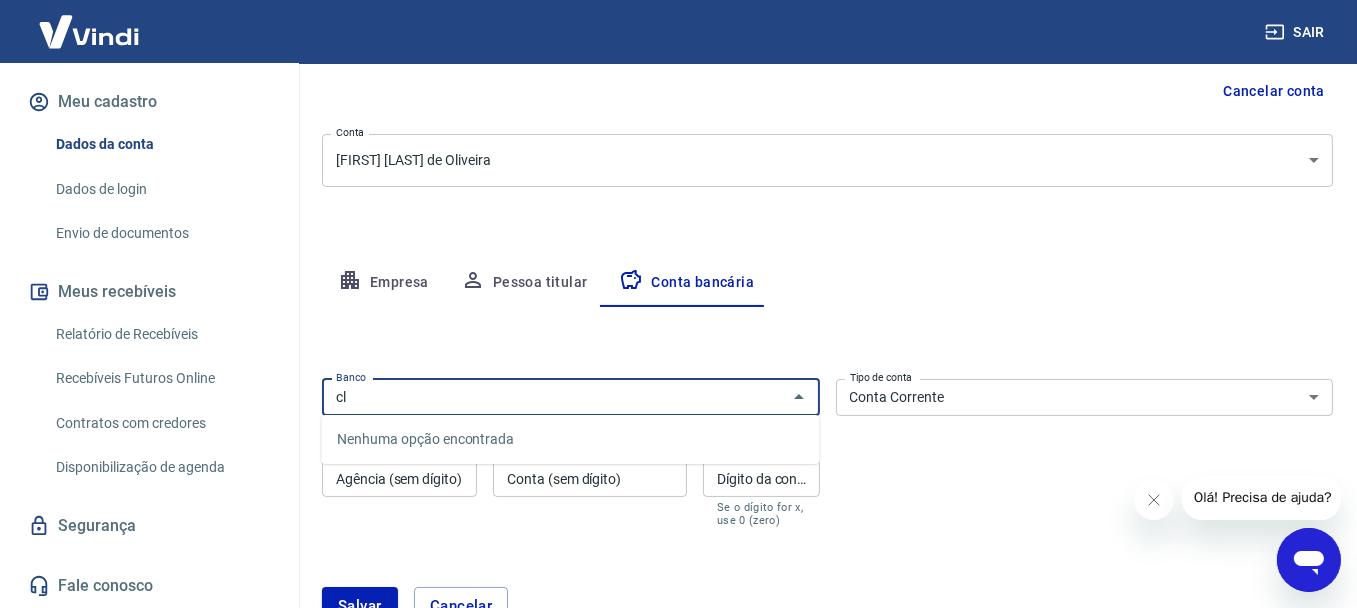 type on "c" 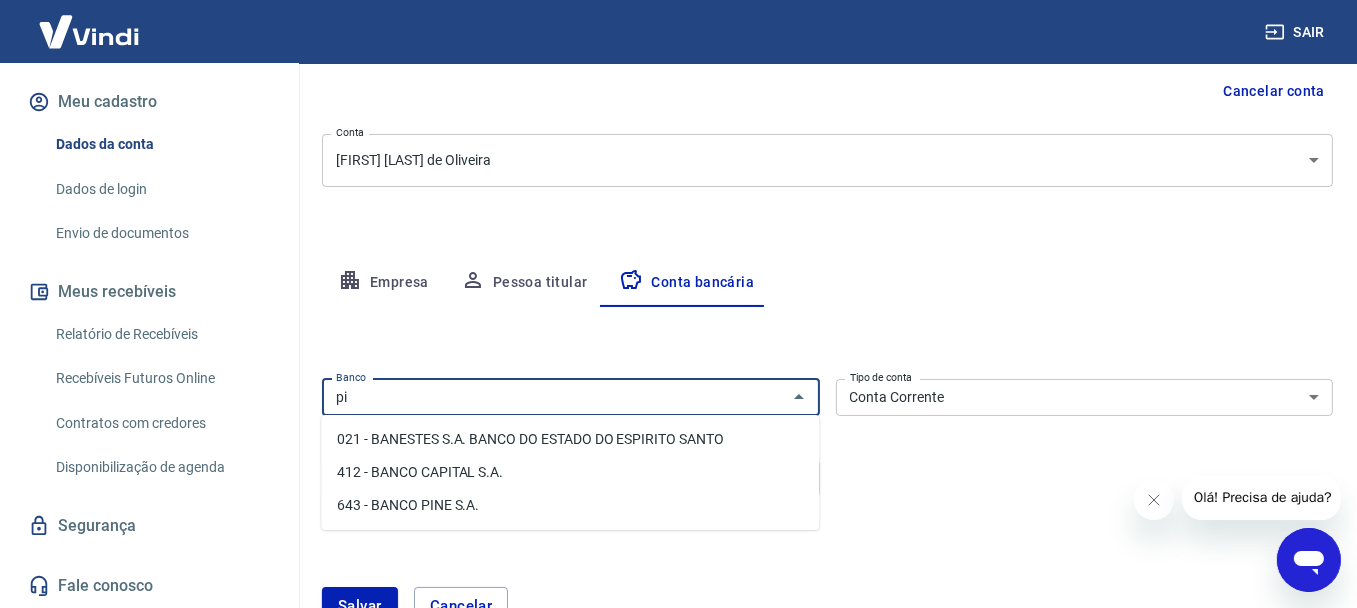 type on "p" 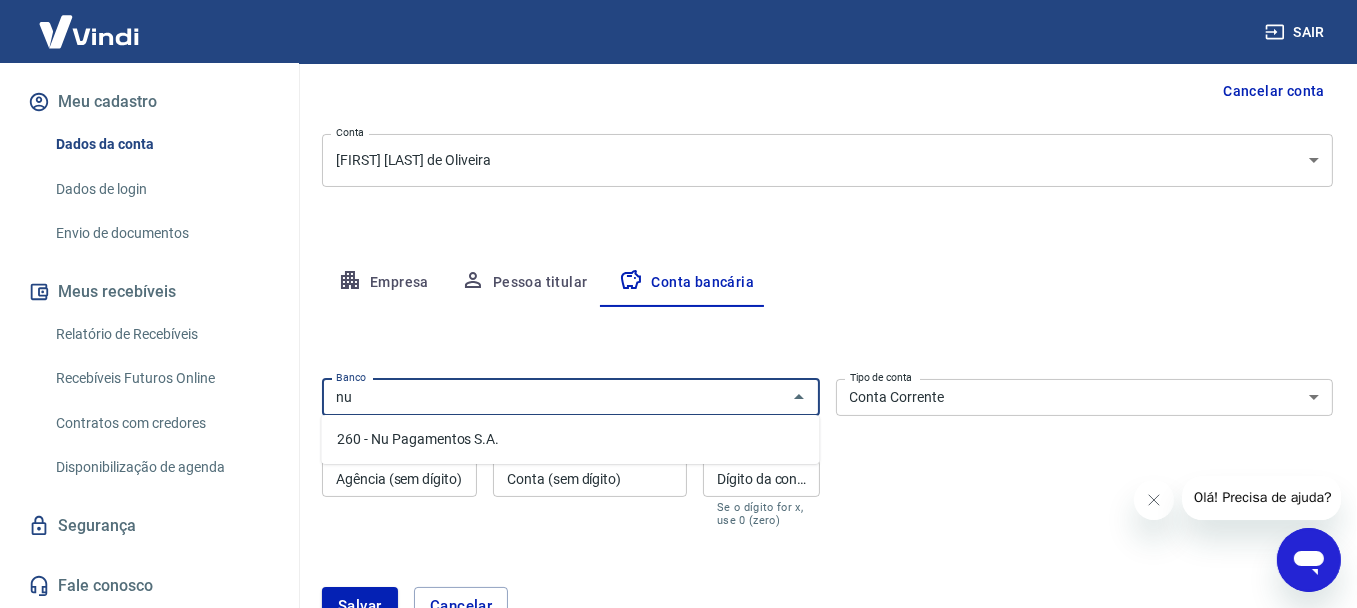 click on "260 - Nu Pagamentos S.A." at bounding box center (570, 439) 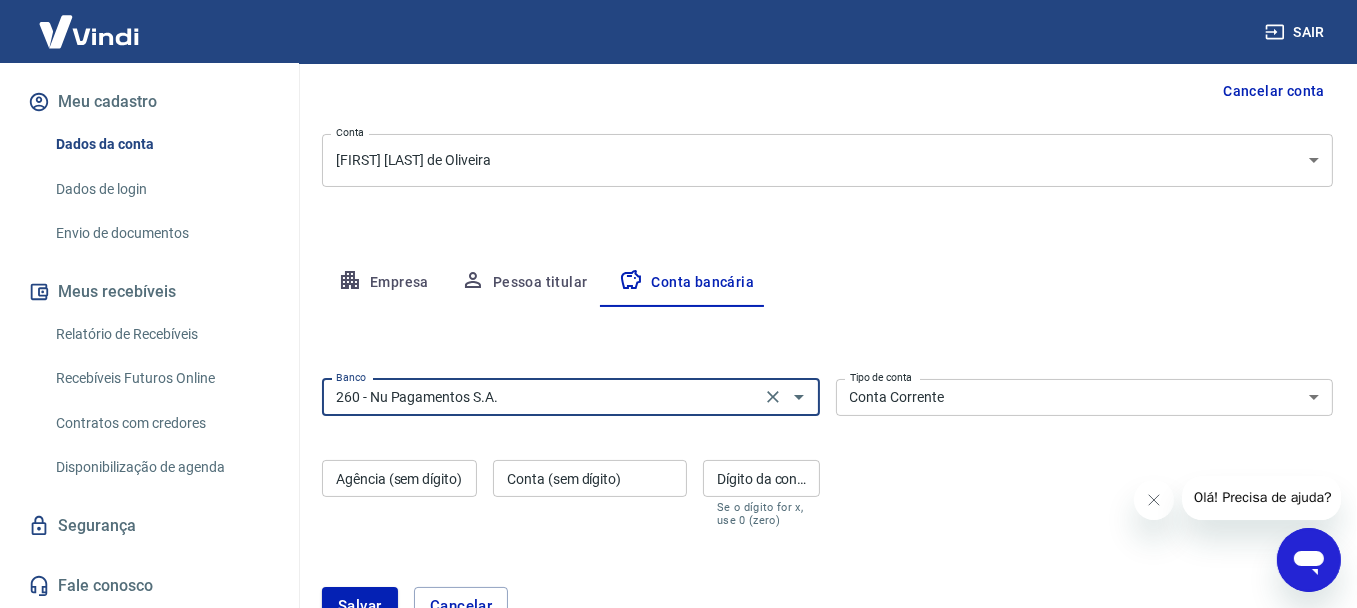 type on "260 - Nu Pagamentos S.A." 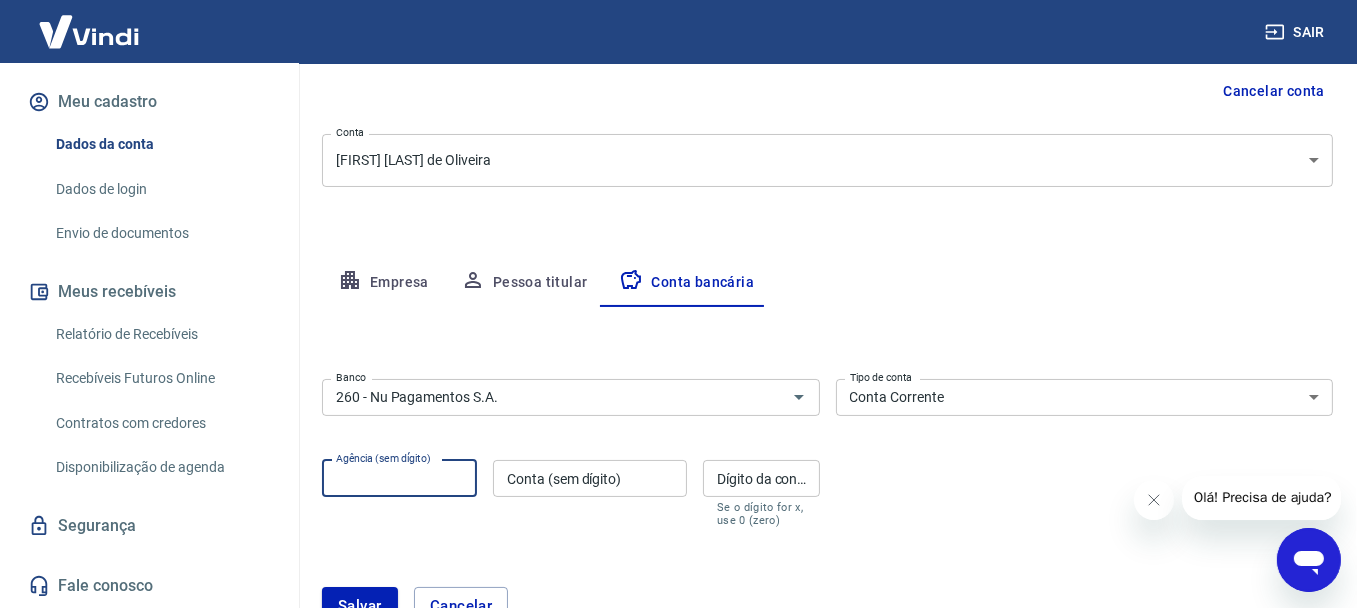 click on "Agência (sem dígito)" at bounding box center [399, 478] 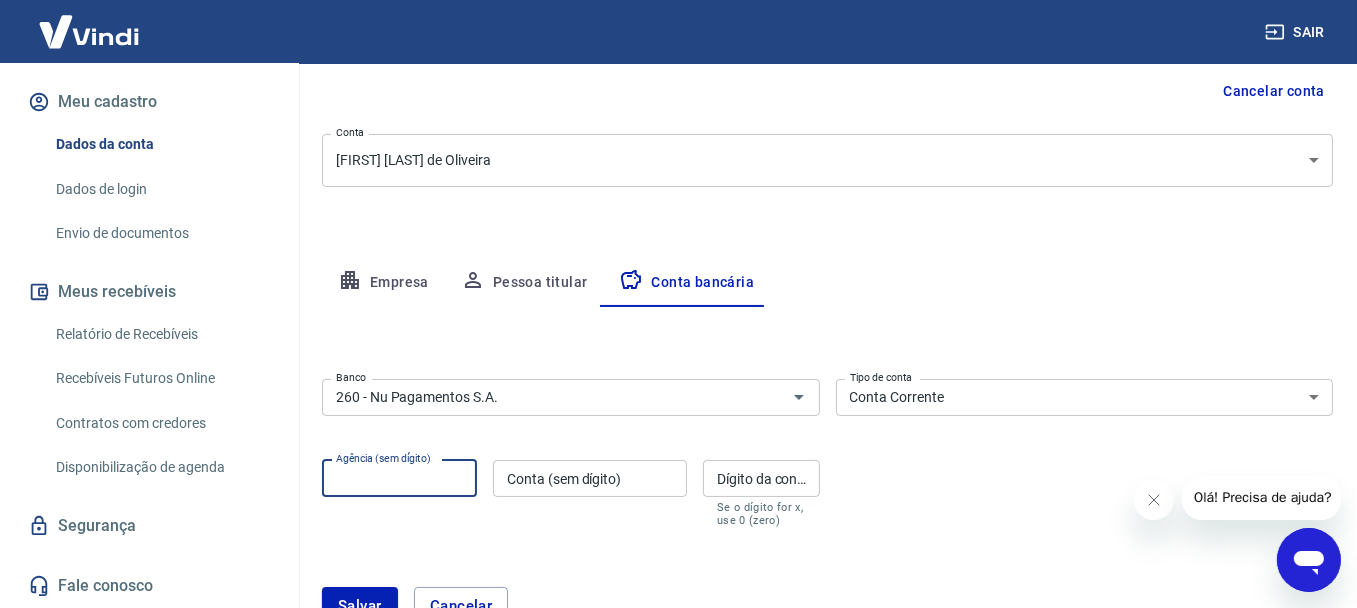 type on "0001" 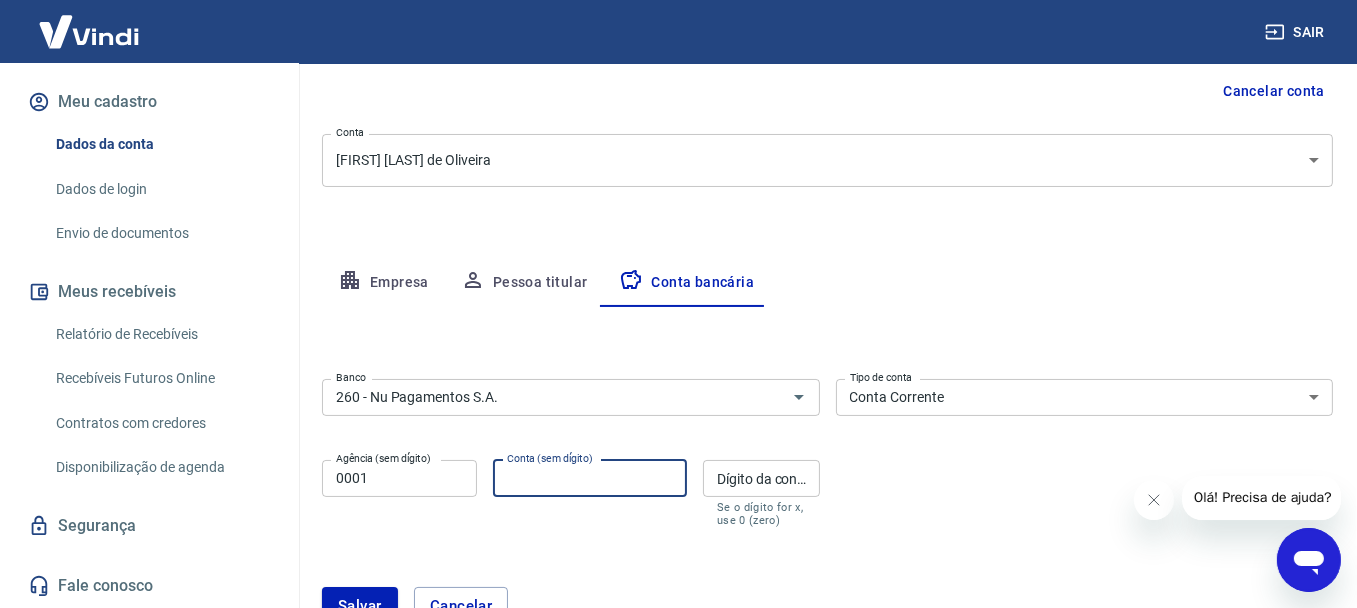 click on "Conta (sem dígito)" at bounding box center (590, 478) 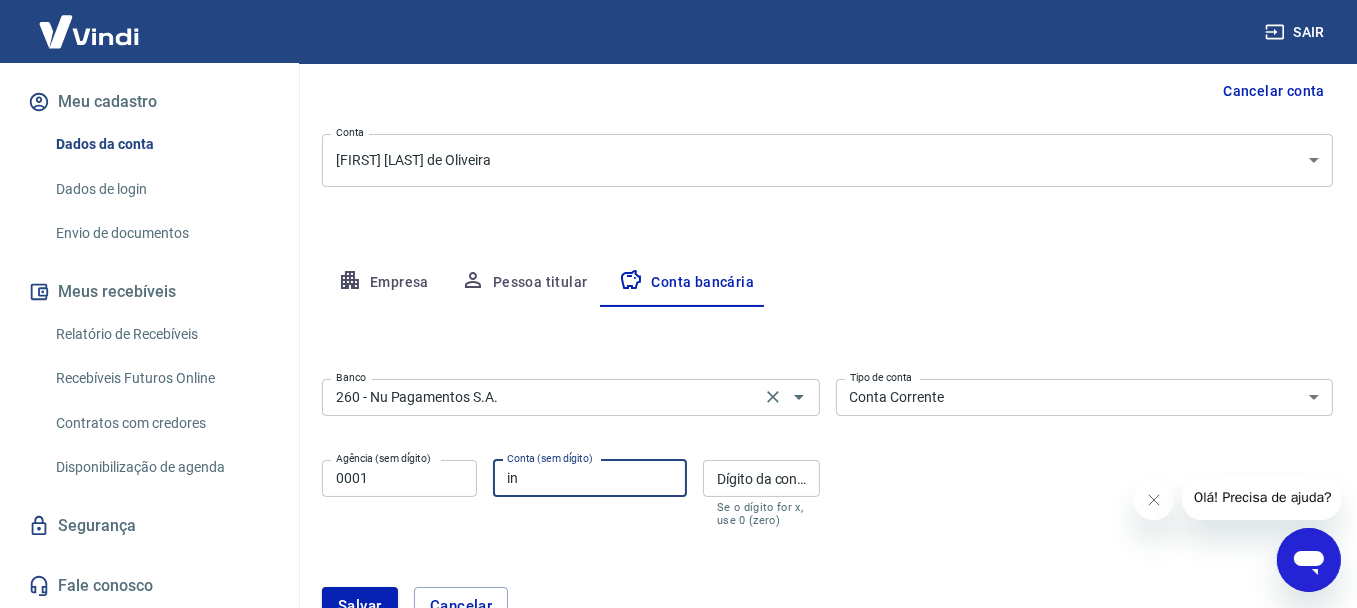 click on "260 - Nu Pagamentos S.A. Banco" at bounding box center [571, 397] 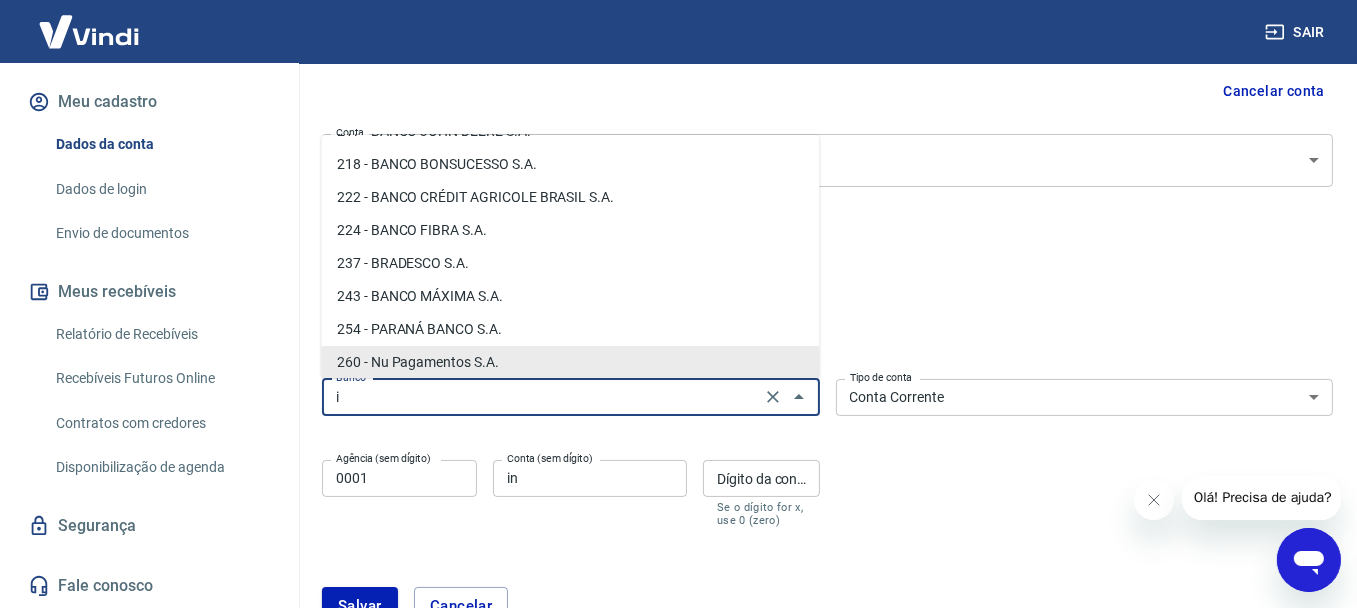 scroll, scrollTop: 0, scrollLeft: 0, axis: both 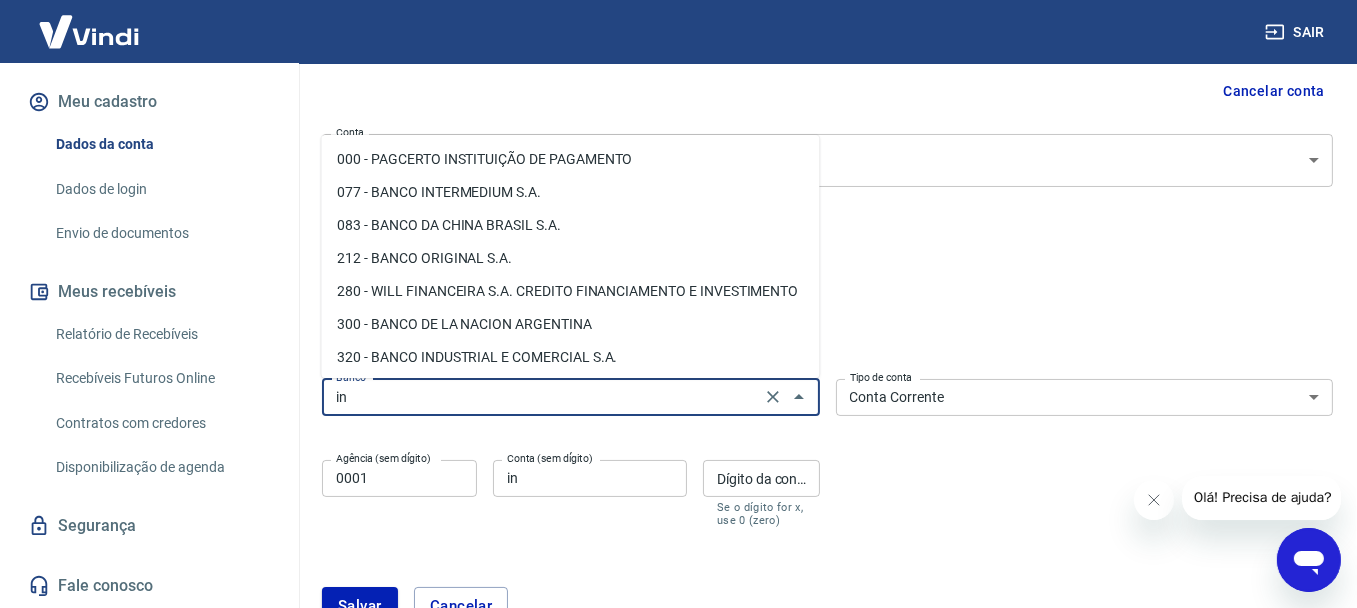 type on "int" 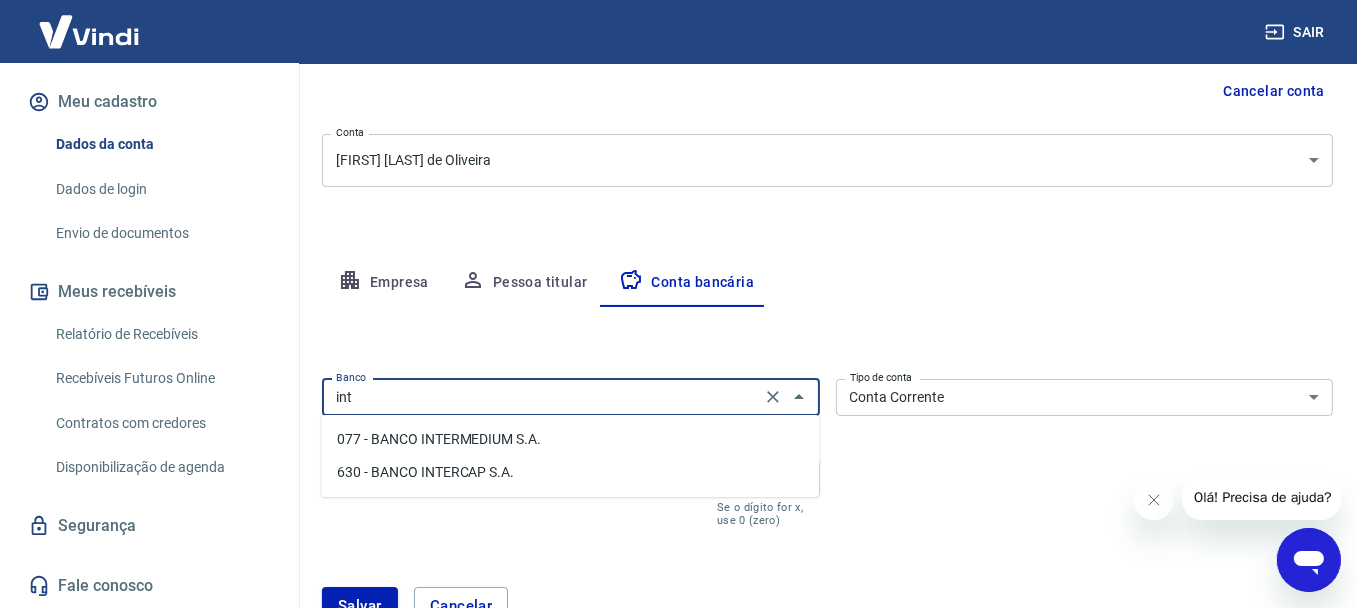 click 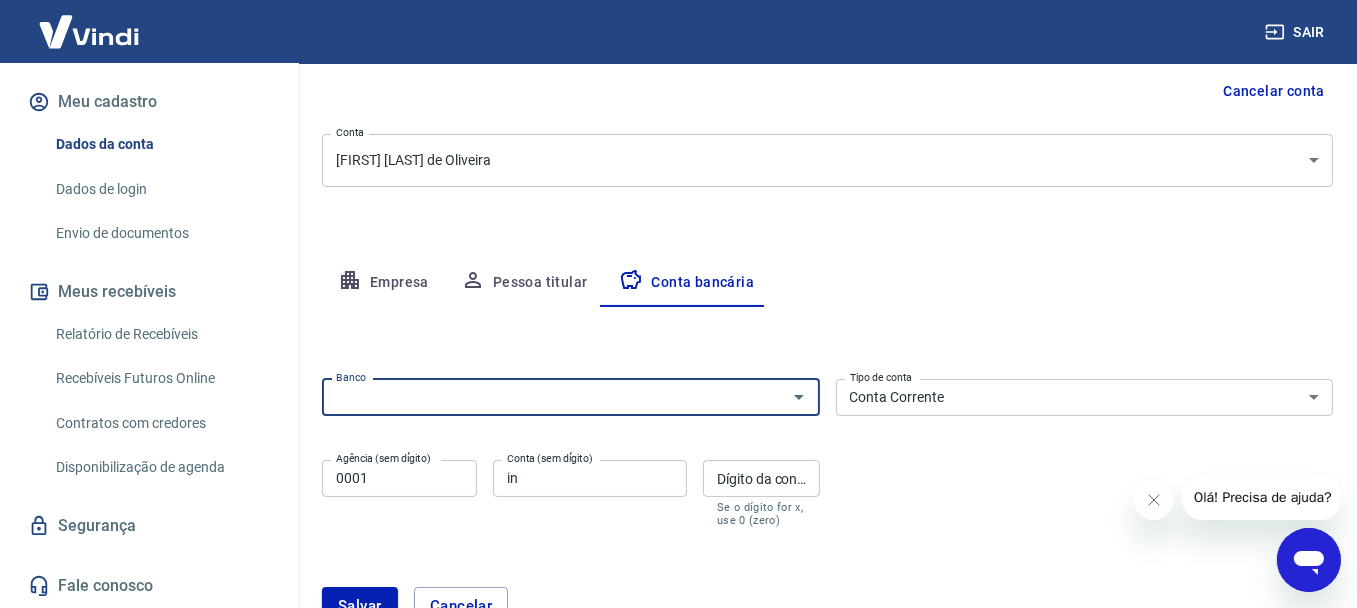 click on "Banco" at bounding box center [554, 397] 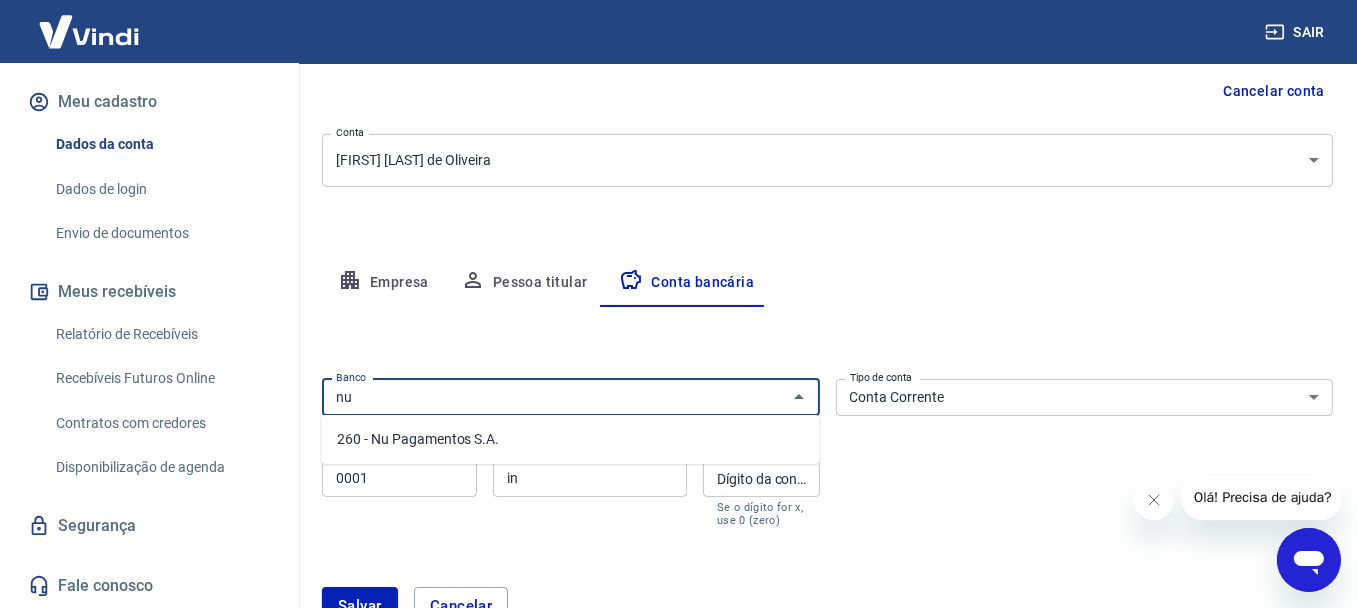 click on "260 - Nu Pagamentos S.A." at bounding box center (570, 439) 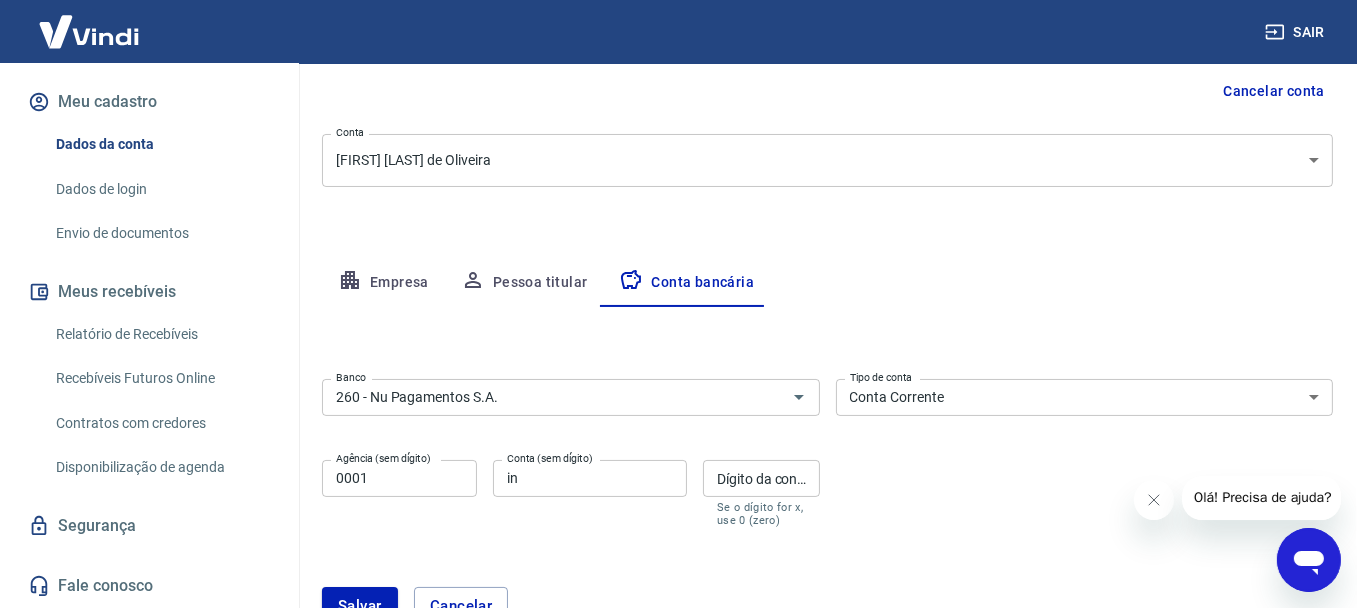 click on "Banco 260 - Nu Pagamentos S.A. Banco Tipo de conta Conta Corrente Conta Poupança Tipo de conta Agência (sem dígito) 0001 Agência (sem dígito) Conta (sem dígito) in Conta (sem dígito) Dígito da conta Dígito da conta Se o dígito for x, use 0 (zero)" at bounding box center (827, 451) 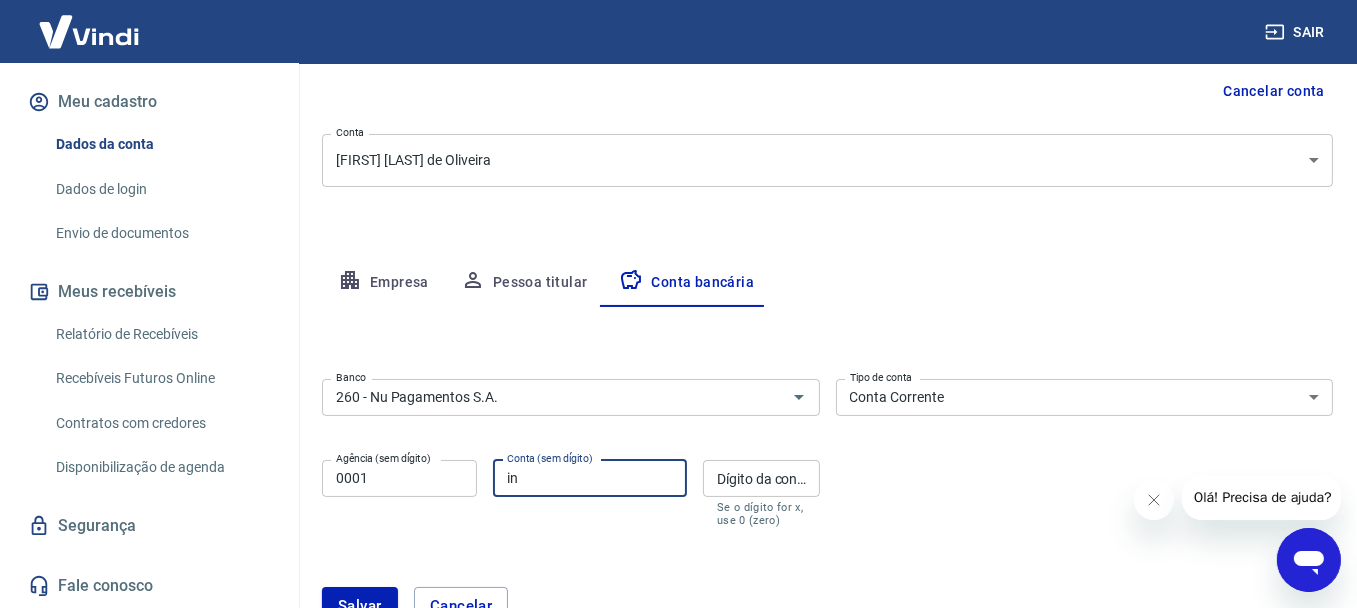 type on "i" 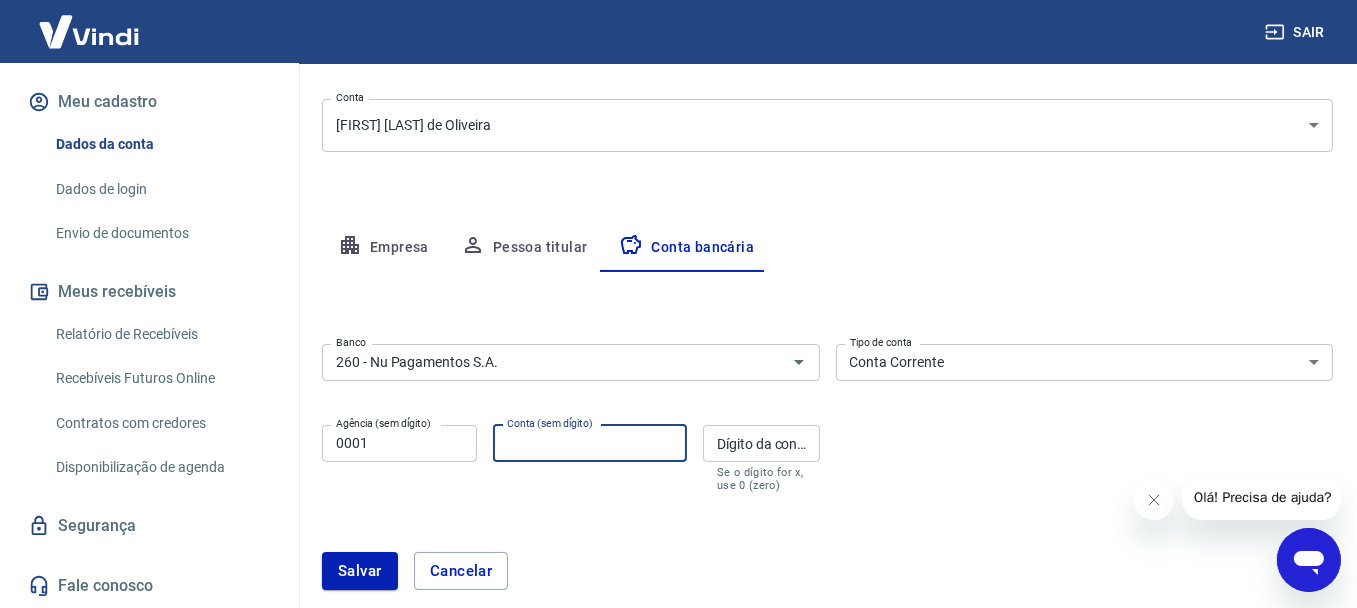 scroll, scrollTop: 49, scrollLeft: 0, axis: vertical 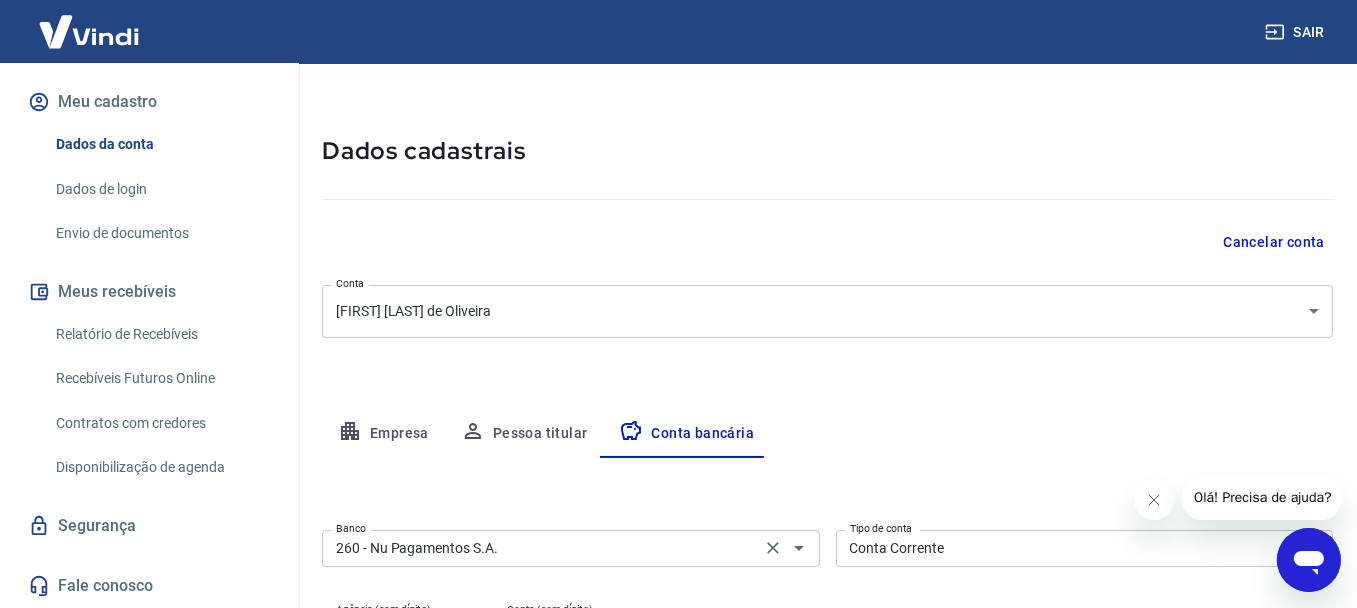 type 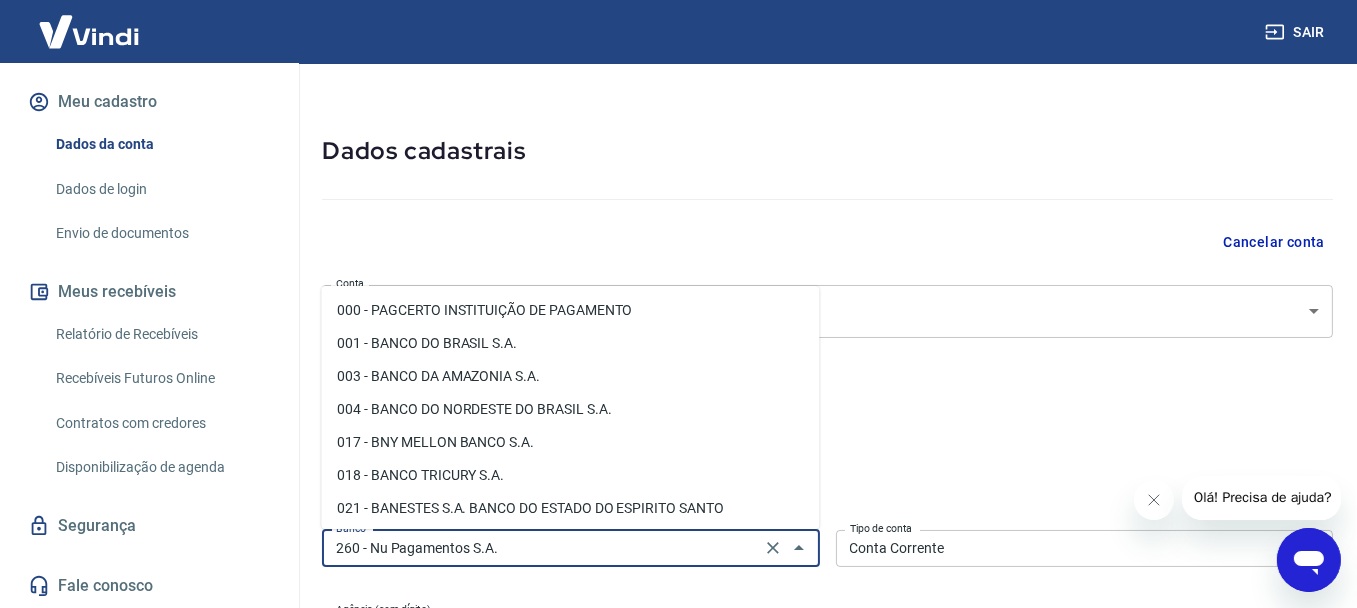 scroll, scrollTop: 1435, scrollLeft: 0, axis: vertical 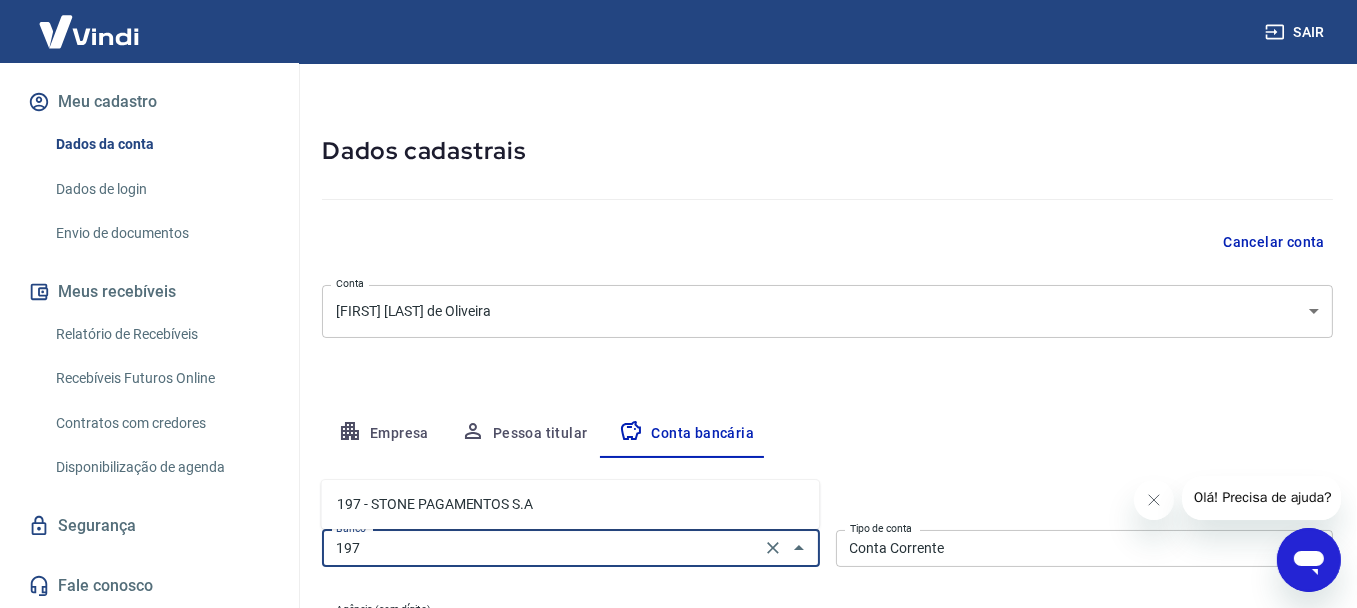 click on "197 - STONE PAGAMENTOS S.A" at bounding box center (570, 504) 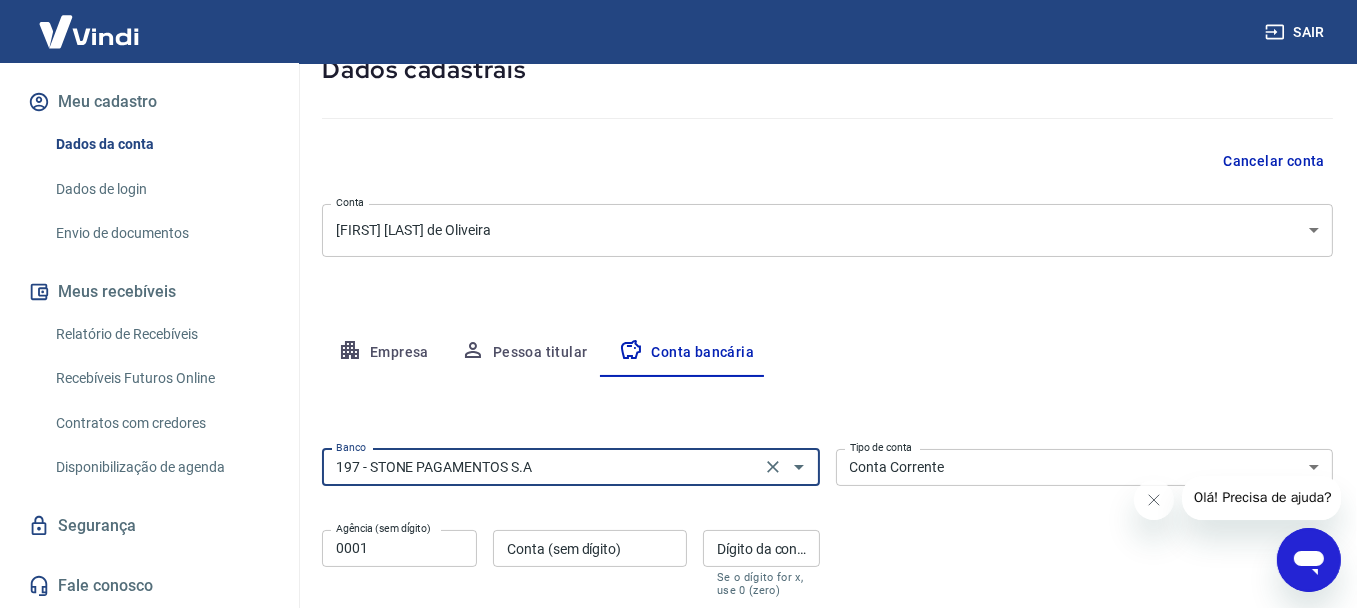 scroll, scrollTop: 249, scrollLeft: 0, axis: vertical 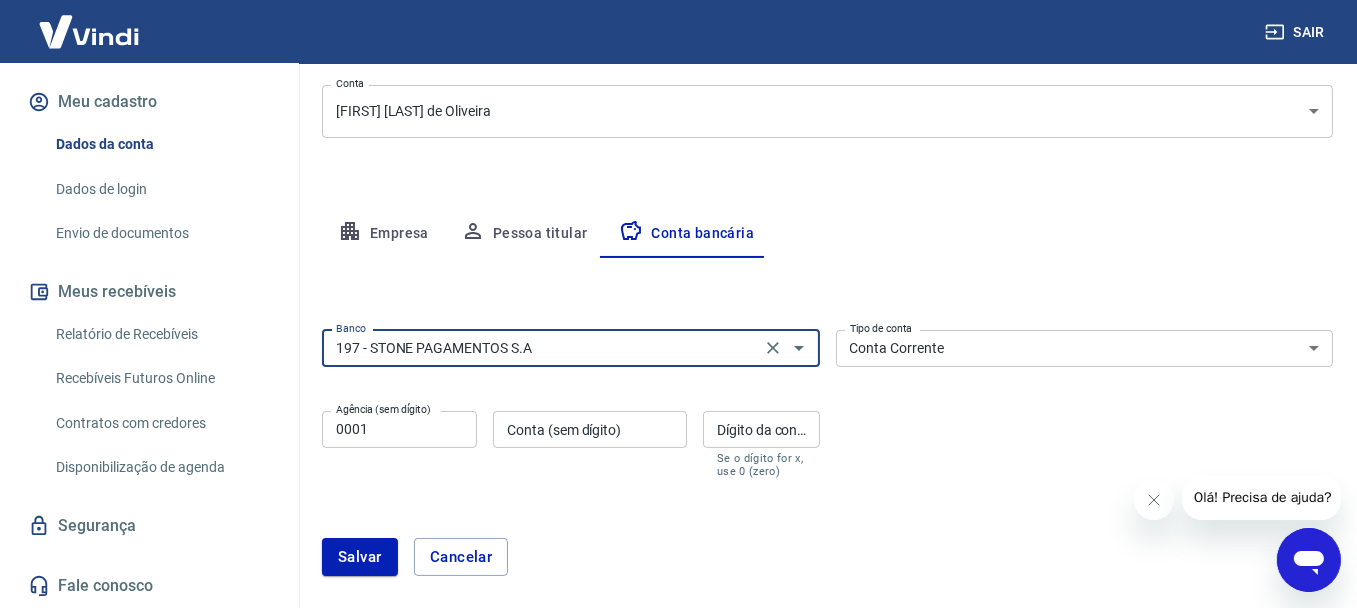type on "197 - STONE PAGAMENTOS S.A" 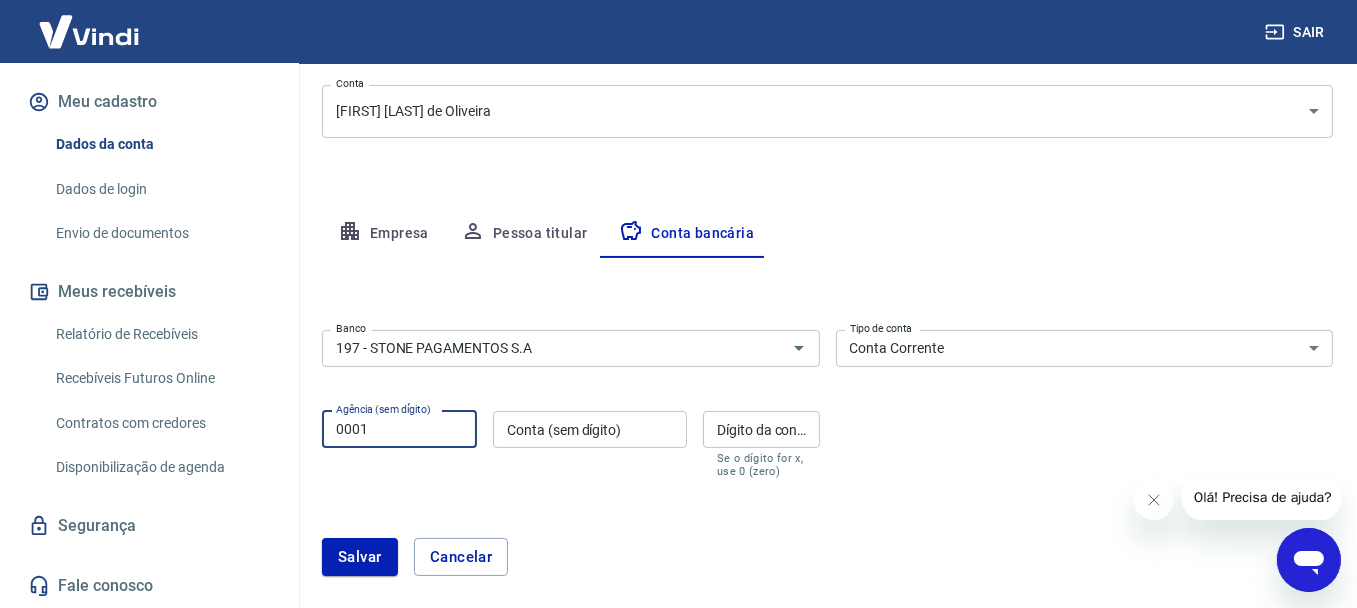 click on "Conta (sem dígito)" at bounding box center (590, 429) 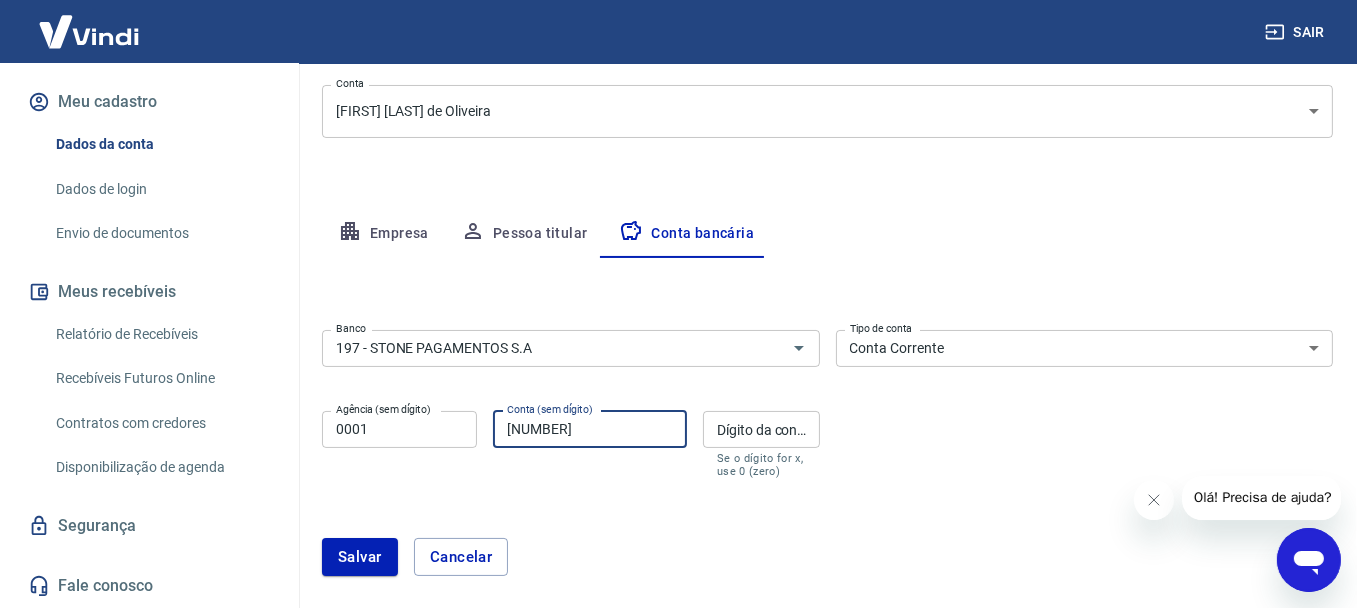 type on "[NUMBER]" 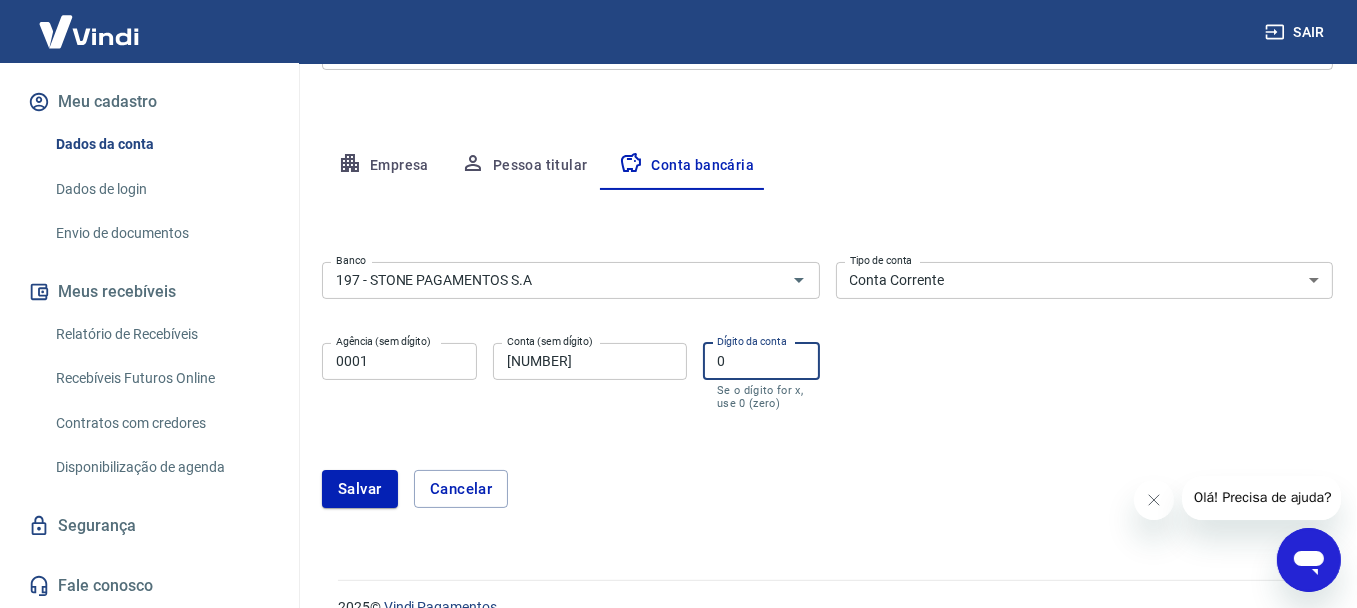 scroll, scrollTop: 349, scrollLeft: 0, axis: vertical 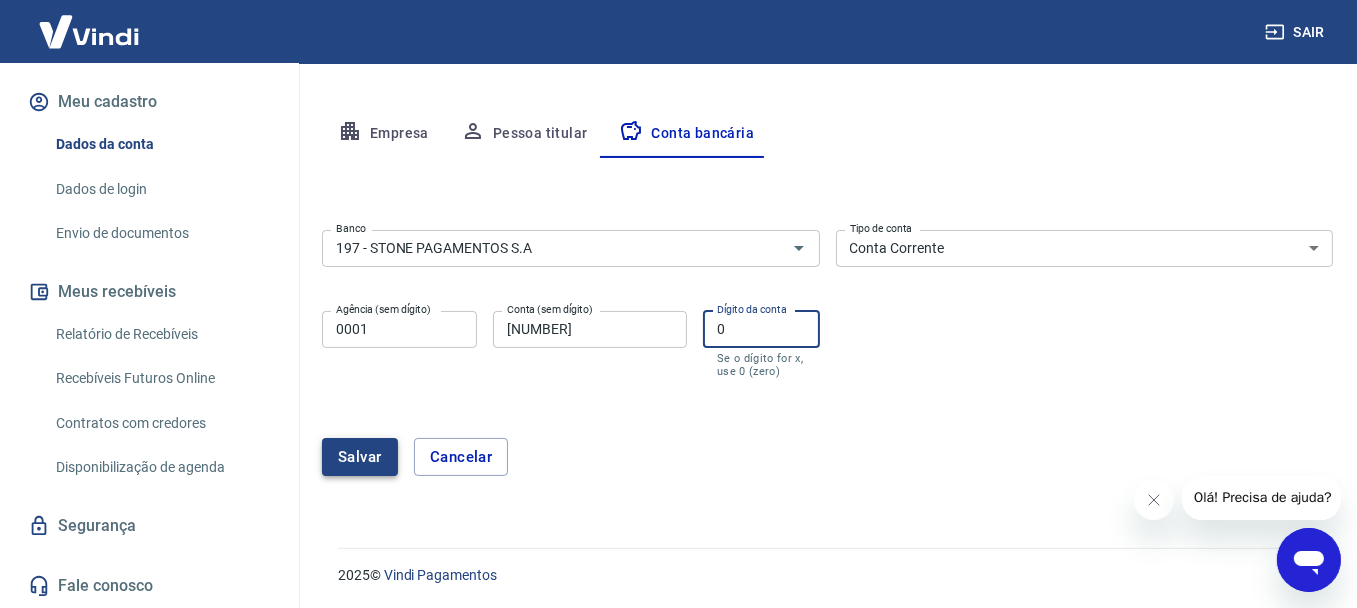 type on "0" 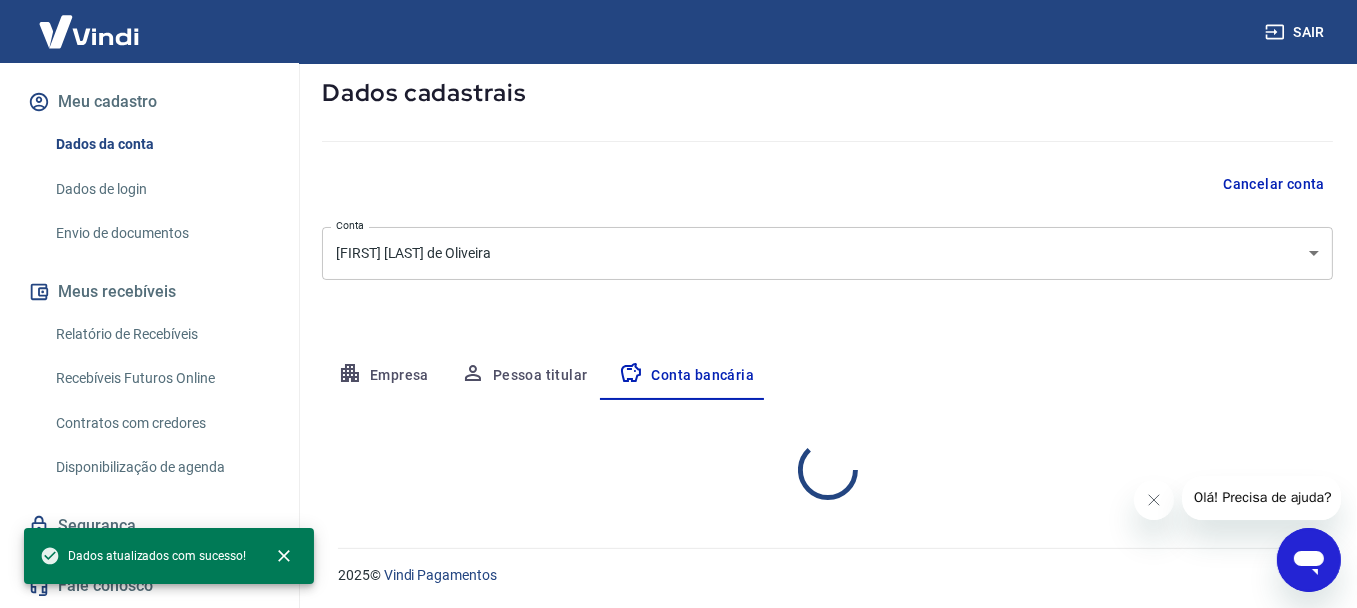 scroll, scrollTop: 301, scrollLeft: 0, axis: vertical 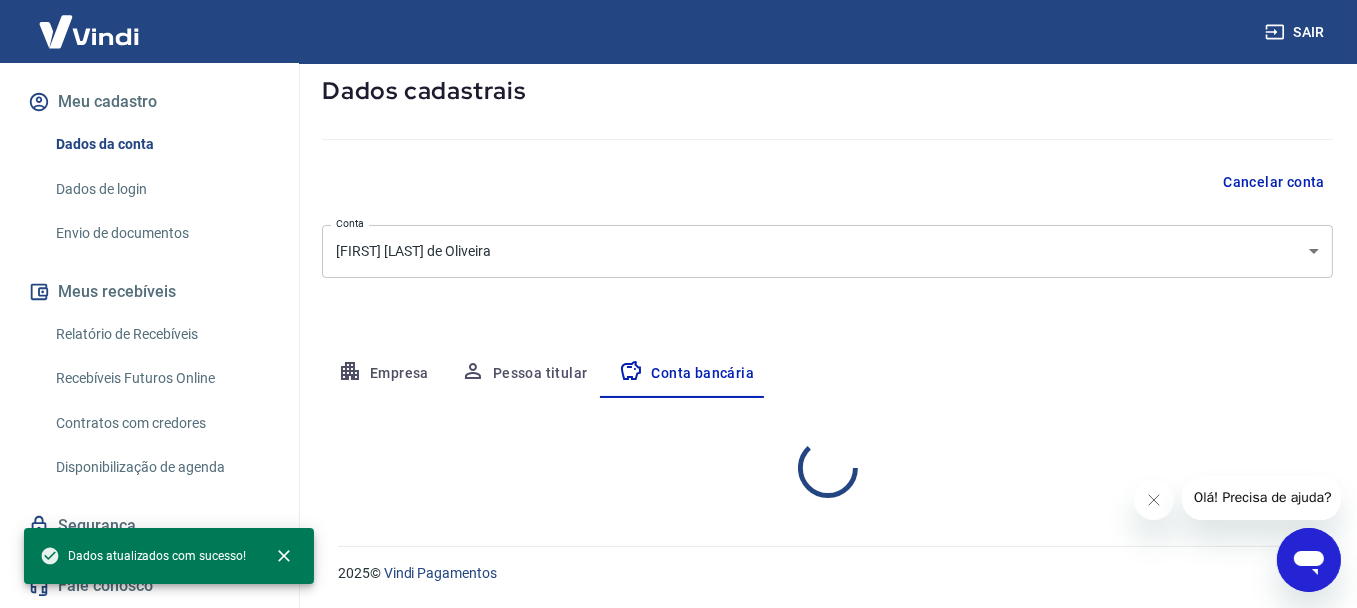 select on "1" 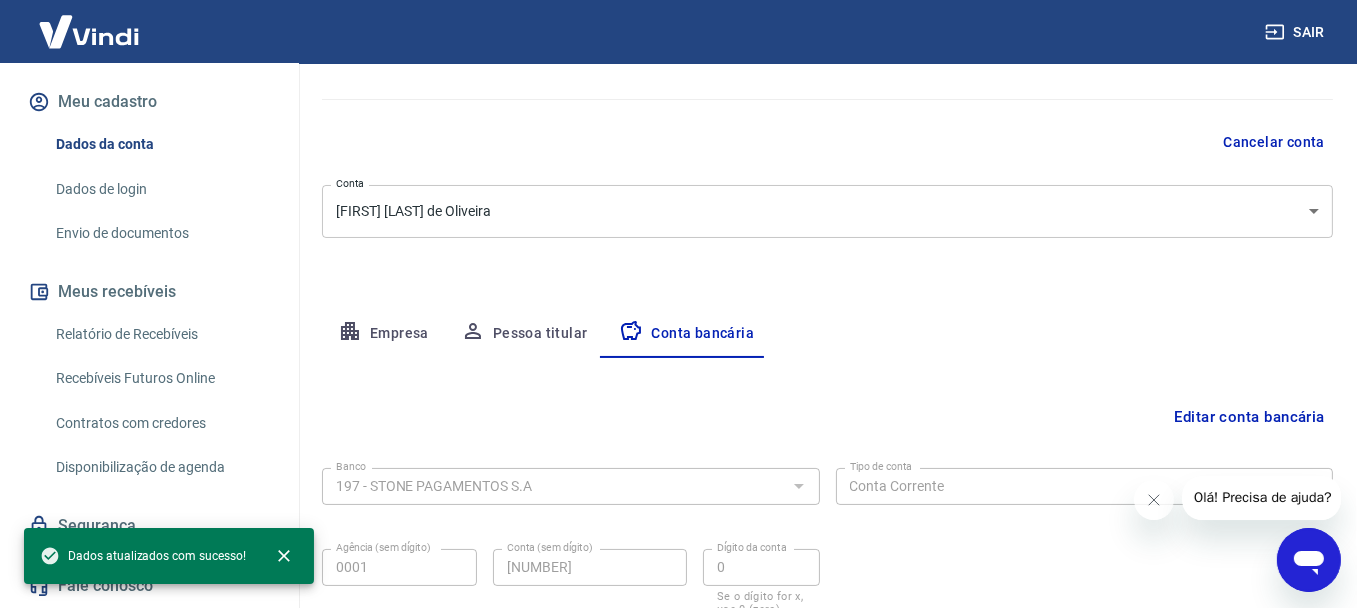 scroll, scrollTop: 0, scrollLeft: 0, axis: both 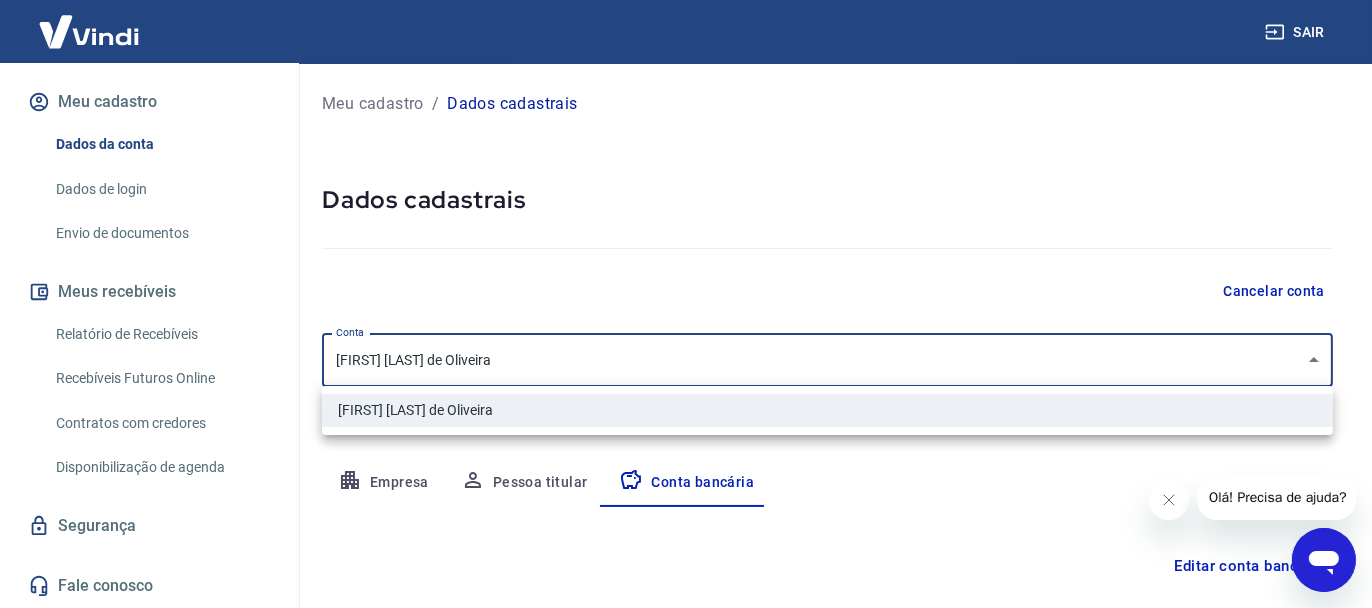 click on "Sair A [FIRST] [LAST] de Oliveira  [EMAIL] Início Meu cadastro Dados da conta Dados de login Envio de documentos Meus recebíveis Relatório de Recebíveis Recebíveis Futuros Online Contratos com credores Disponibilização de agenda Segurança Fale conosco Meu cadastro / Dados cadastrais Dados cadastrais Cancelar conta Conta [FIRST] [LAST] de Oliveira [object Object] Conta Empresa Pessoa titular Conta bancária Editar conta bancária Banco [BANK_CODE] - STONE PAGAMENTOS S.A Banco Tipo de conta Conta Corrente Conta Poupança Tipo de conta Agência (sem dígito) [NUMBER] Agência (sem dígito) Conta (sem dígito) [NUMBER] Conta (sem dígito) Dígito da conta [NUMBER] Dígito da conta Se o dígito for x, use 0 (zero) Atenção Ao cadastrar uma nova conta bancária, faremos um crédito de valor simbólico na conta bancária informada. Este crédito é apenas para verificação de segurança e será feito automaticamente após a alteração da conta. Salvar Cancelar 2025  ©   Vindi Pagamentos" at bounding box center [686, 304] 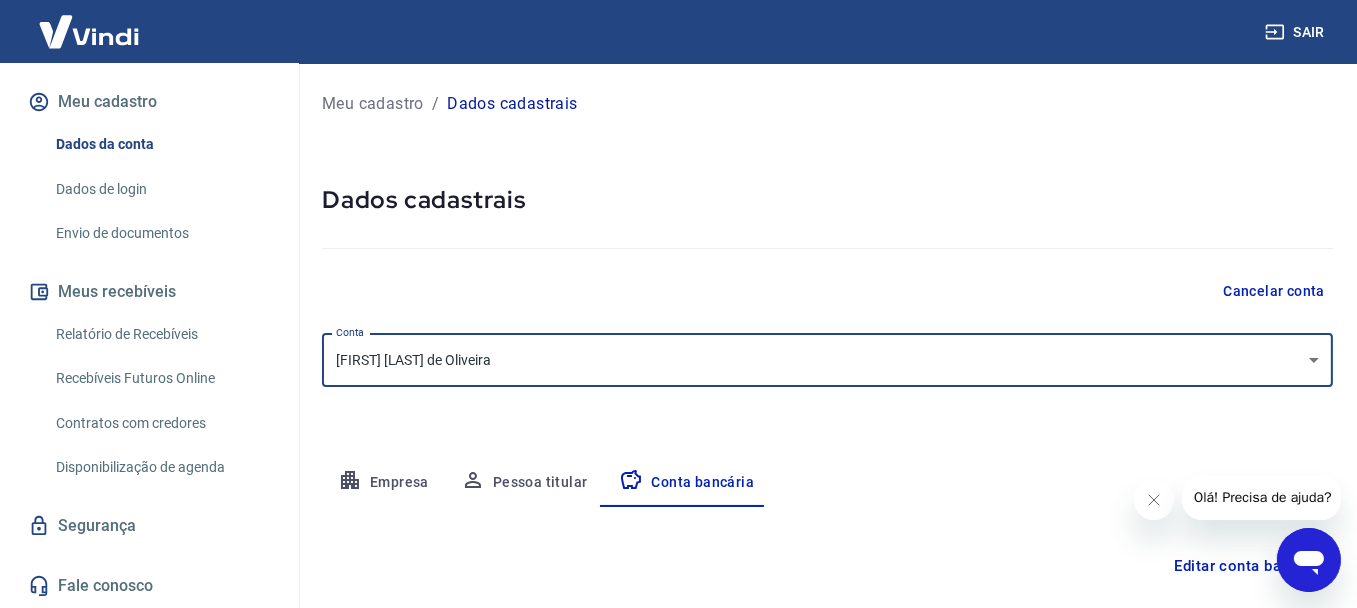 click at bounding box center [827, 244] 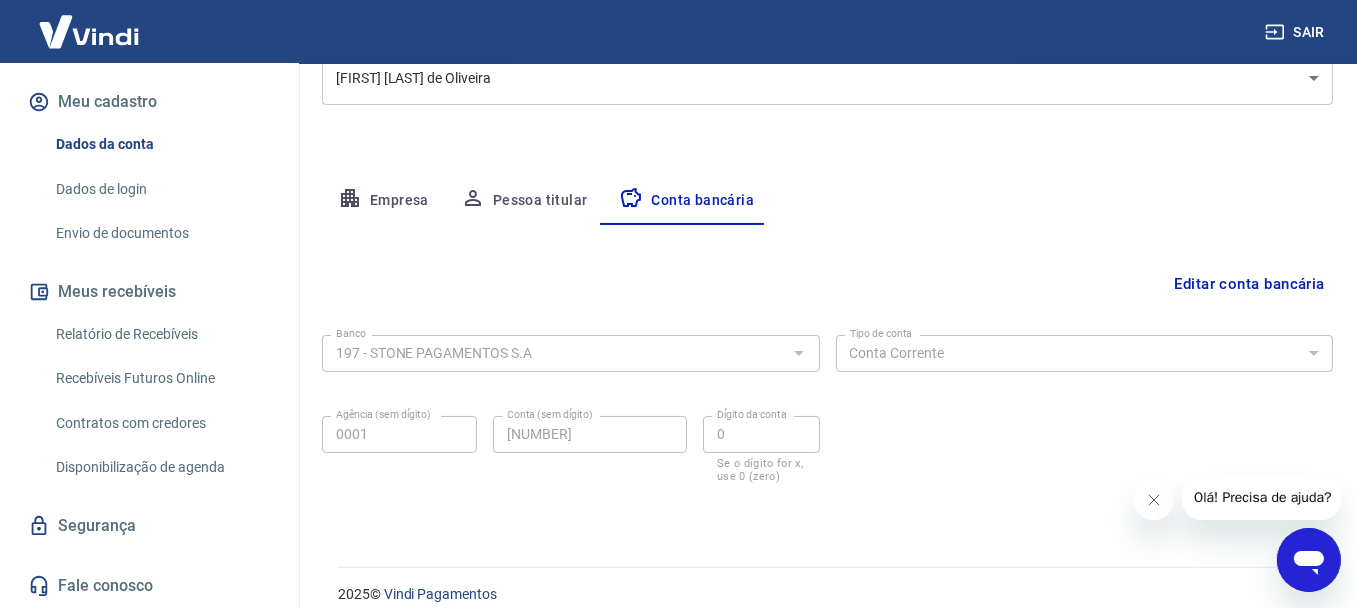 scroll, scrollTop: 301, scrollLeft: 0, axis: vertical 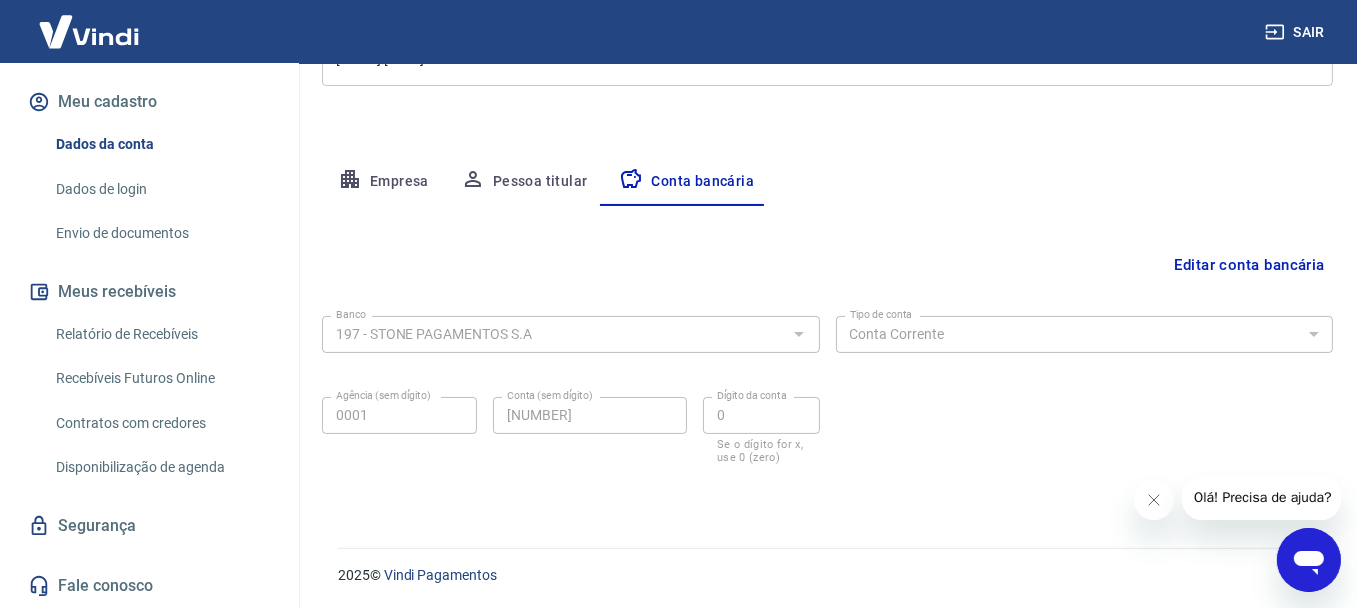 click on "Dados de login" at bounding box center [161, 189] 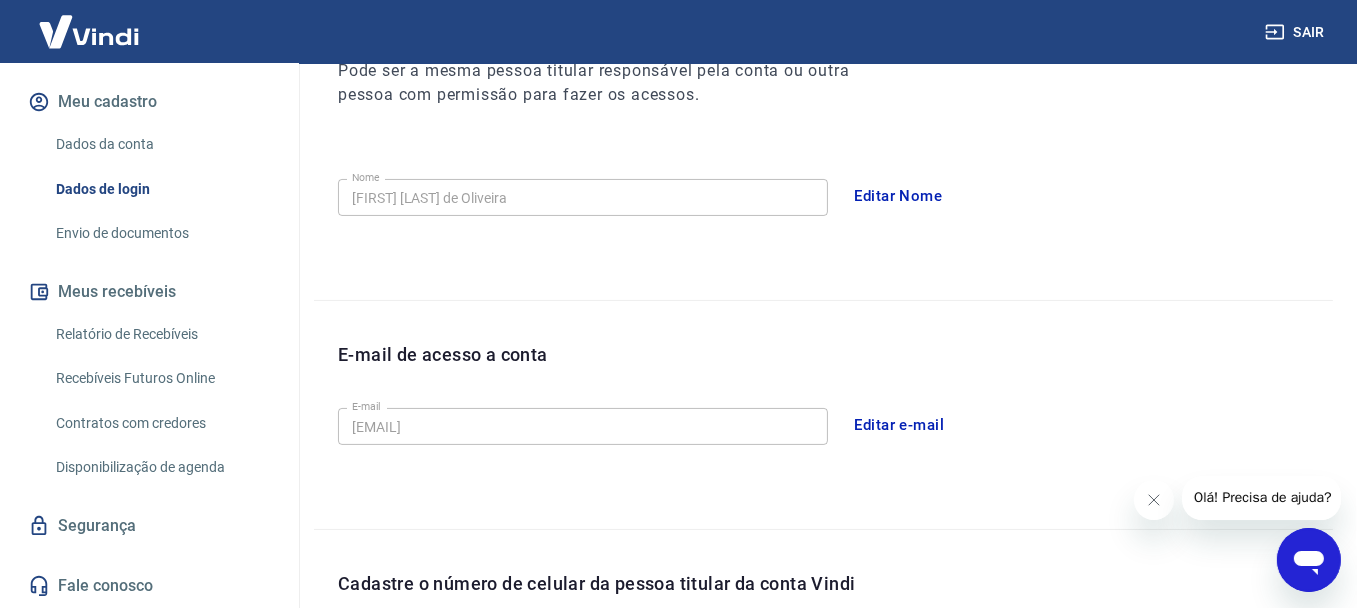 scroll, scrollTop: 300, scrollLeft: 0, axis: vertical 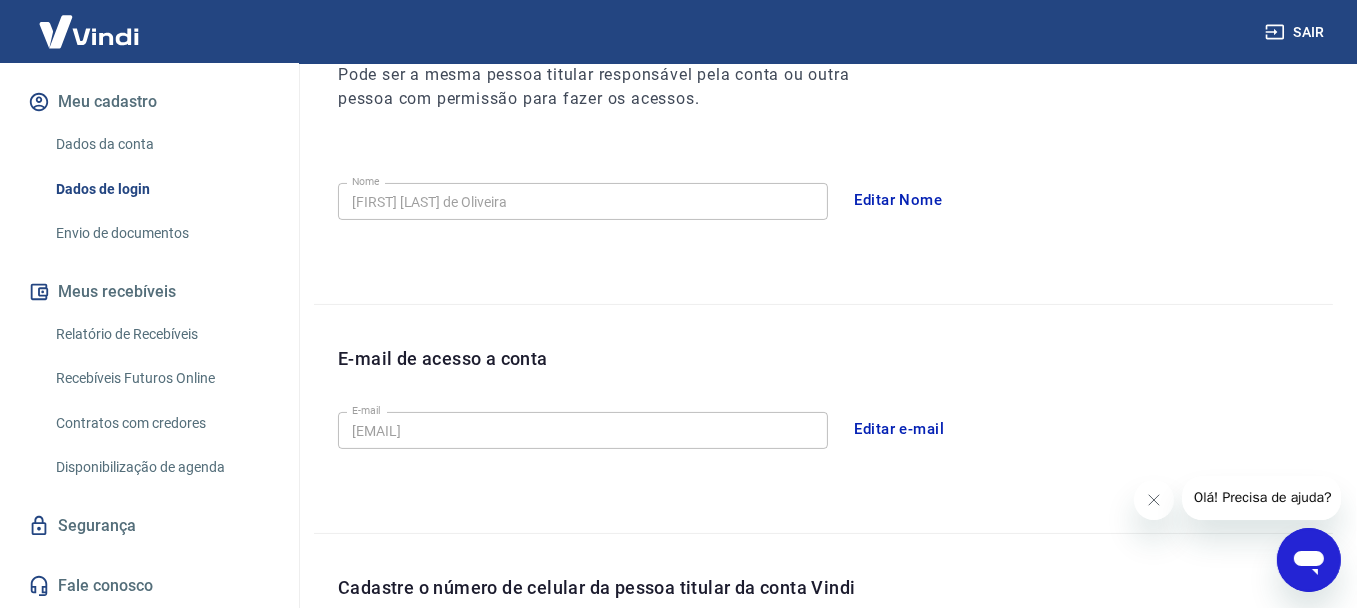 click on "Relatório de Recebíveis" at bounding box center [161, 334] 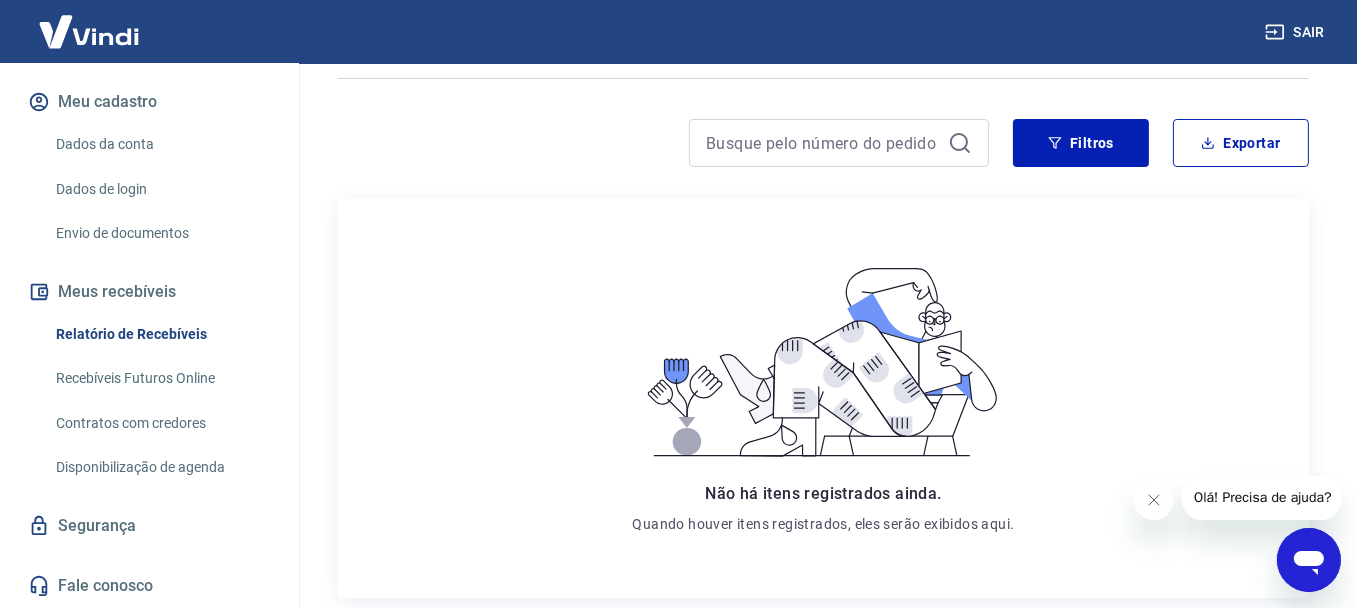 scroll, scrollTop: 383, scrollLeft: 0, axis: vertical 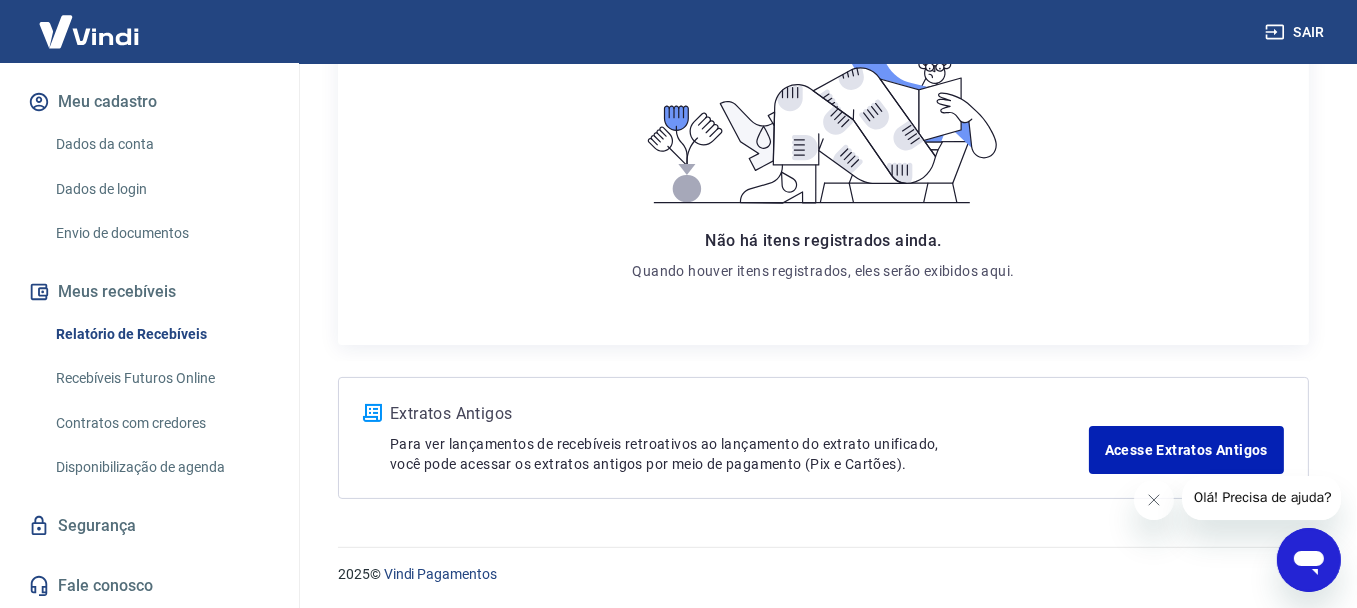 click on "Recebíveis Futuros Online" at bounding box center (161, 378) 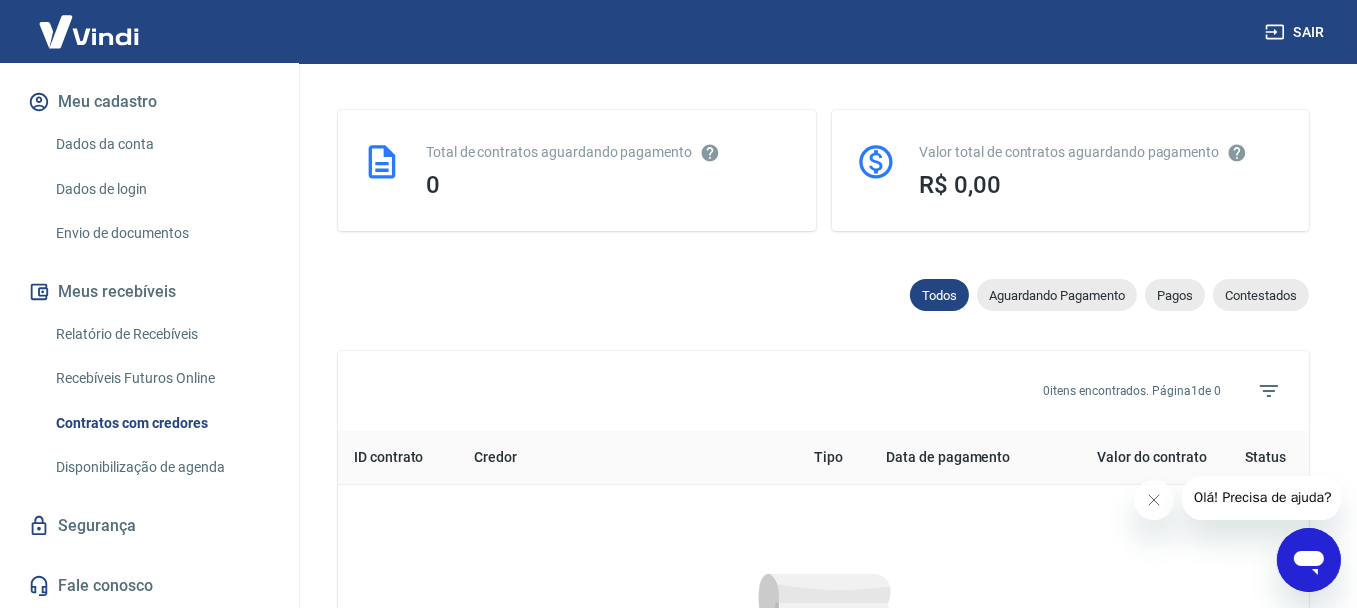 scroll, scrollTop: 986, scrollLeft: 0, axis: vertical 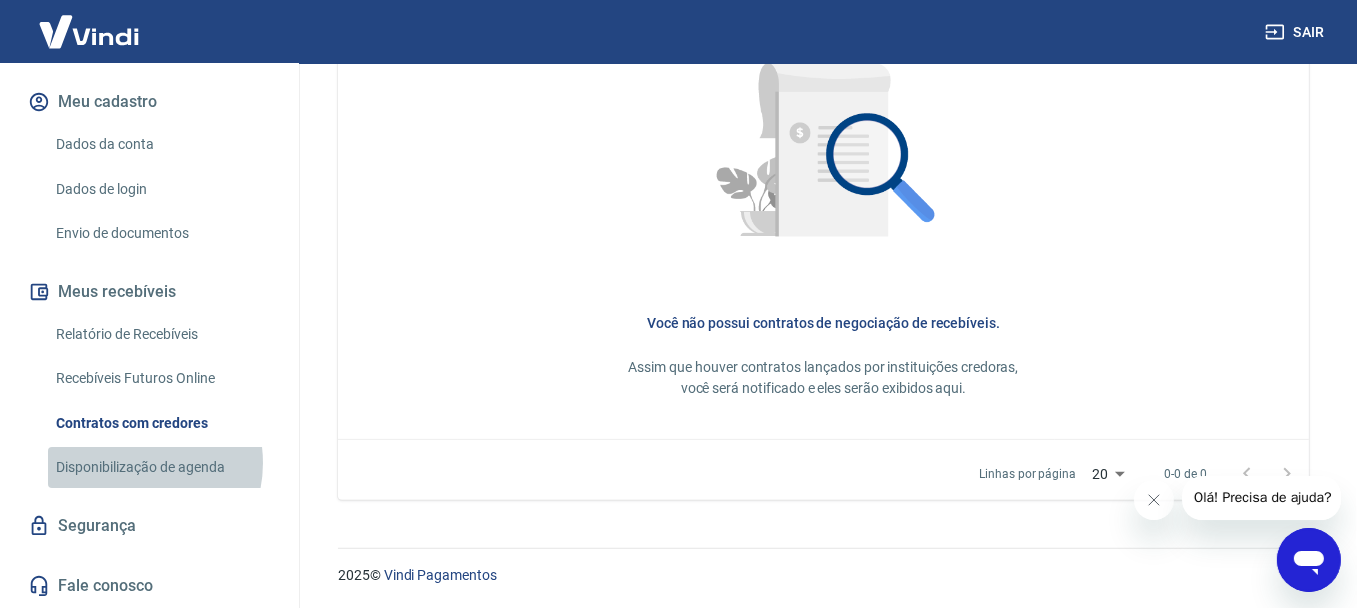 click on "Disponibilização de agenda" at bounding box center (161, 467) 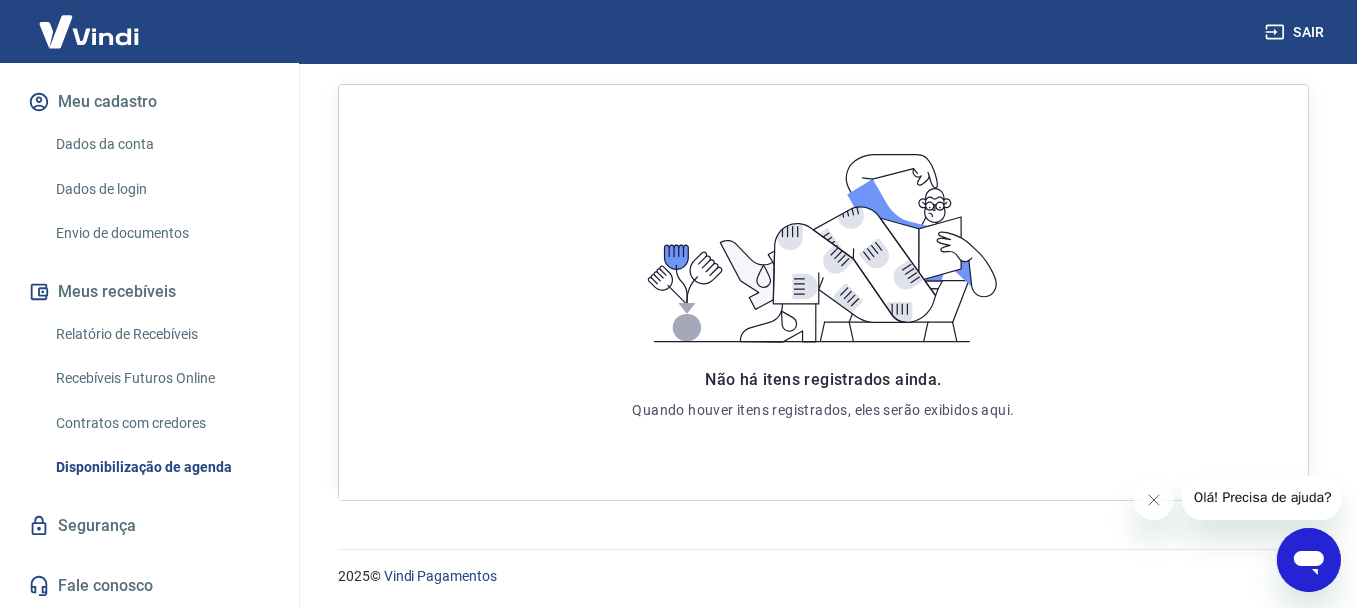 scroll, scrollTop: 375, scrollLeft: 0, axis: vertical 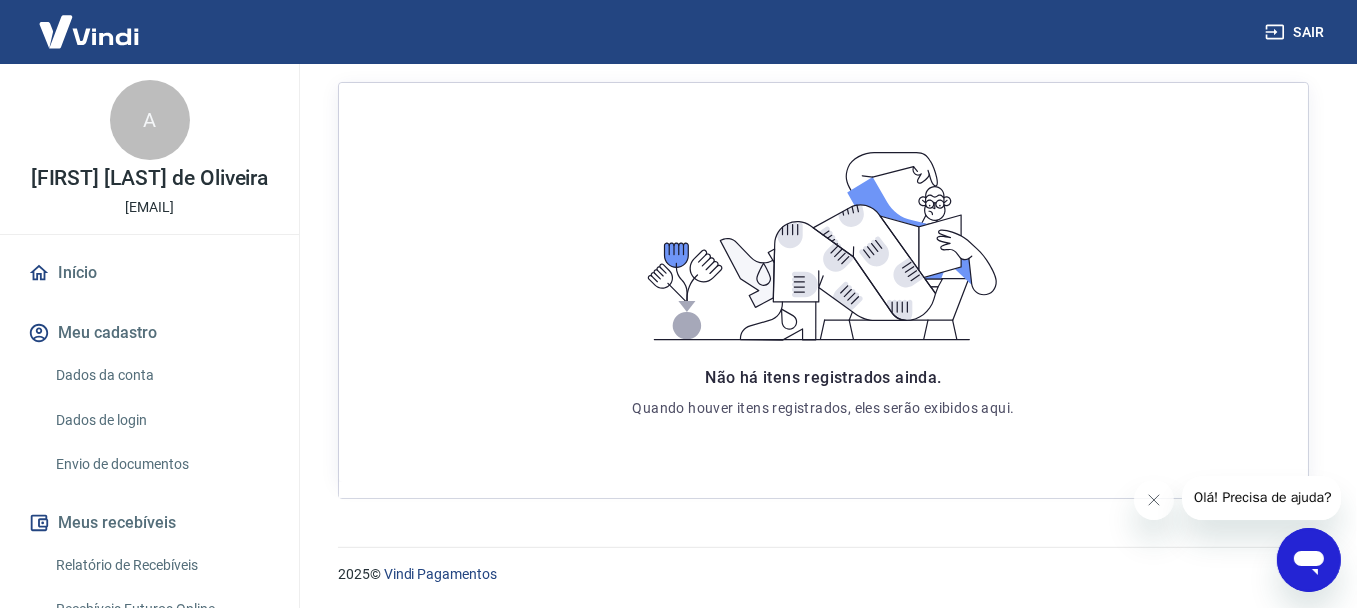 click on "Início" at bounding box center (149, 273) 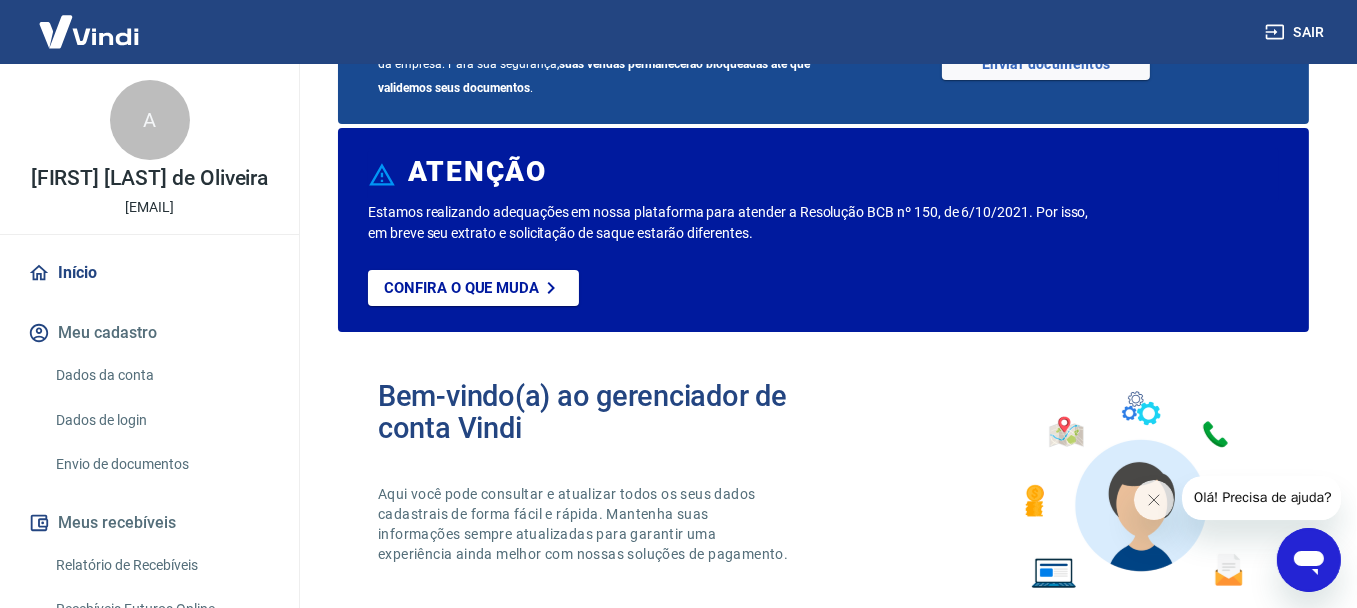 scroll, scrollTop: 0, scrollLeft: 0, axis: both 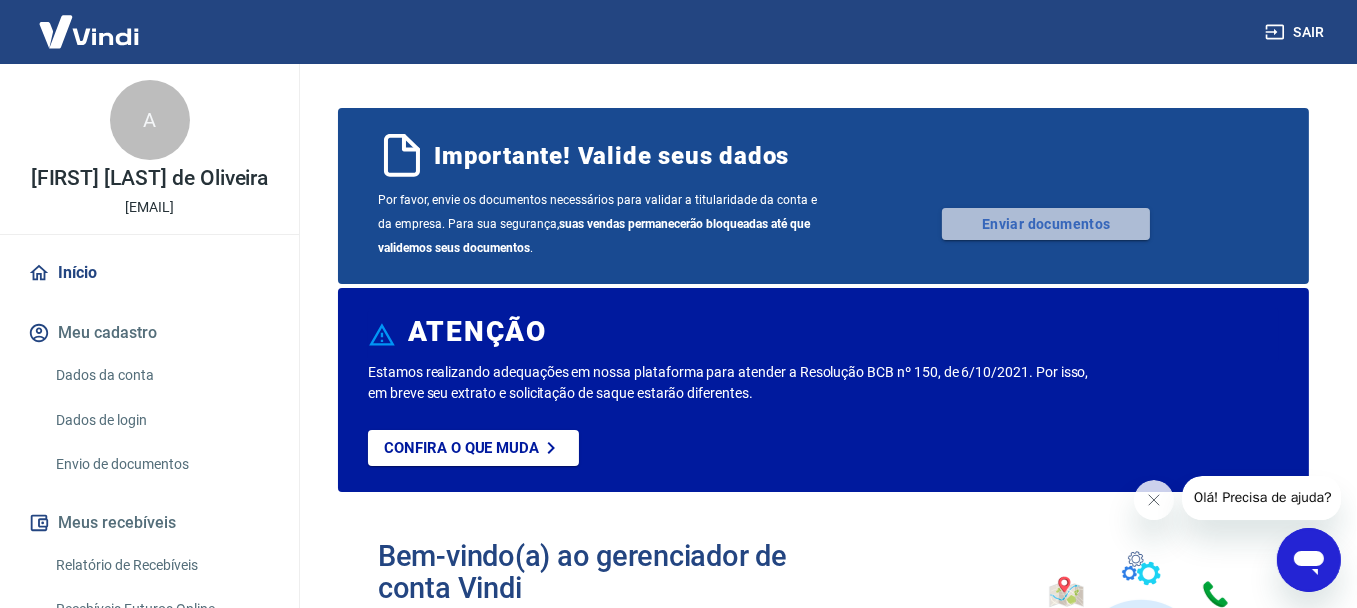 click on "Enviar documentos" at bounding box center (1046, 224) 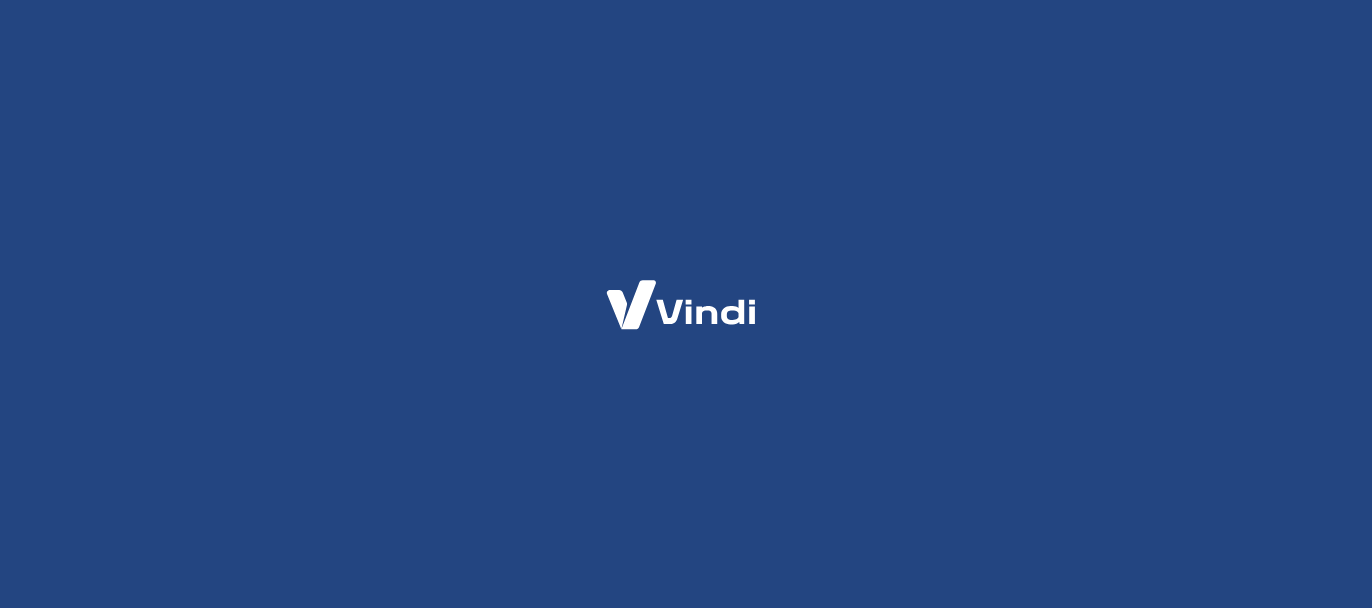 scroll, scrollTop: 0, scrollLeft: 0, axis: both 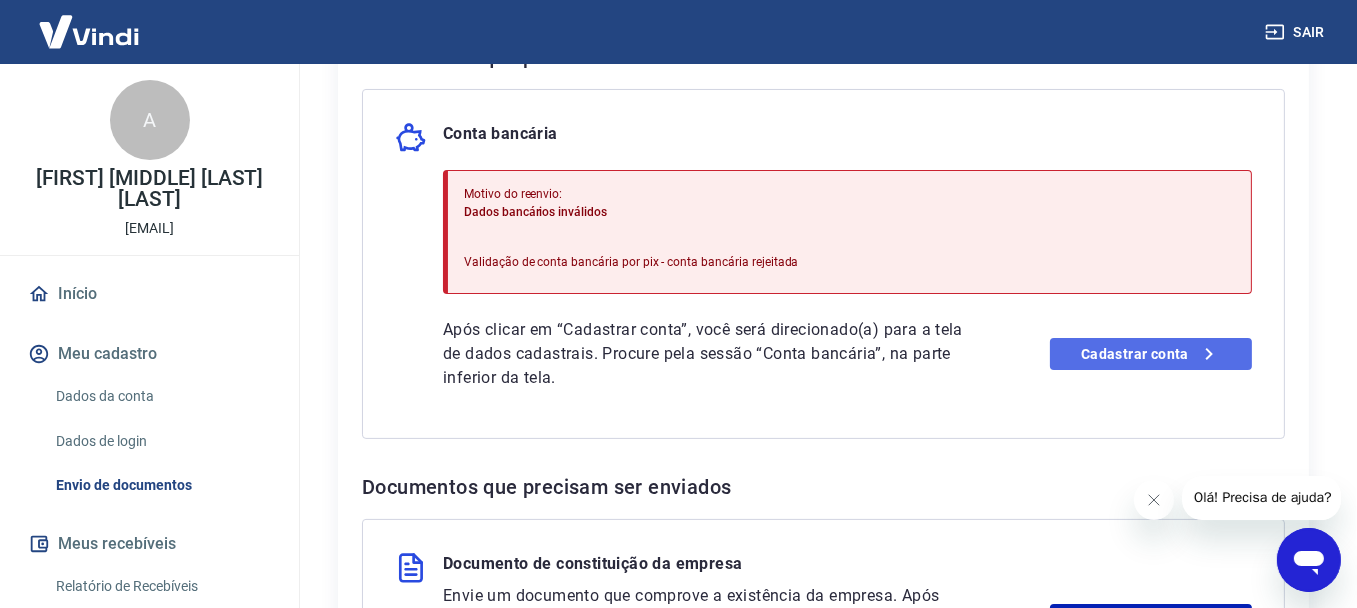 click on "Cadastrar conta" at bounding box center [1151, 354] 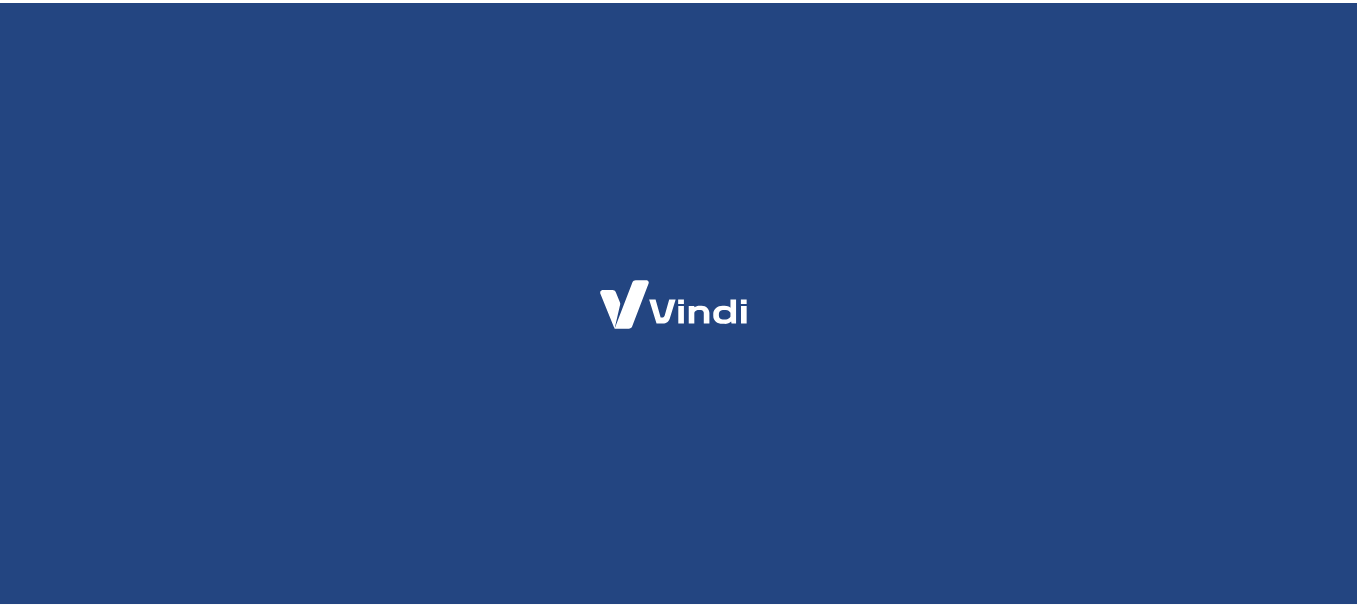 scroll, scrollTop: 0, scrollLeft: 0, axis: both 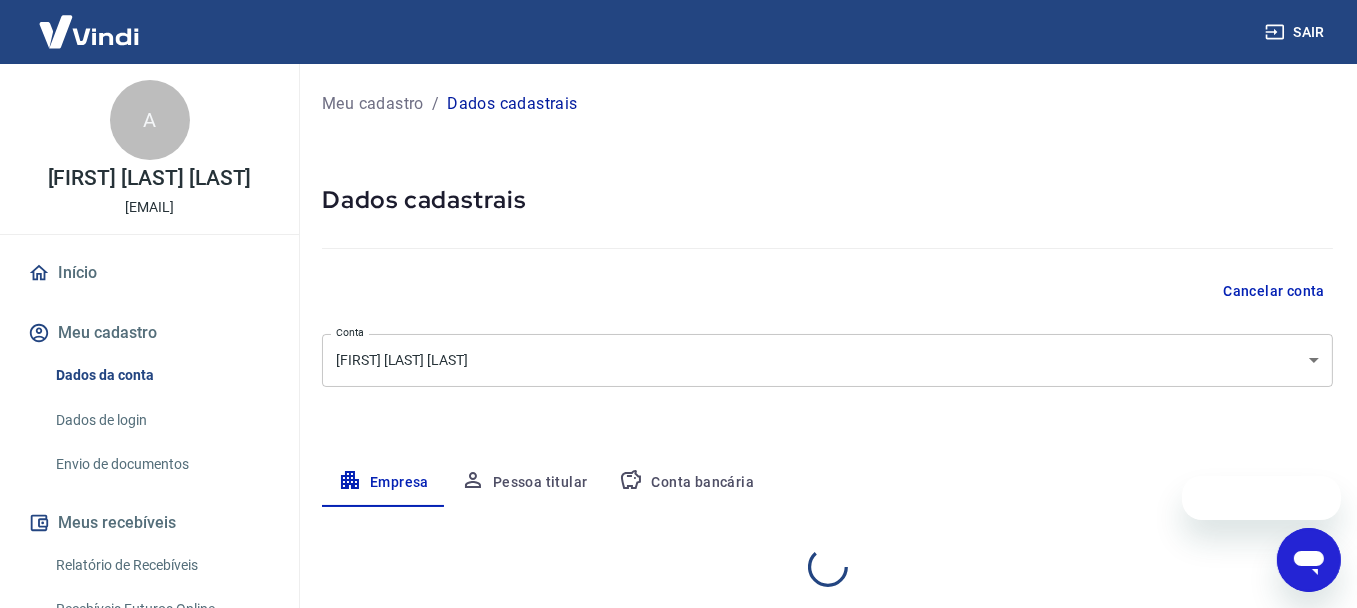 select on "[STATE]" 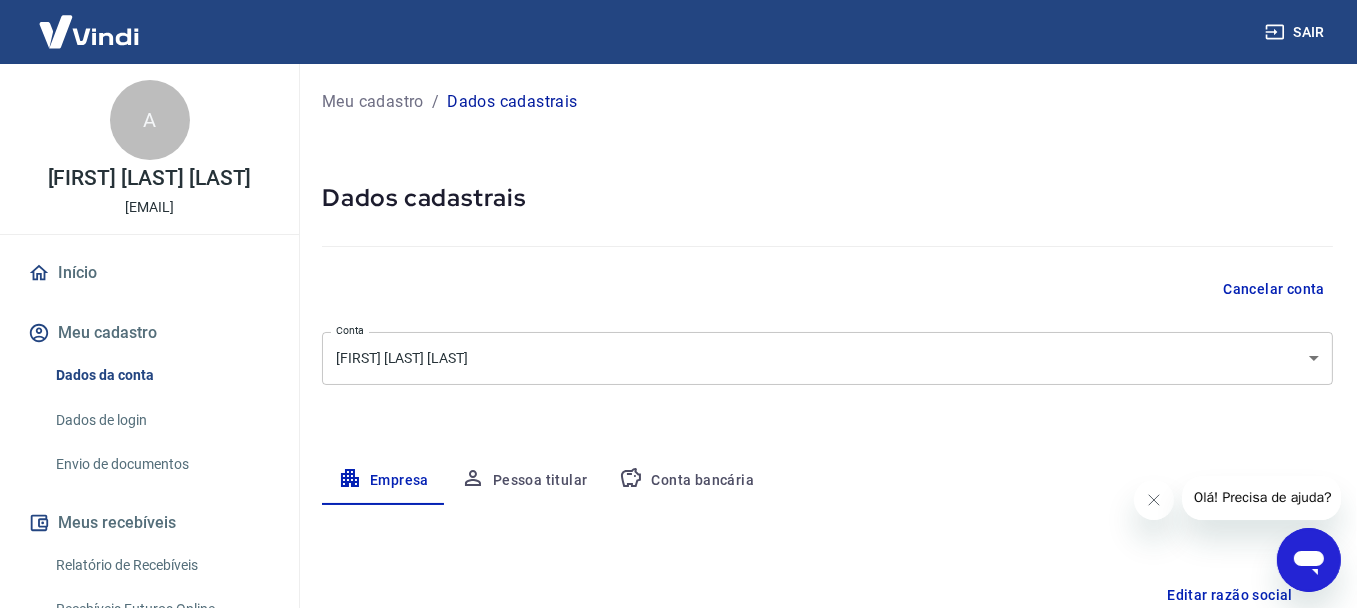 scroll, scrollTop: 0, scrollLeft: 0, axis: both 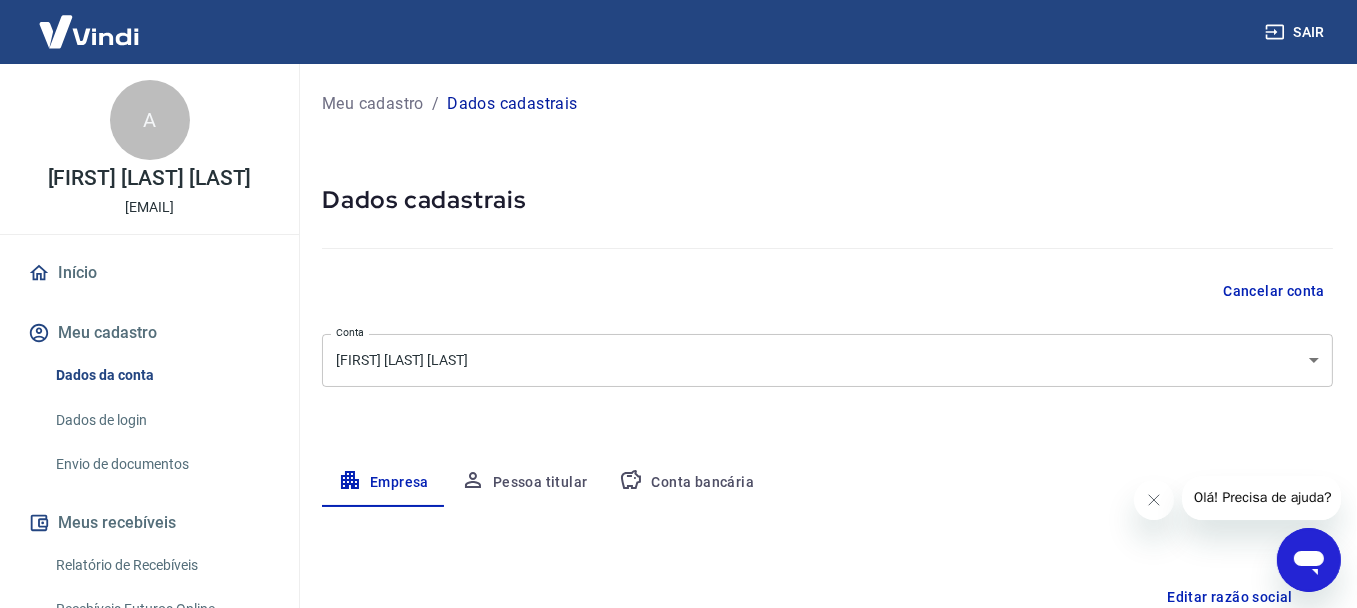 click on "Conta bancária" at bounding box center (686, 483) 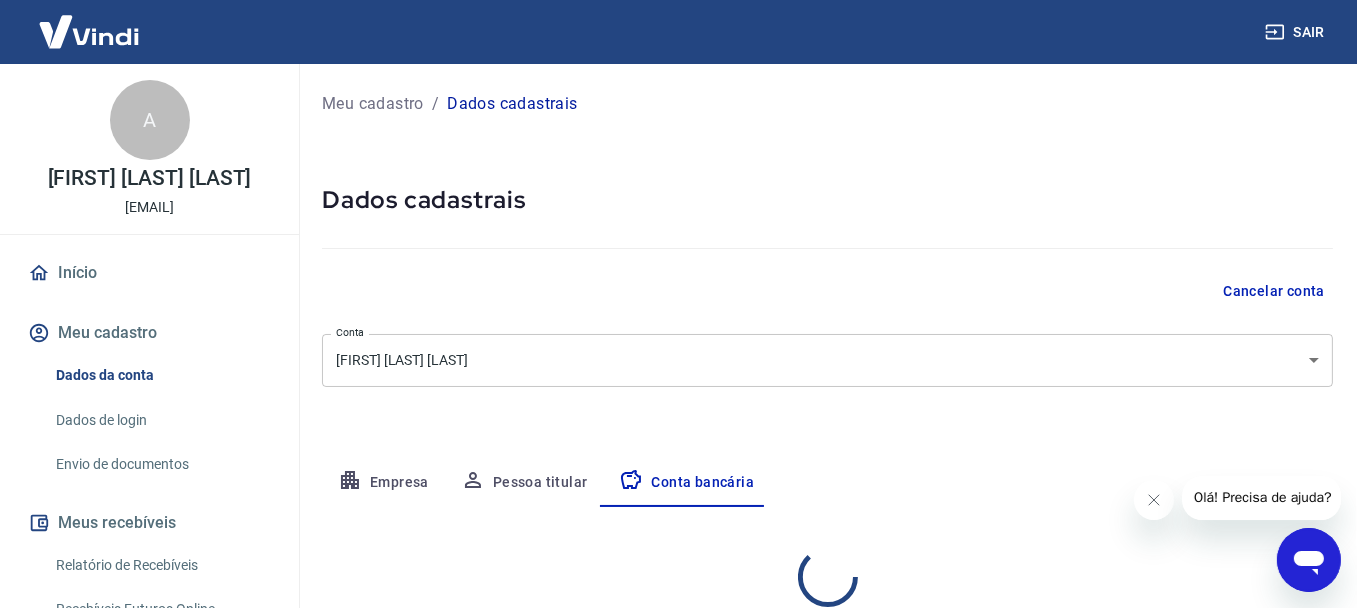 select on "1" 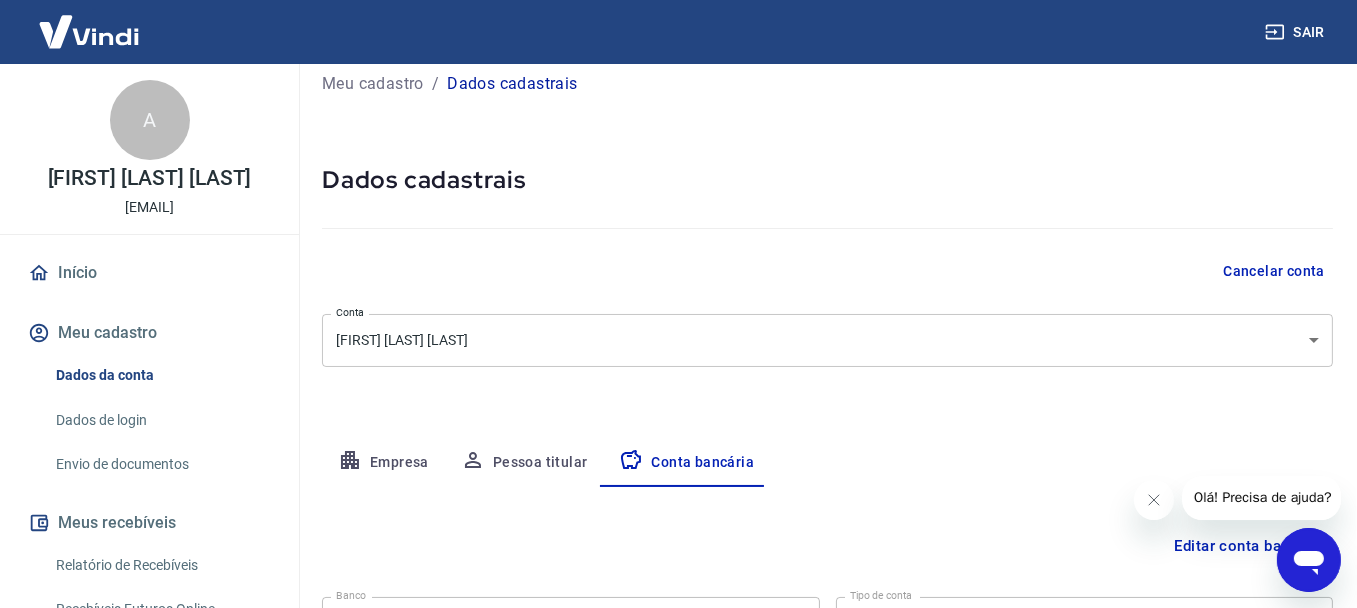 scroll, scrollTop: 1, scrollLeft: 0, axis: vertical 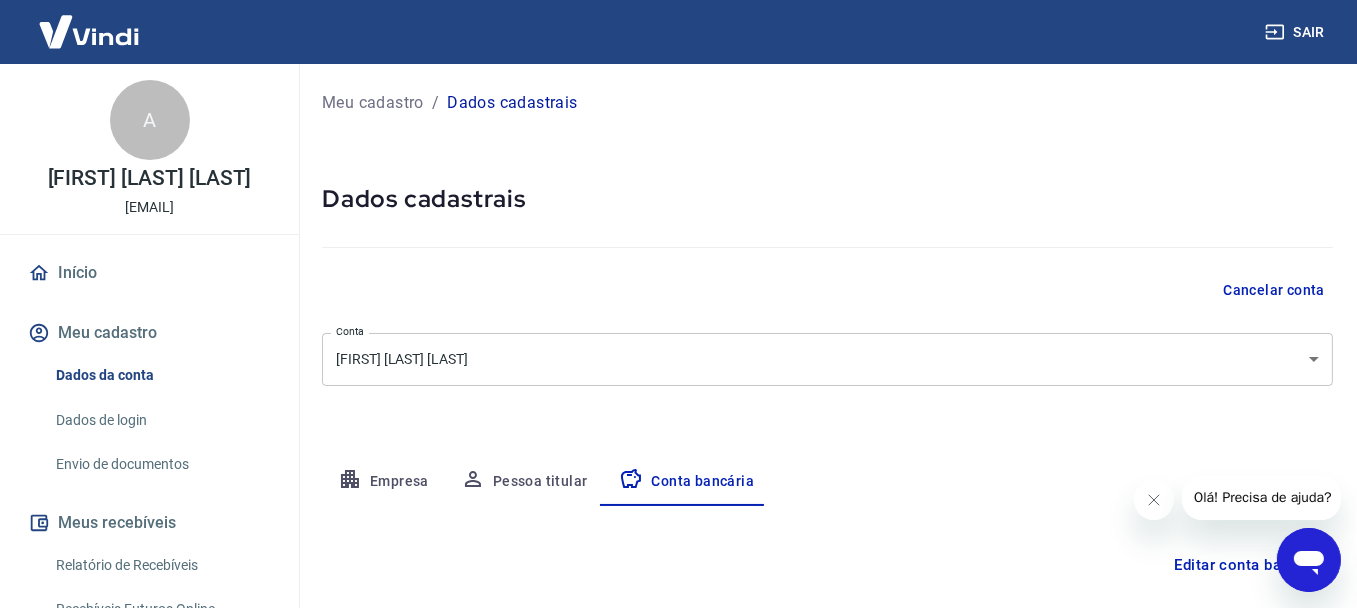 click on "Pessoa titular" at bounding box center [524, 482] 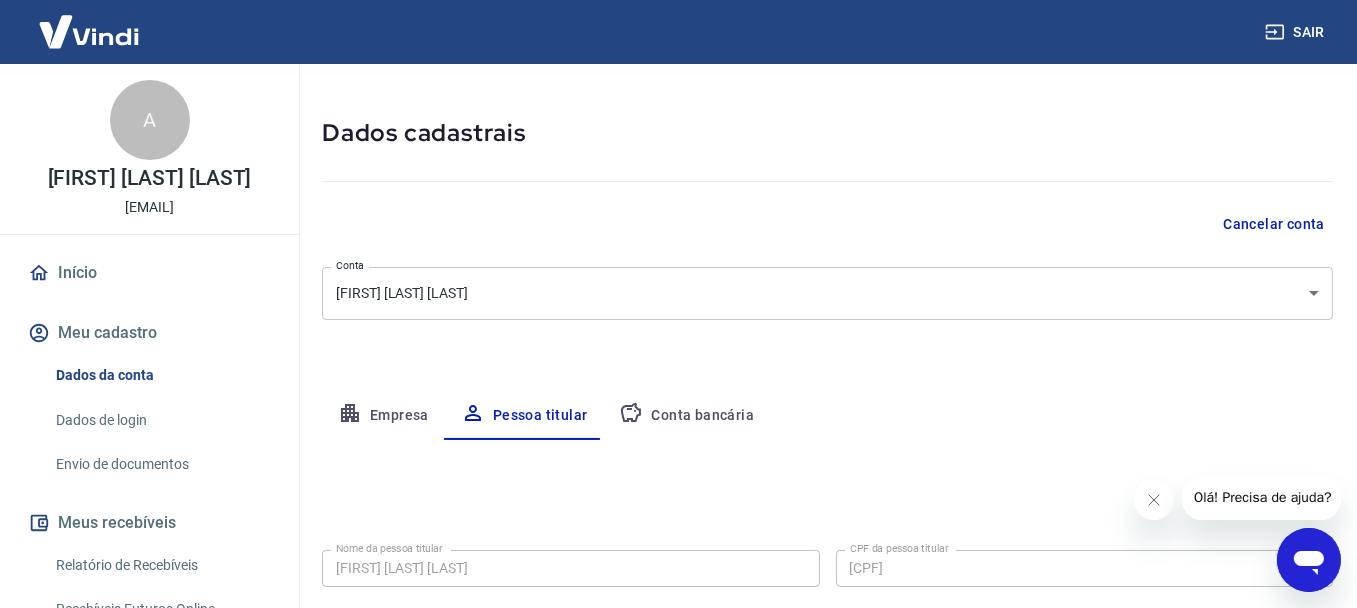 scroll, scrollTop: 0, scrollLeft: 0, axis: both 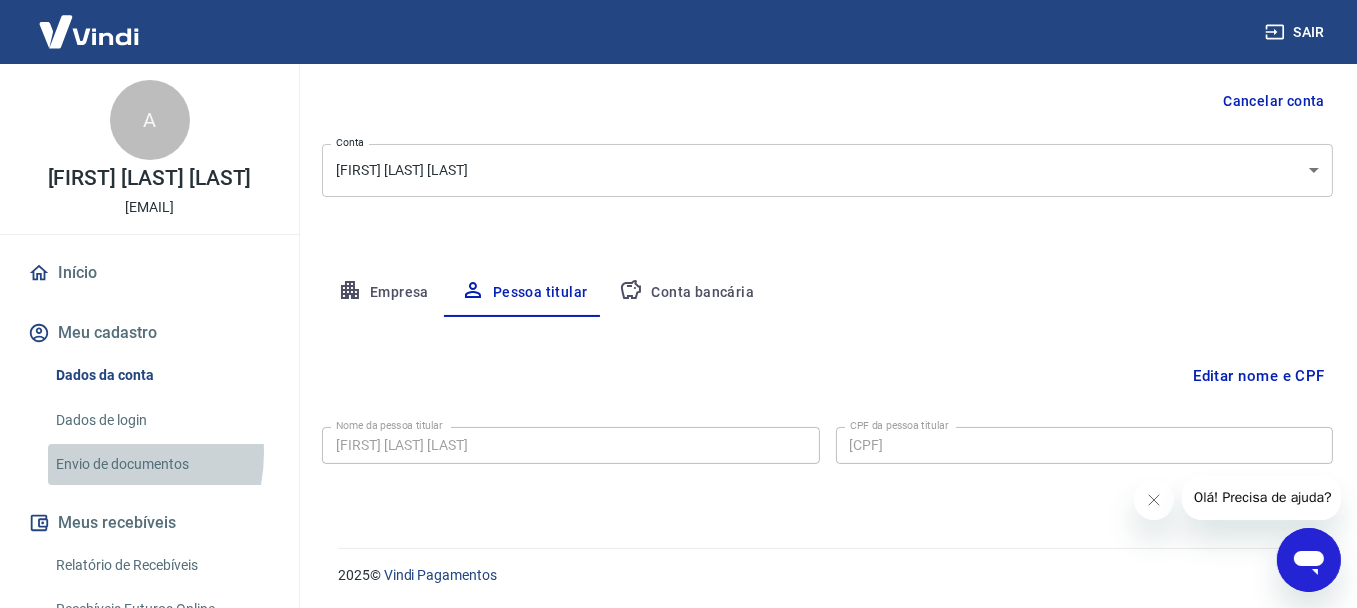 click on "Envio de documentos" at bounding box center (161, 464) 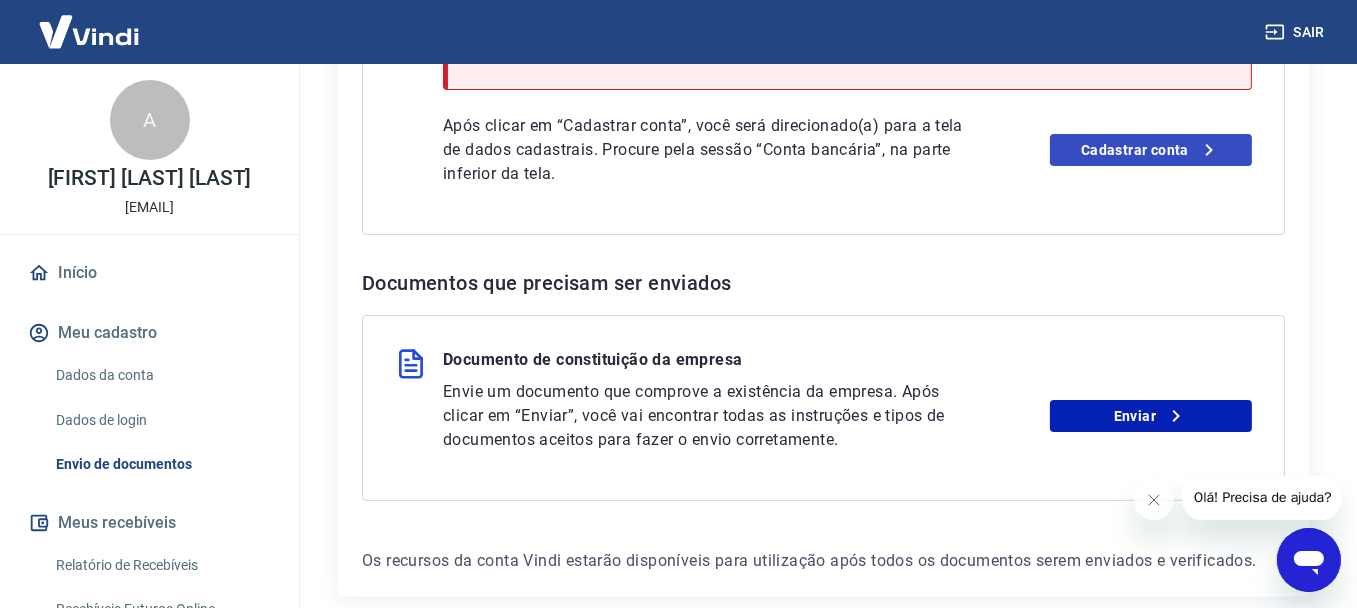 scroll, scrollTop: 771, scrollLeft: 0, axis: vertical 